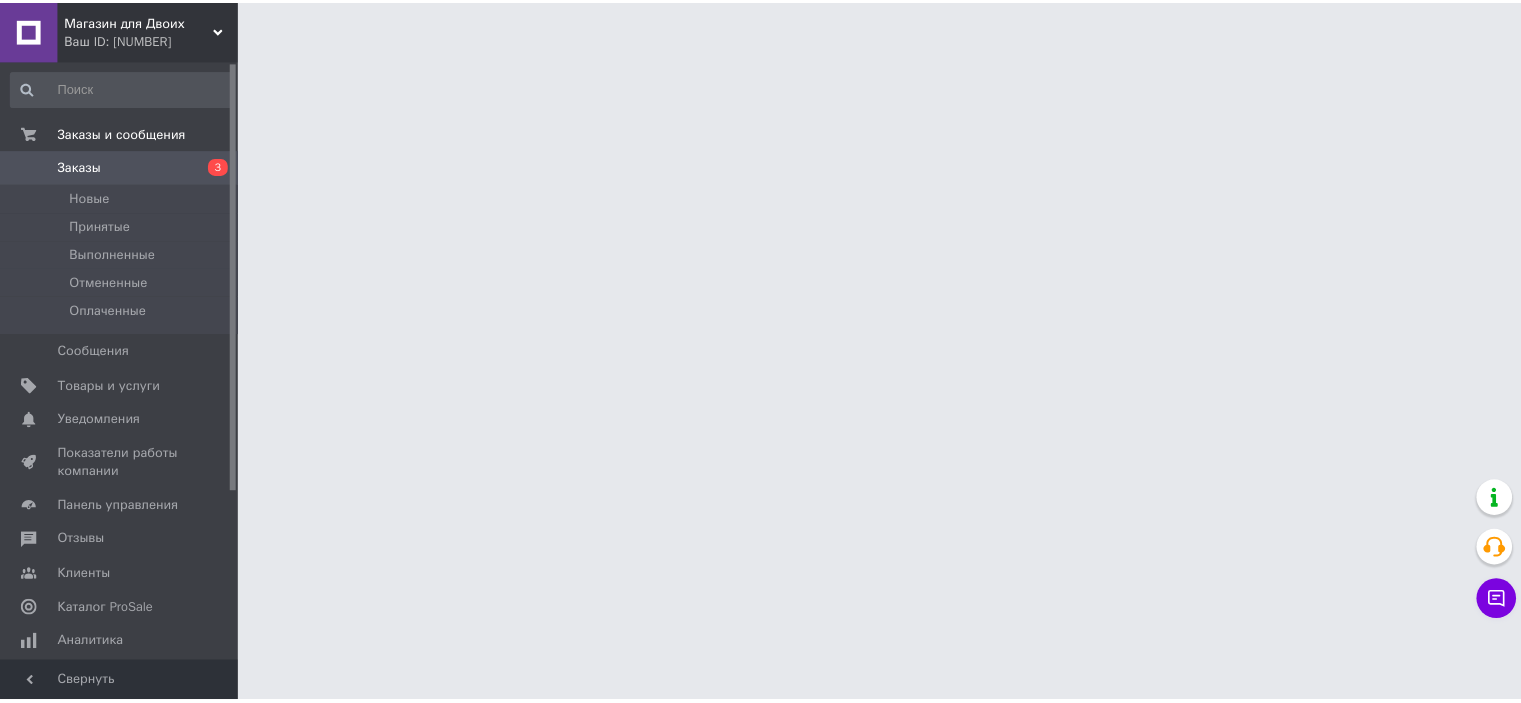 scroll, scrollTop: 0, scrollLeft: 0, axis: both 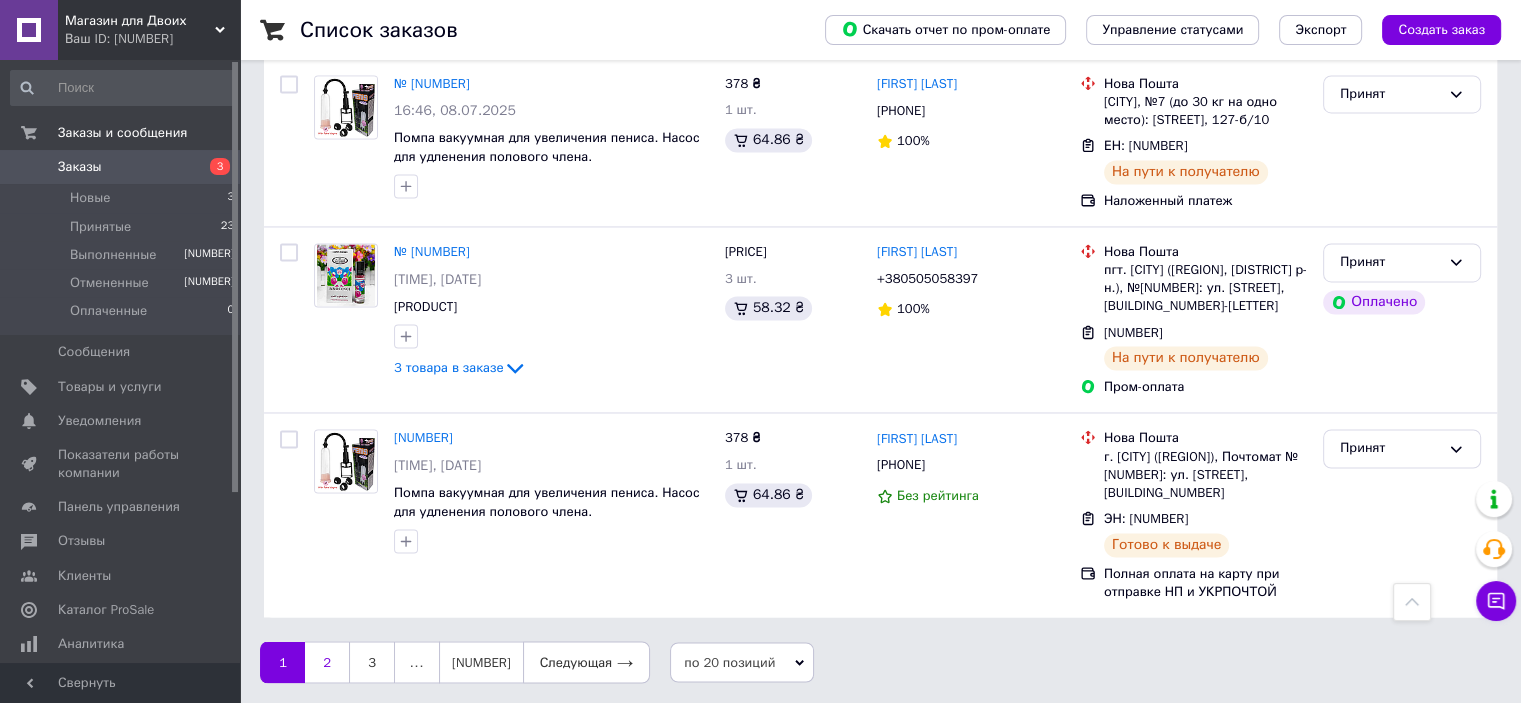 click on "2" at bounding box center [327, 662] 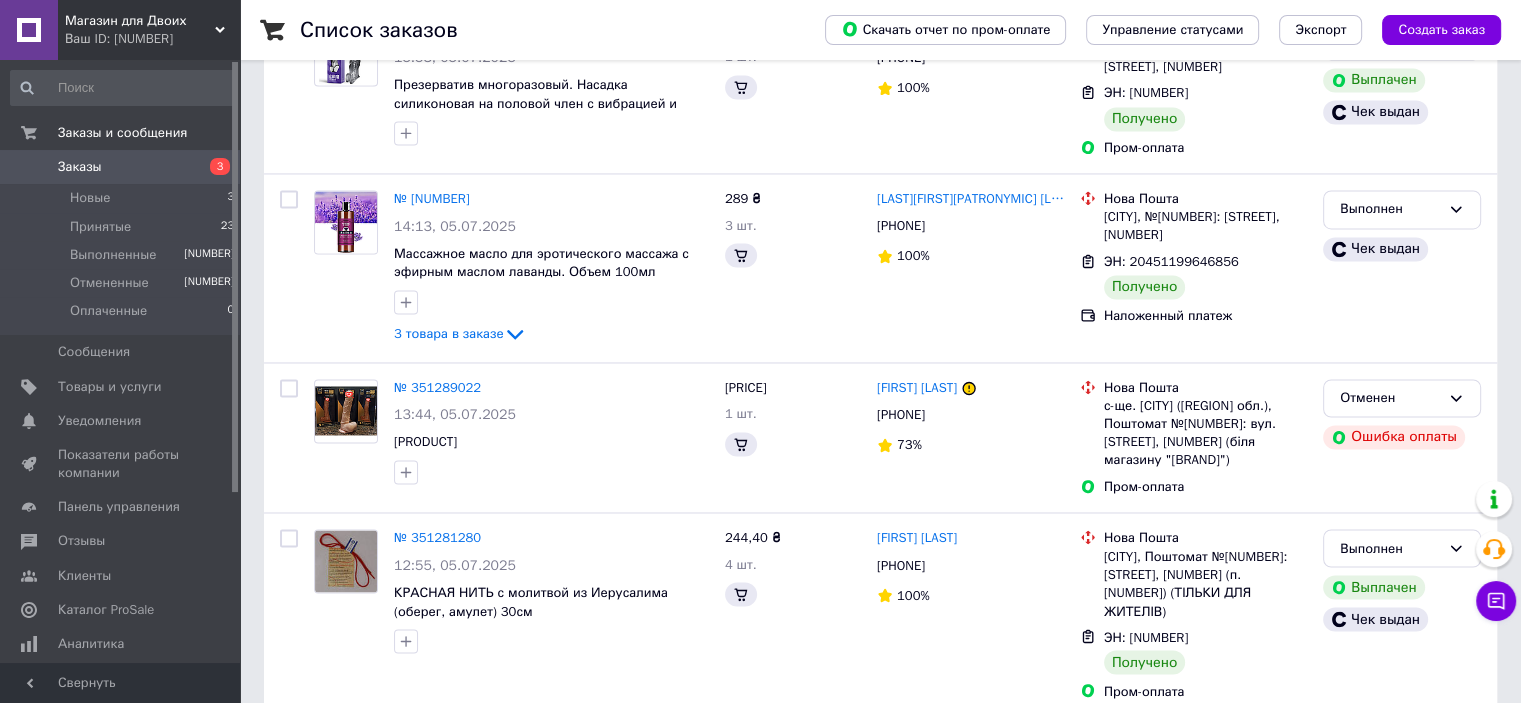 scroll, scrollTop: 0, scrollLeft: 0, axis: both 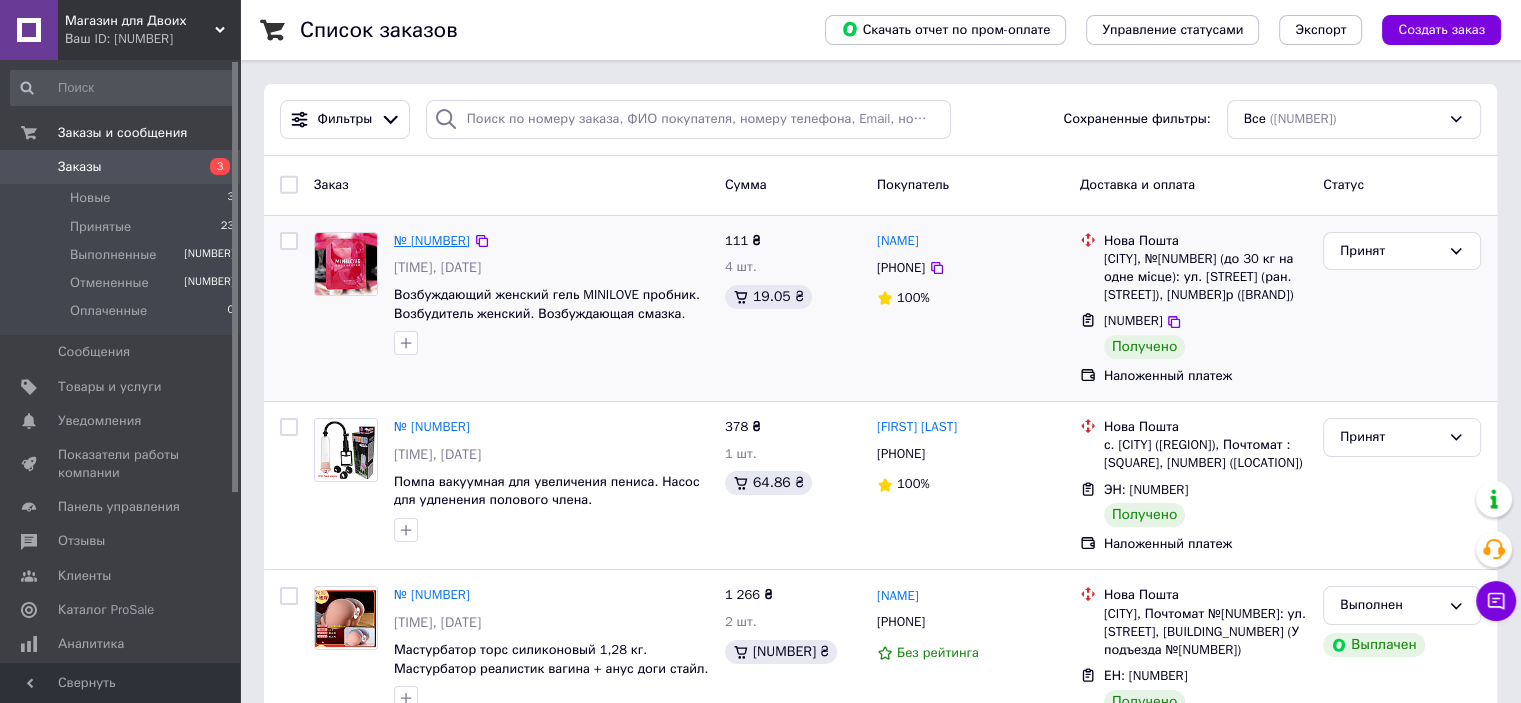 click on "№ [NUMBER]" at bounding box center (432, 240) 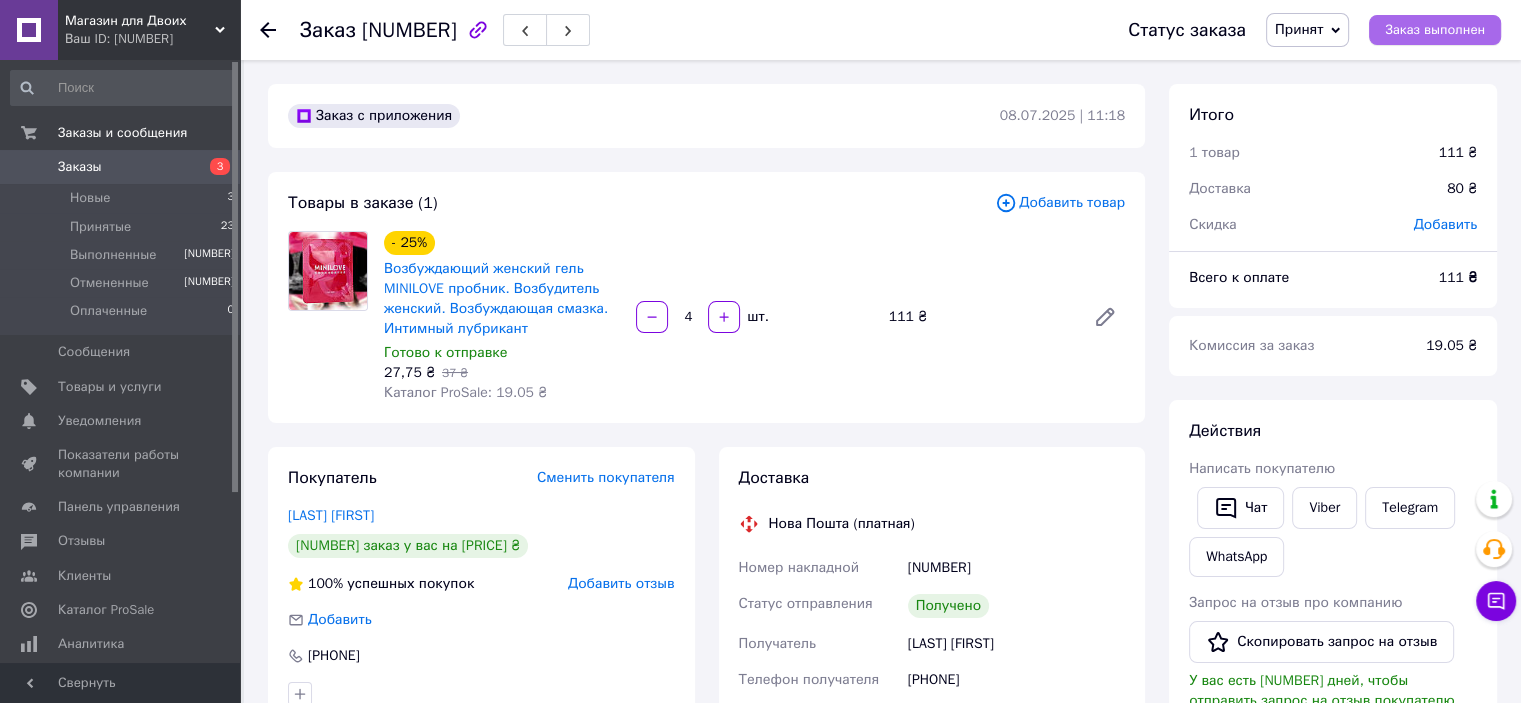 click on "Заказ выполнен" at bounding box center (1435, 30) 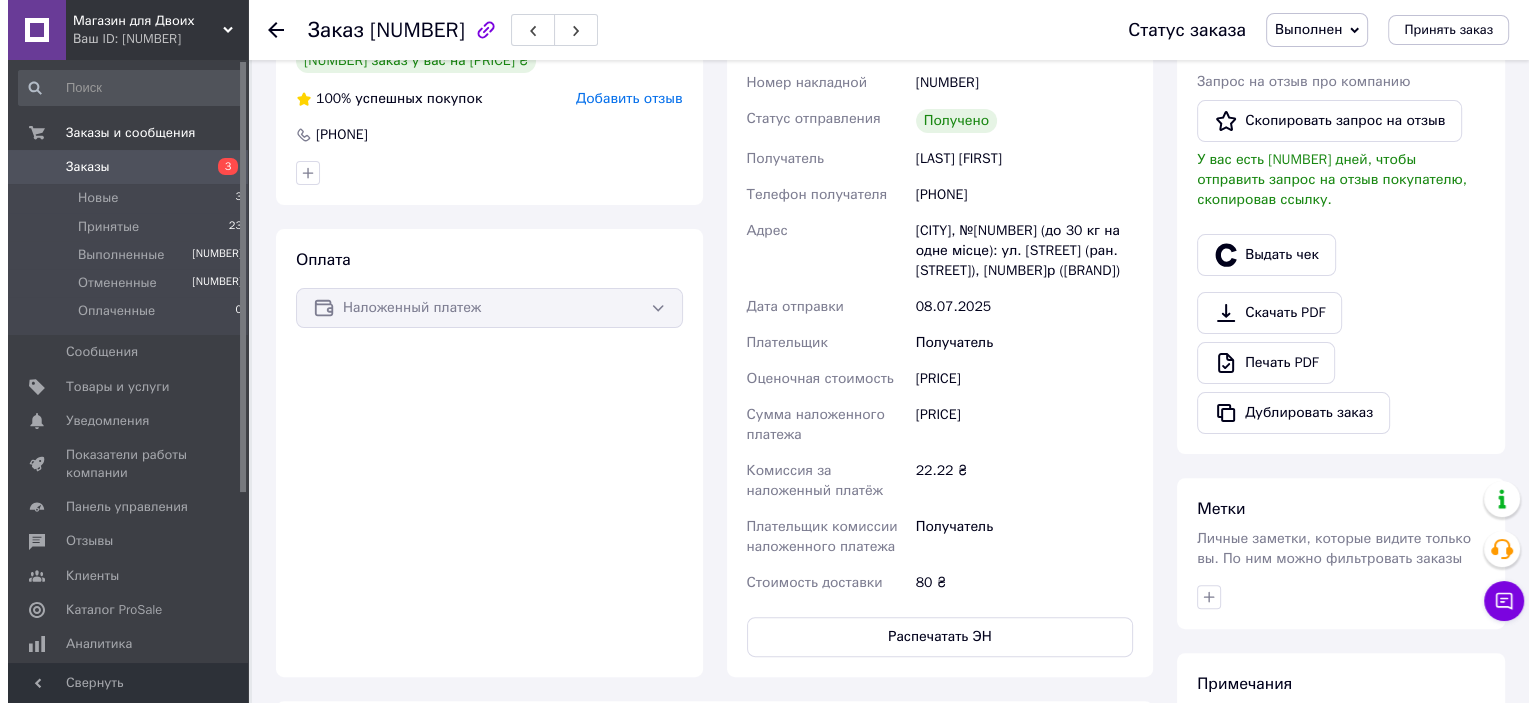 scroll, scrollTop: 508, scrollLeft: 0, axis: vertical 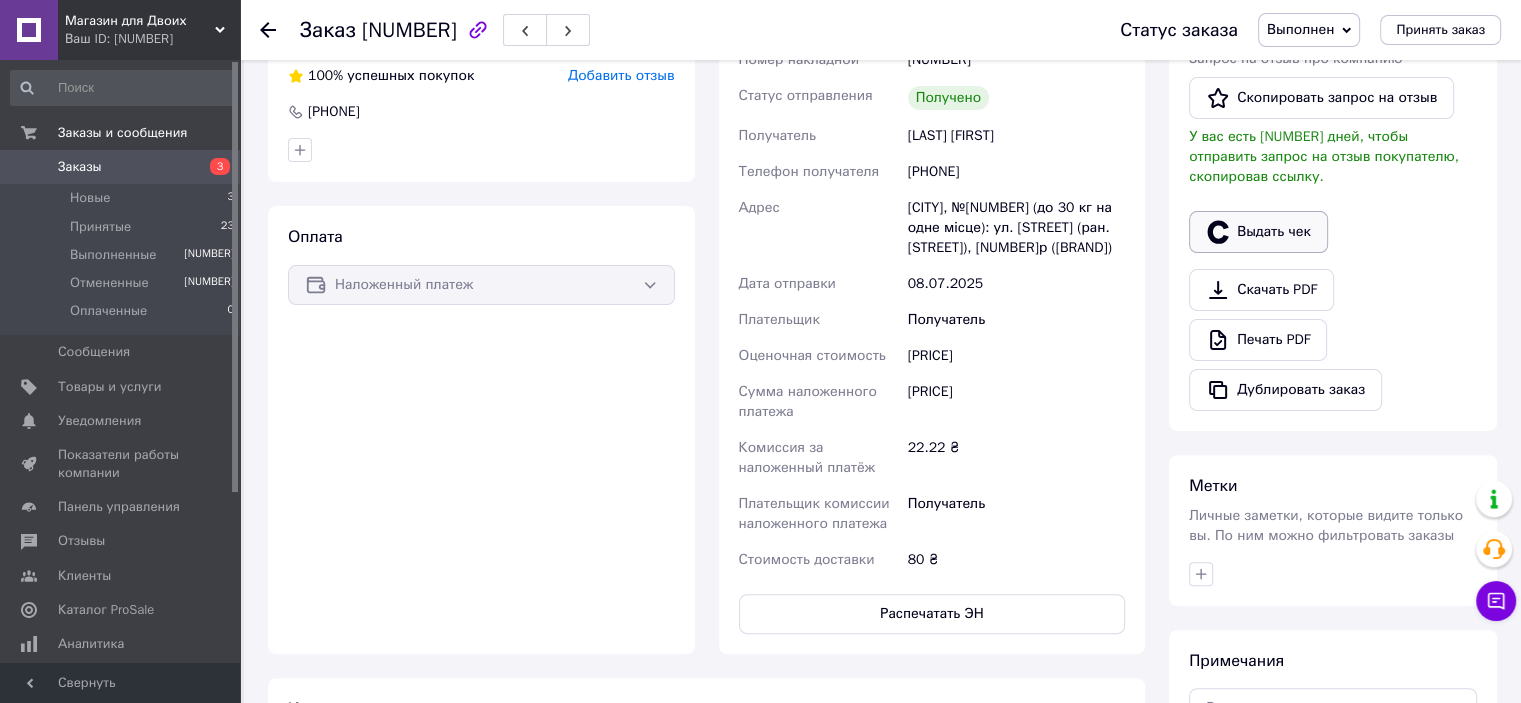 click on "Выдать чек" at bounding box center (1258, 232) 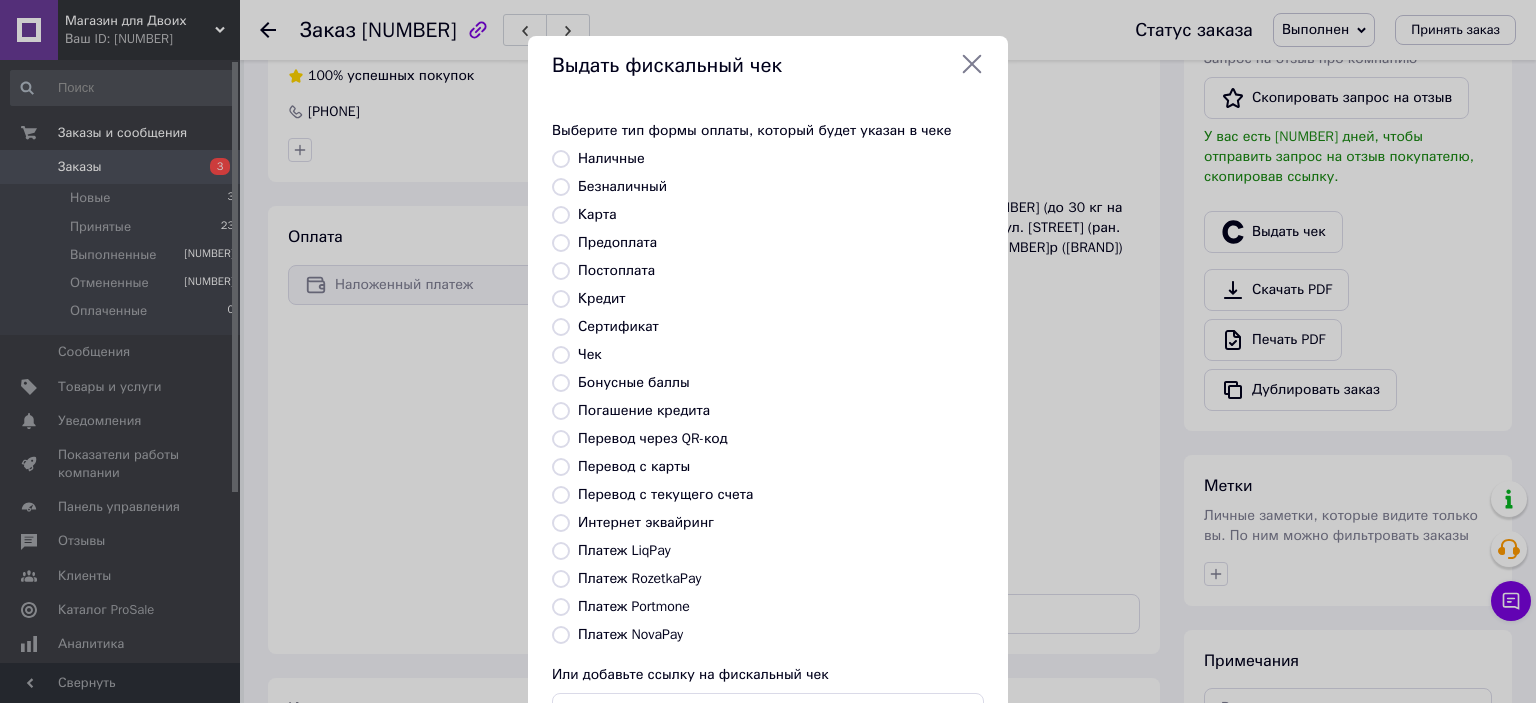 click on "Платеж NovaPay" at bounding box center [561, 635] 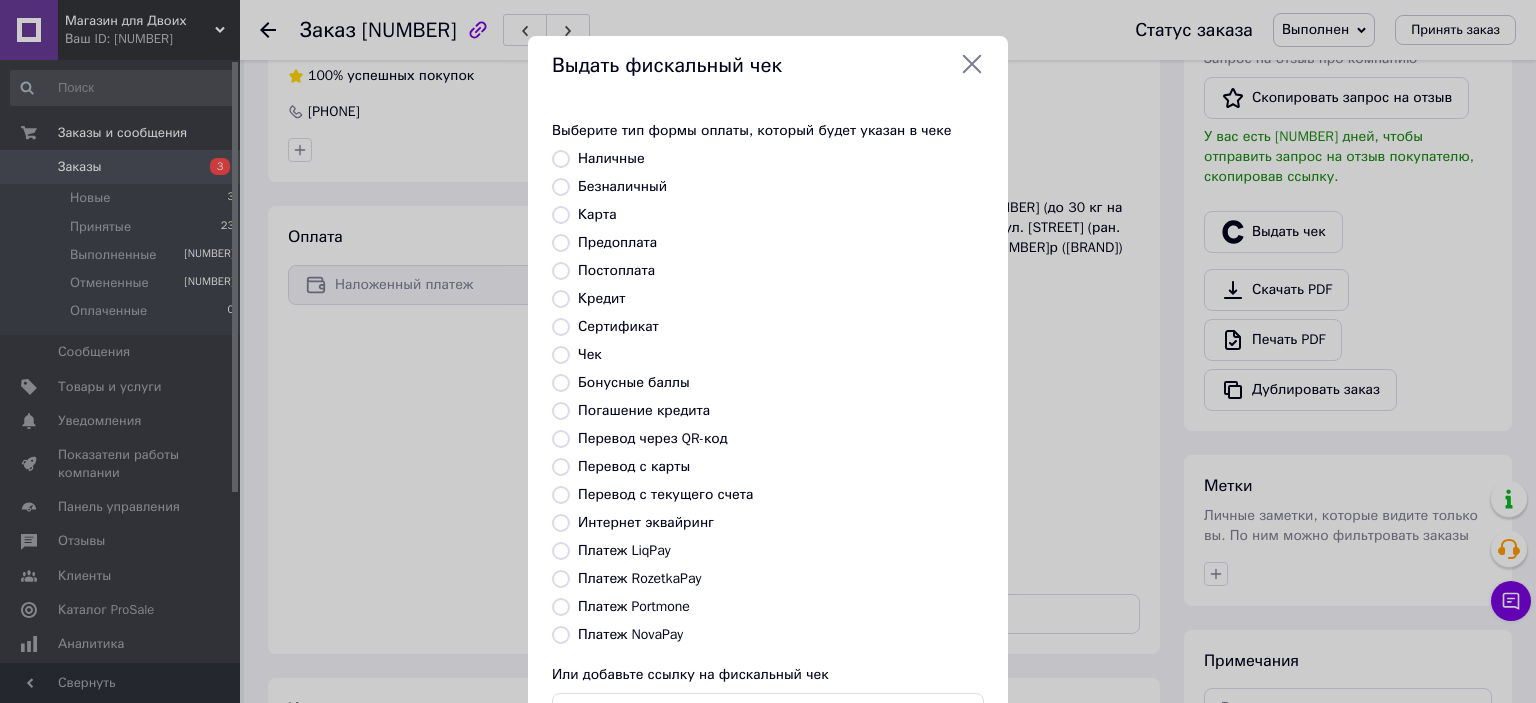 radio on "true" 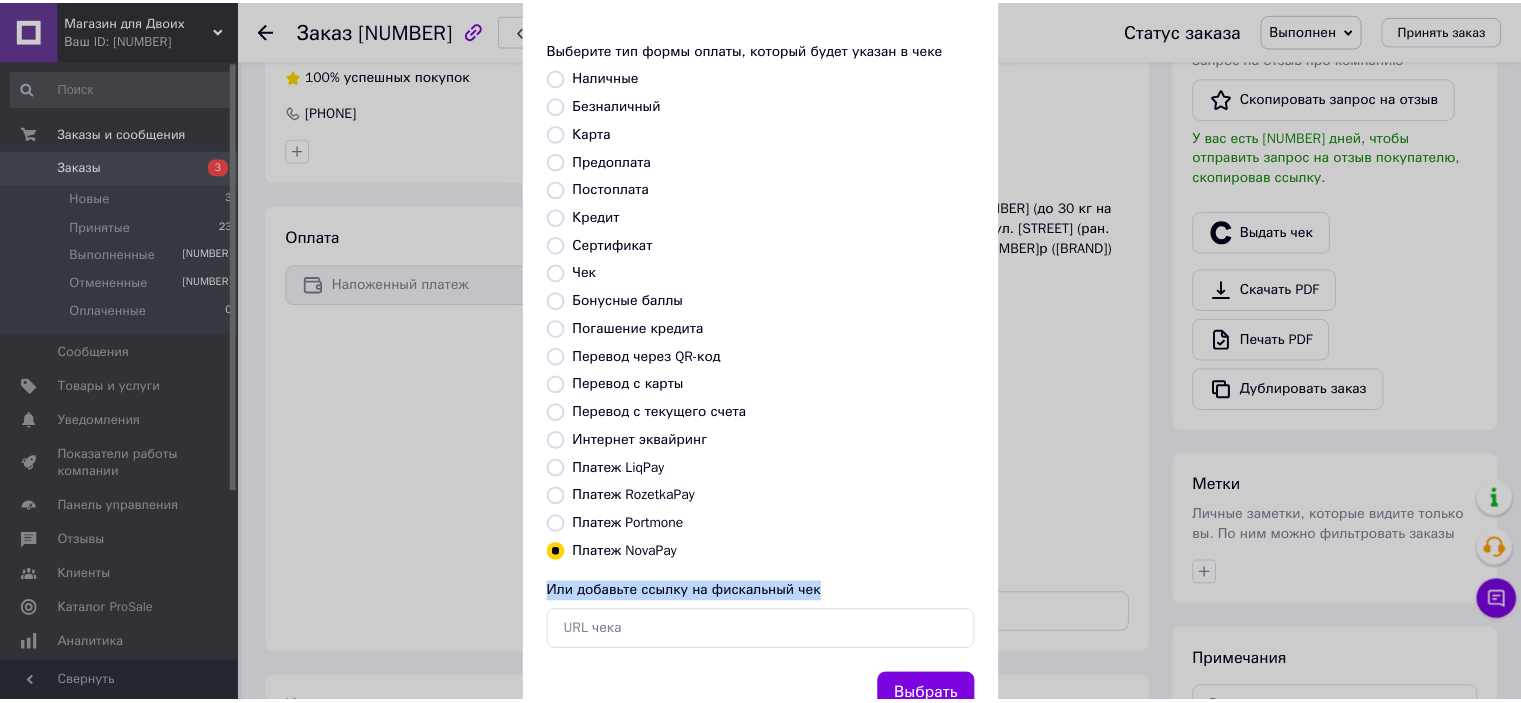 scroll, scrollTop: 110, scrollLeft: 0, axis: vertical 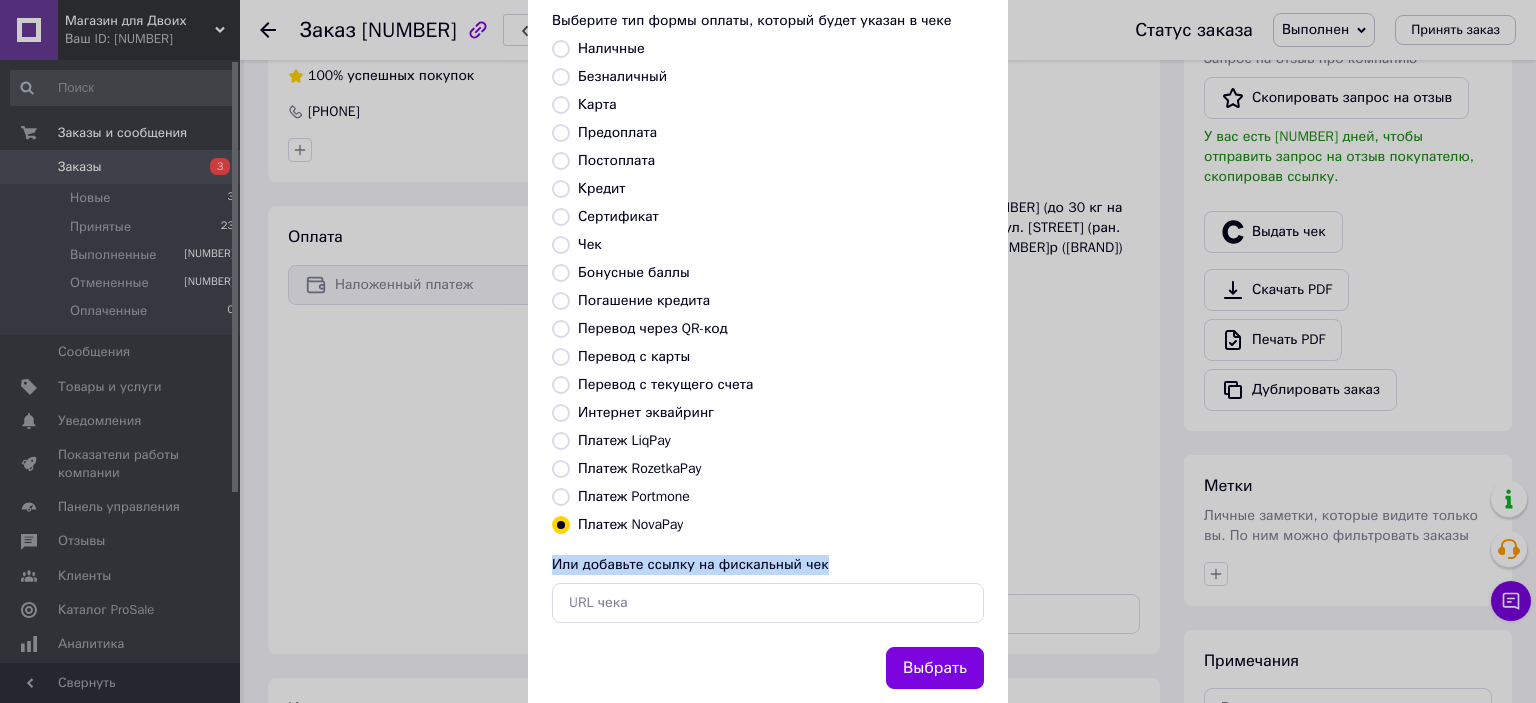 drag, startPoint x: 738, startPoint y: 637, endPoint x: 772, endPoint y: 658, distance: 39.962482 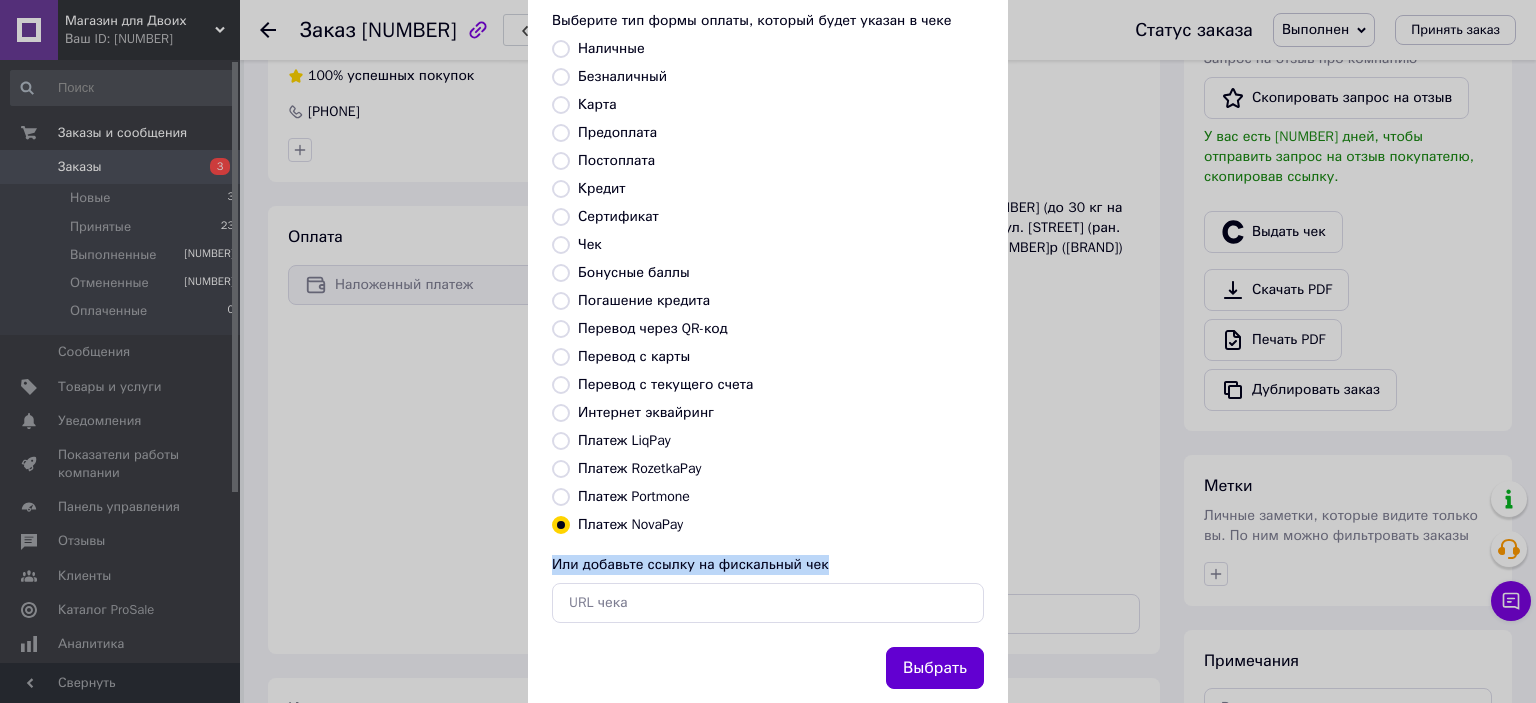 click on "Выбрать" at bounding box center (935, 668) 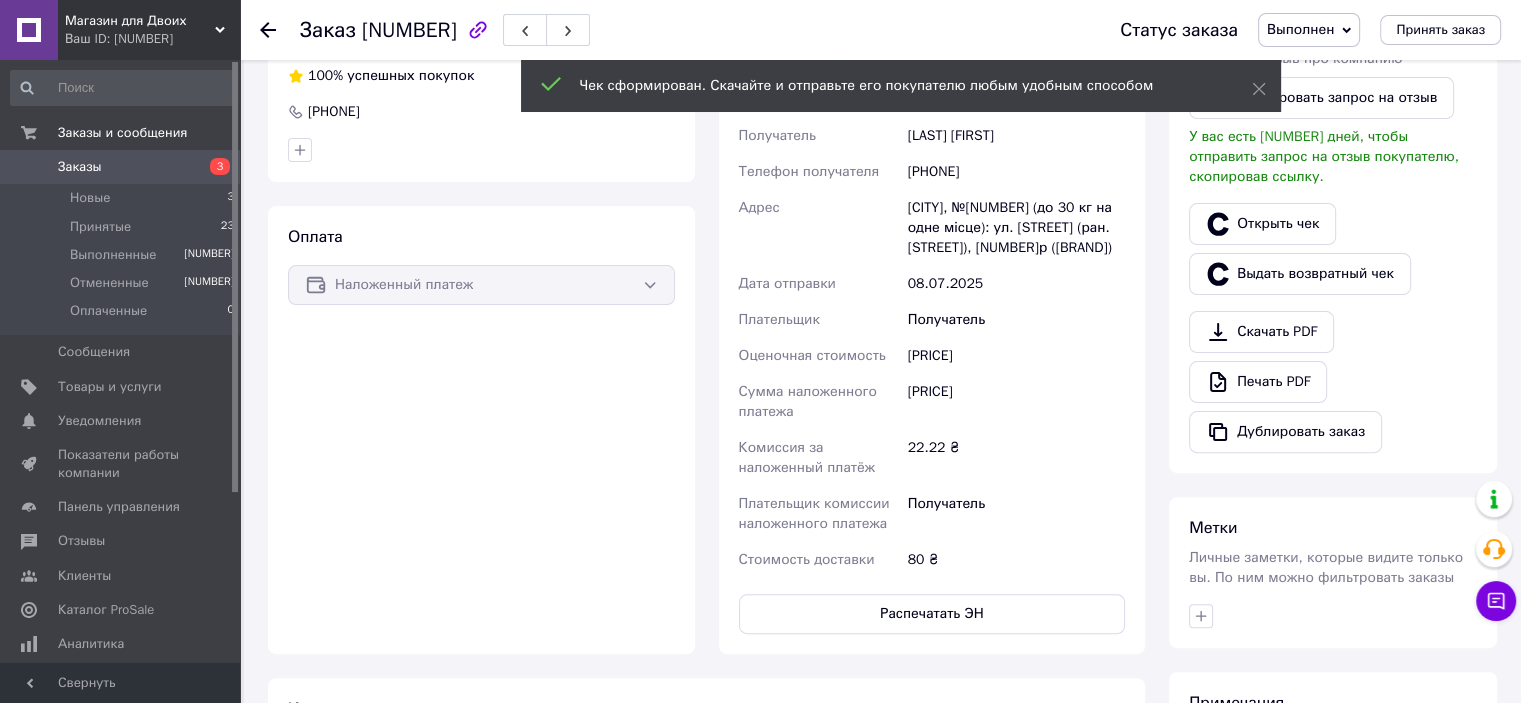 click at bounding box center (268, 30) 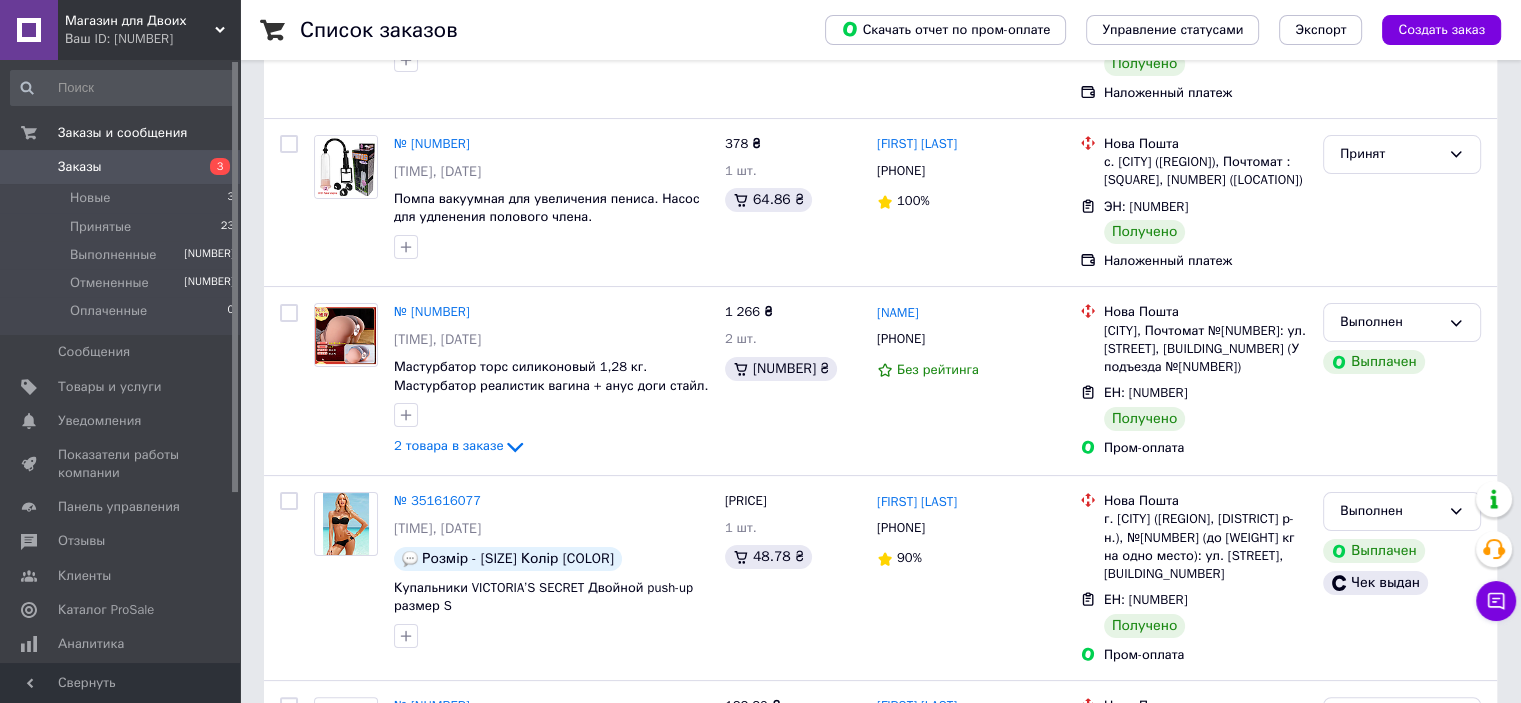 scroll, scrollTop: 293, scrollLeft: 0, axis: vertical 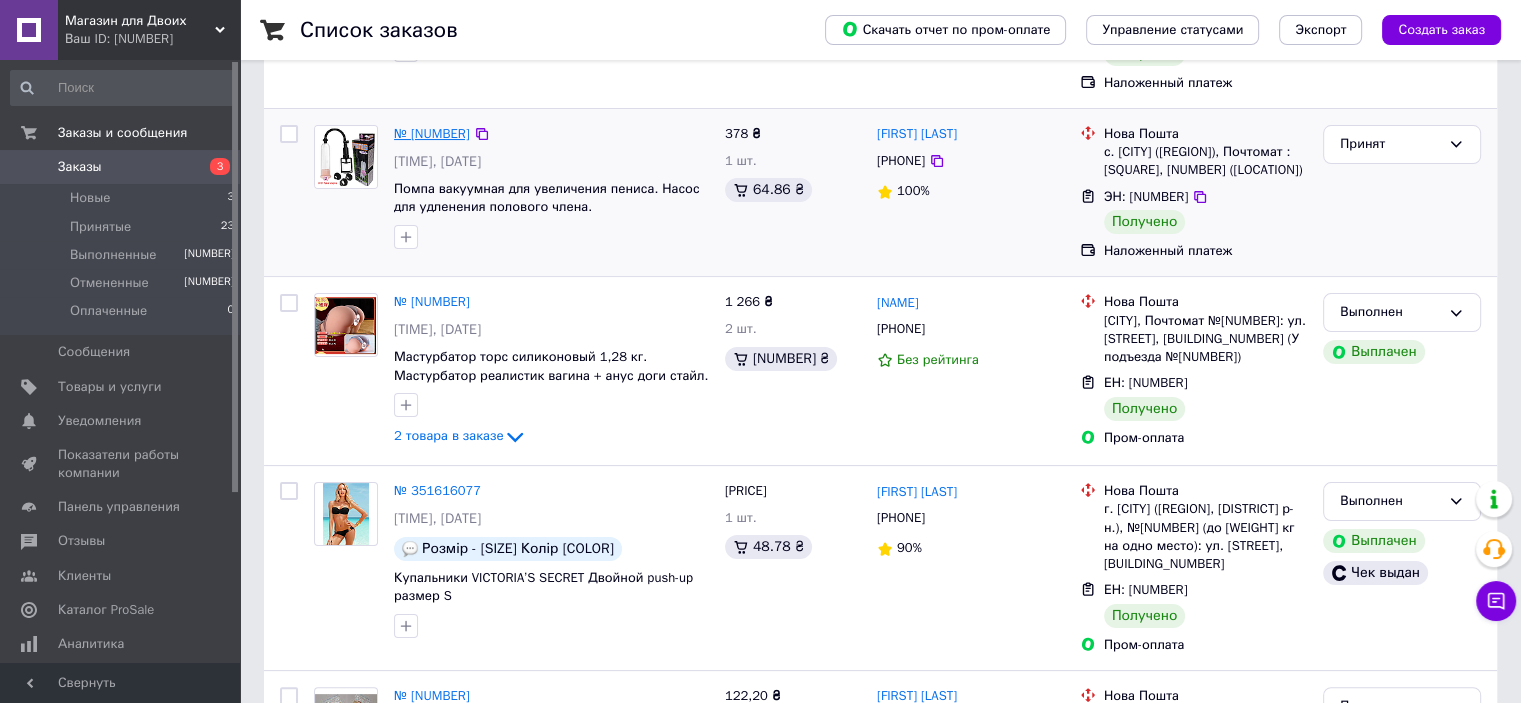 click on "№ [NUMBER]" at bounding box center (432, 133) 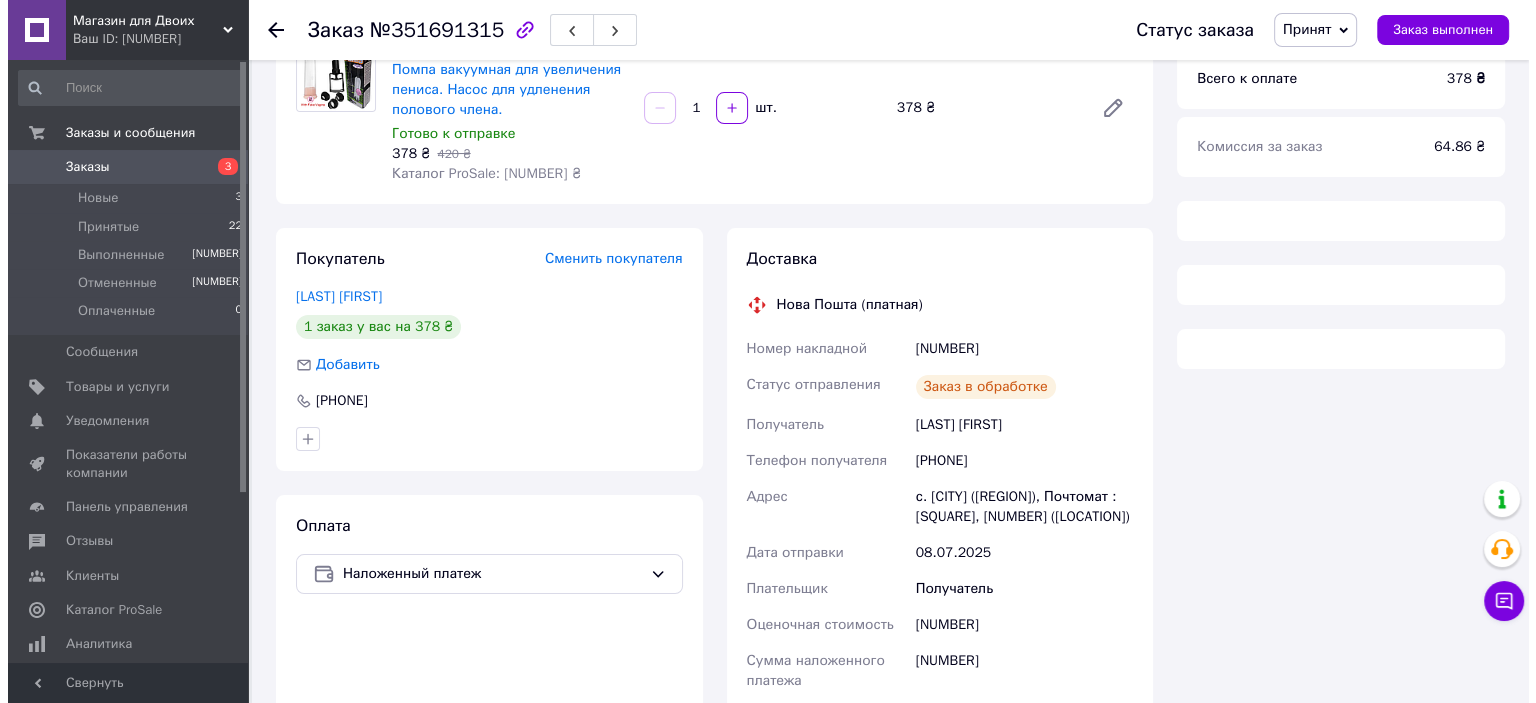 scroll, scrollTop: 293, scrollLeft: 0, axis: vertical 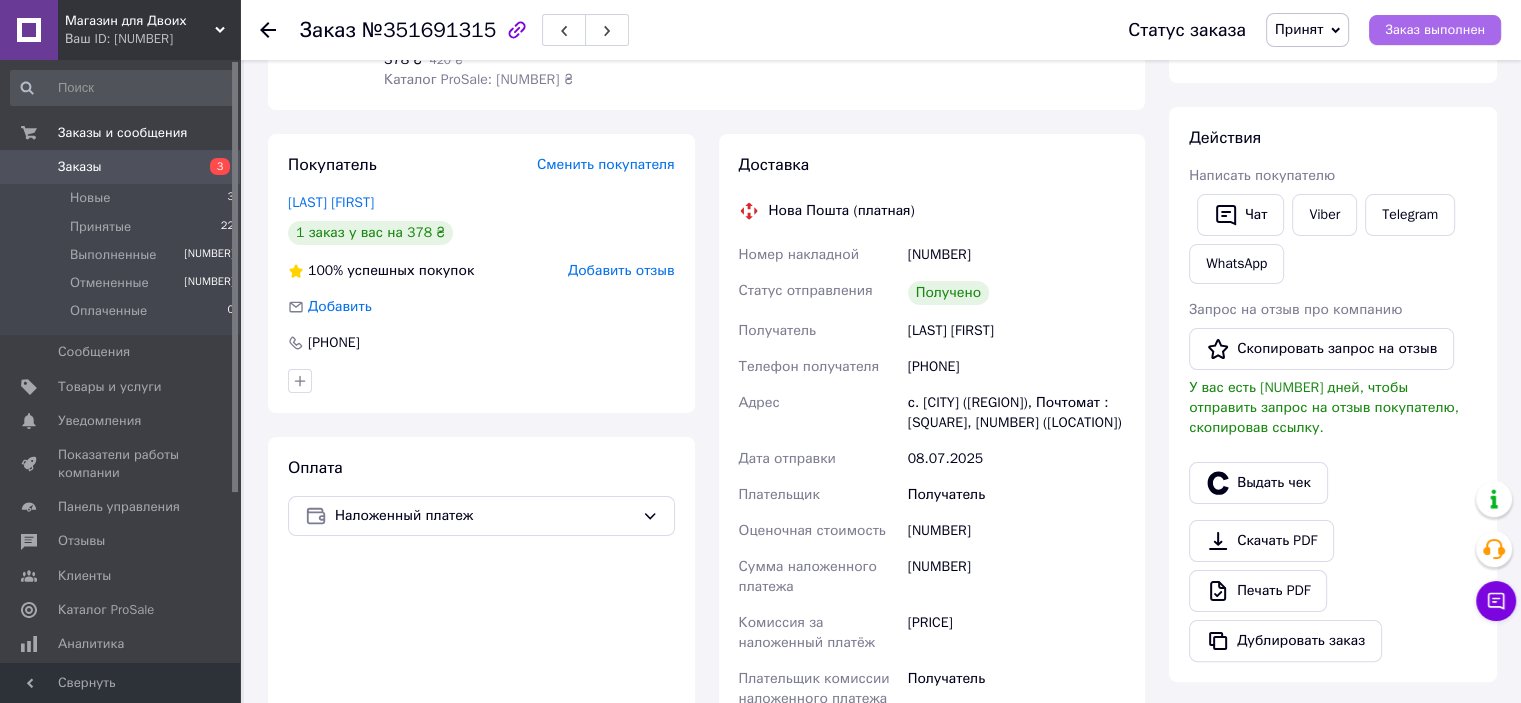 click on "Заказ выполнен" at bounding box center [1435, 30] 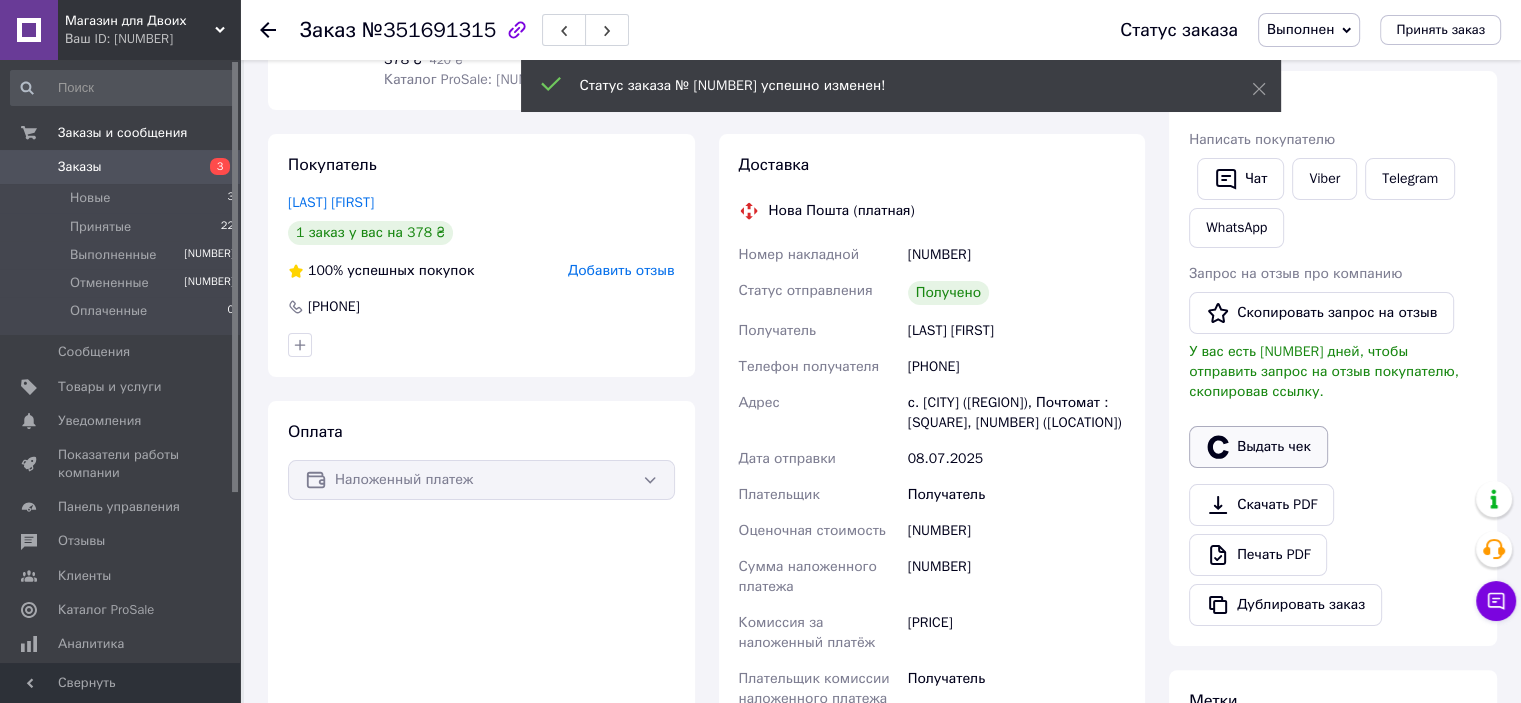 click on "Выдать чек" at bounding box center [1258, 447] 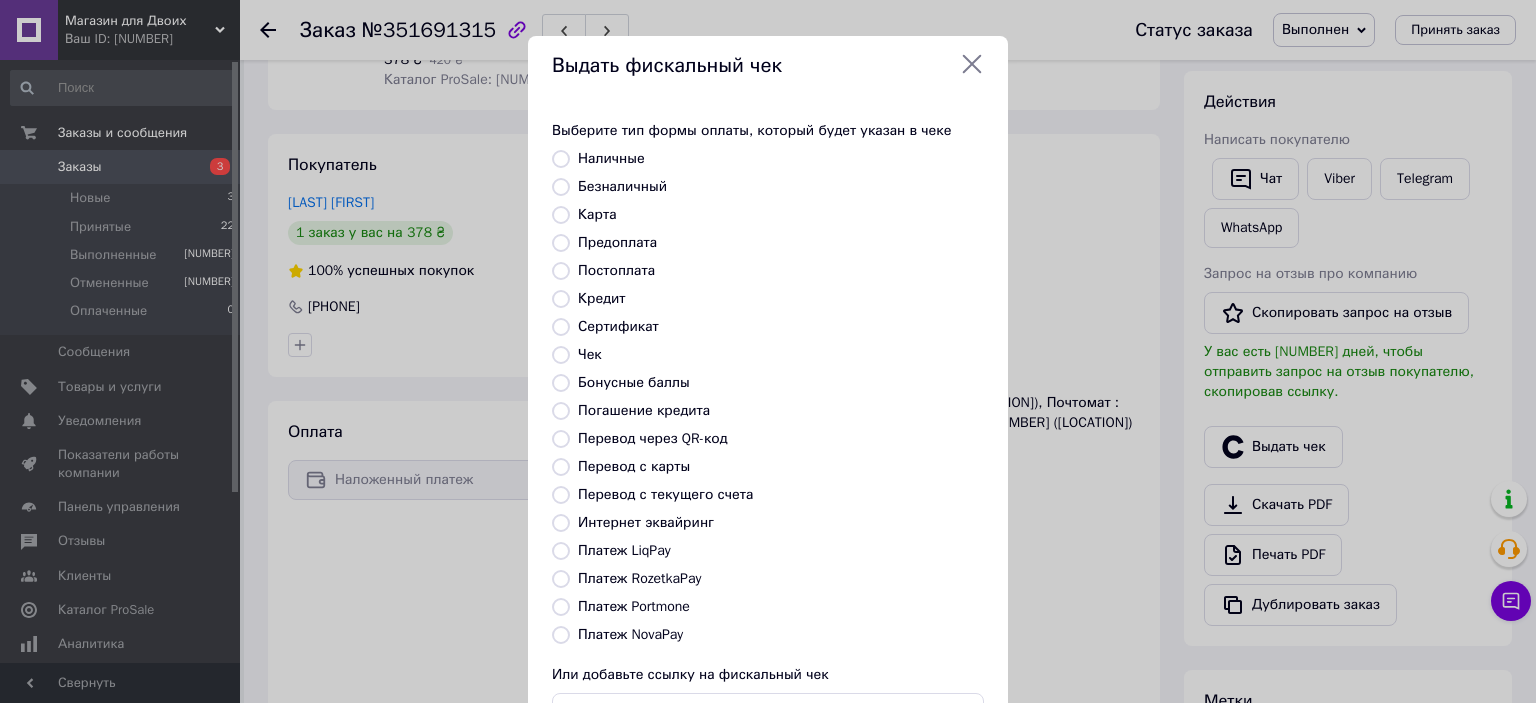 click on "Платеж NovaPay" at bounding box center (561, 635) 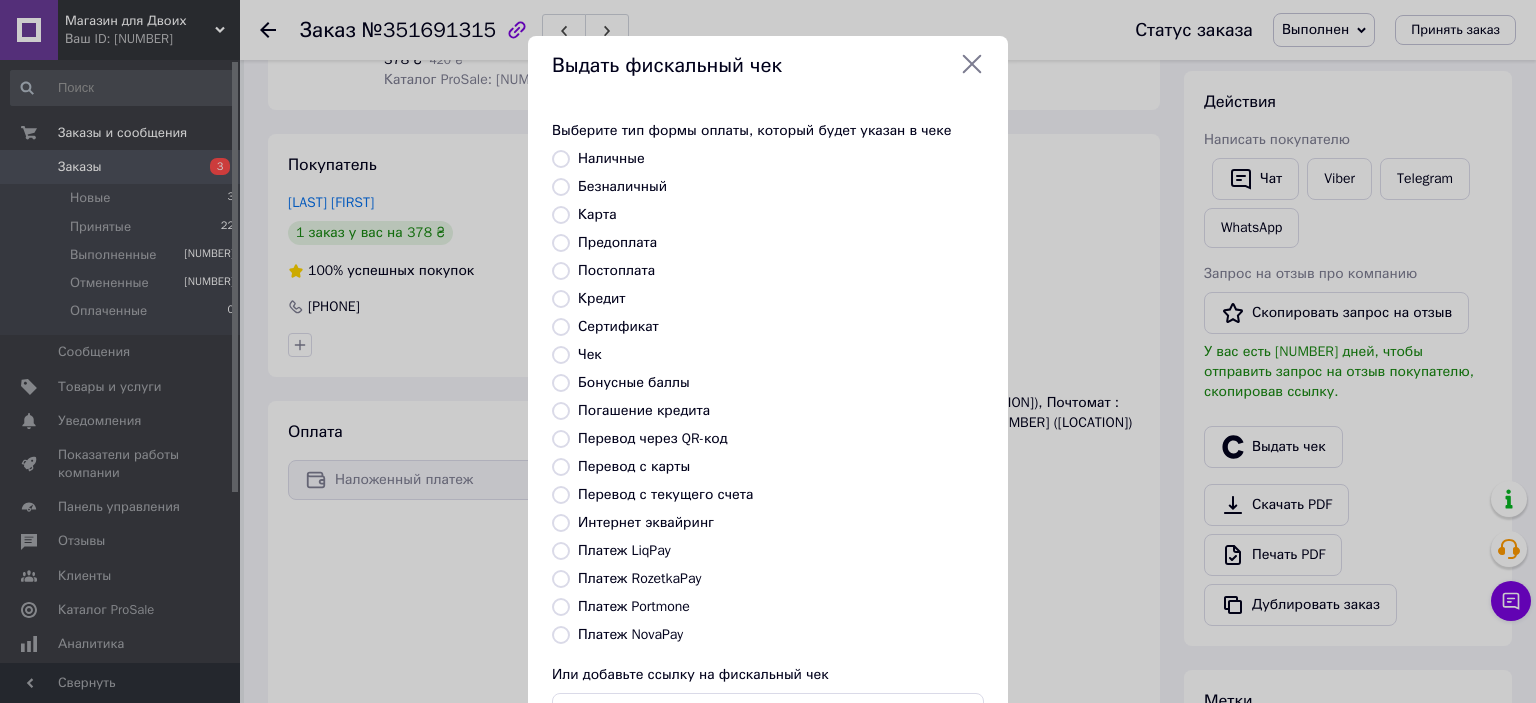 radio on "true" 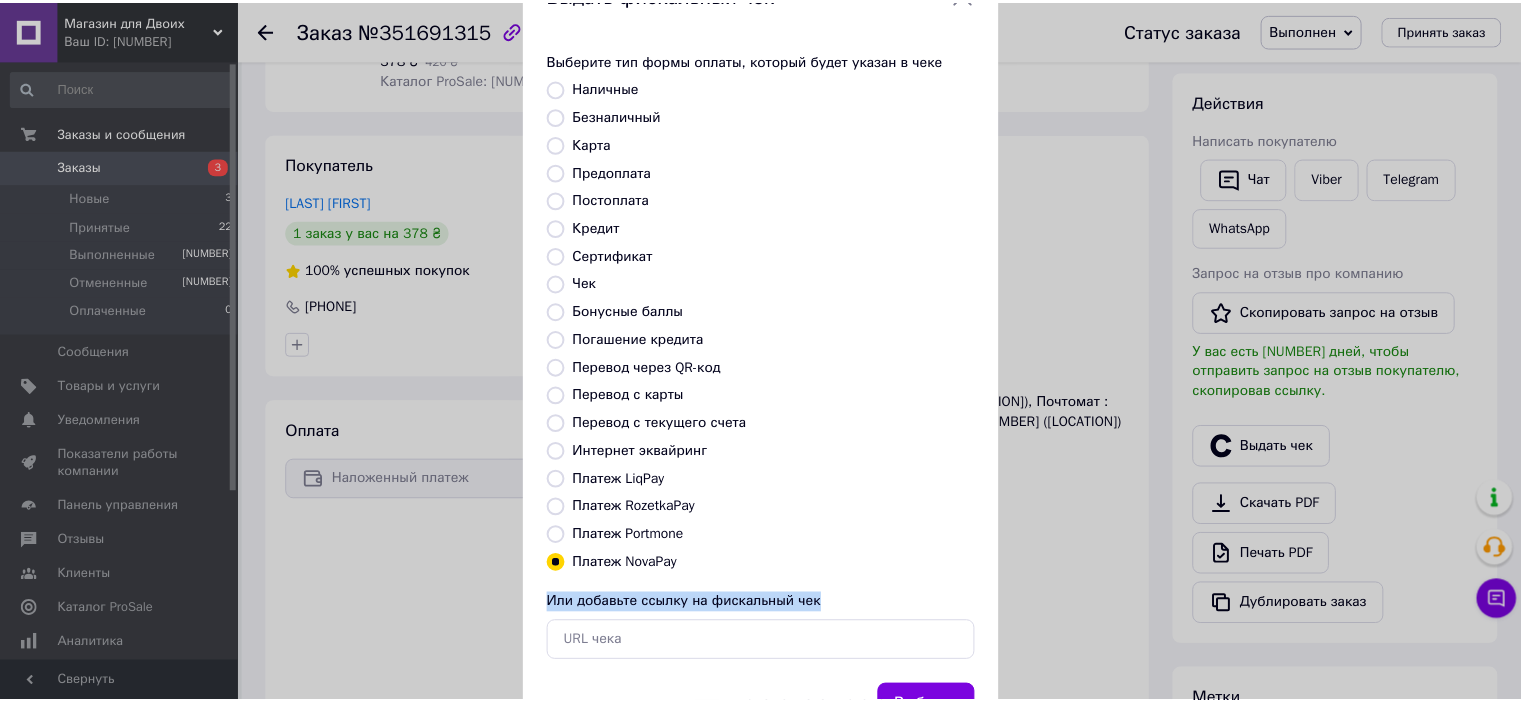 scroll, scrollTop: 104, scrollLeft: 0, axis: vertical 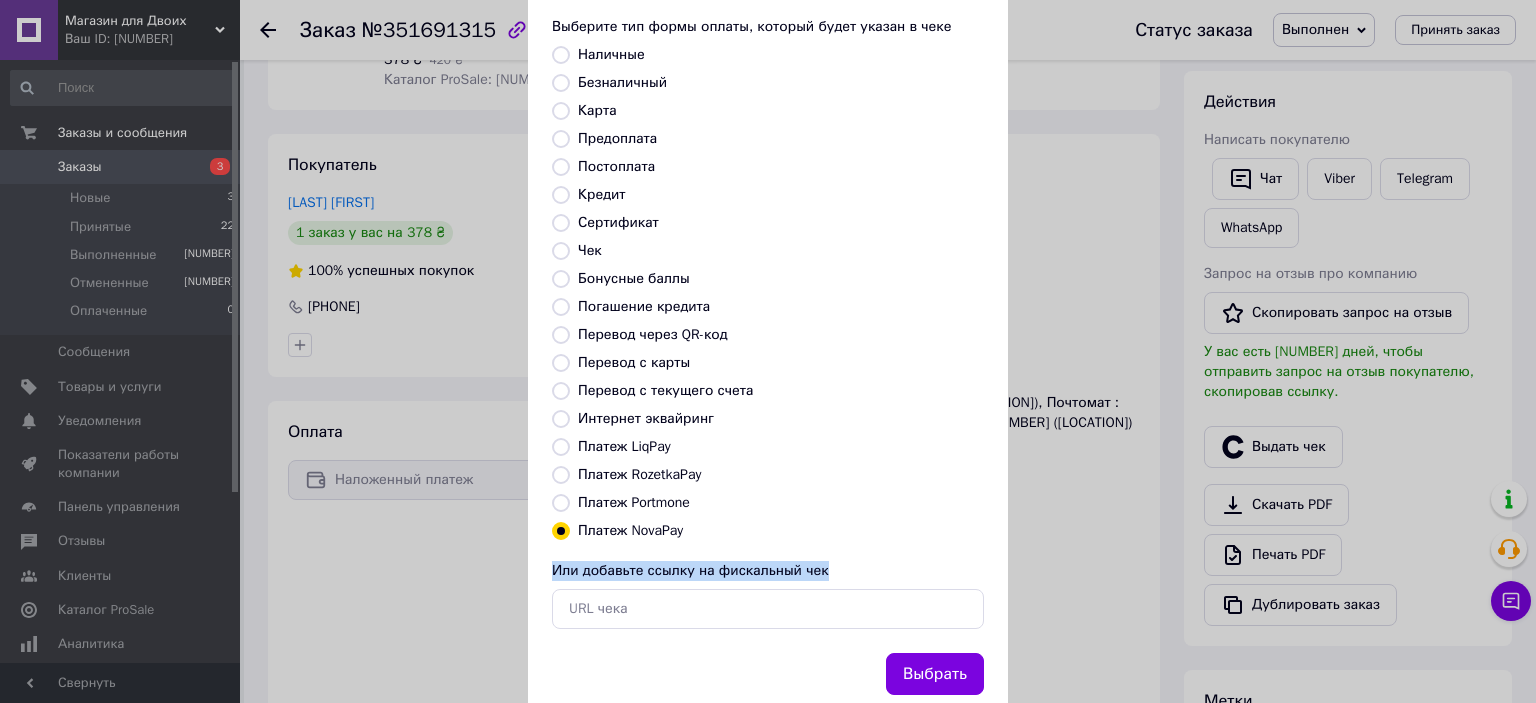 drag, startPoint x: 737, startPoint y: 635, endPoint x: 837, endPoint y: 647, distance: 100.71743 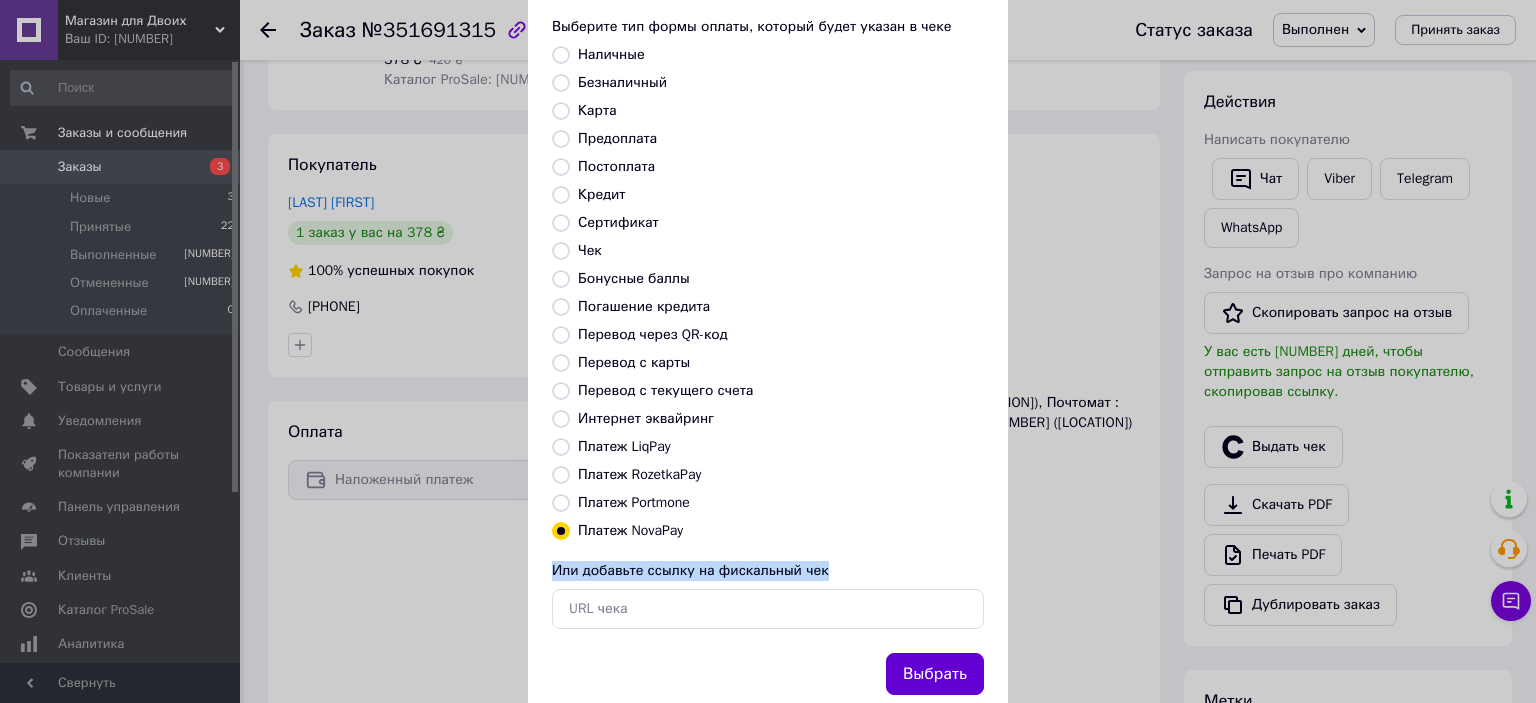 click on "Выбрать" at bounding box center (935, 674) 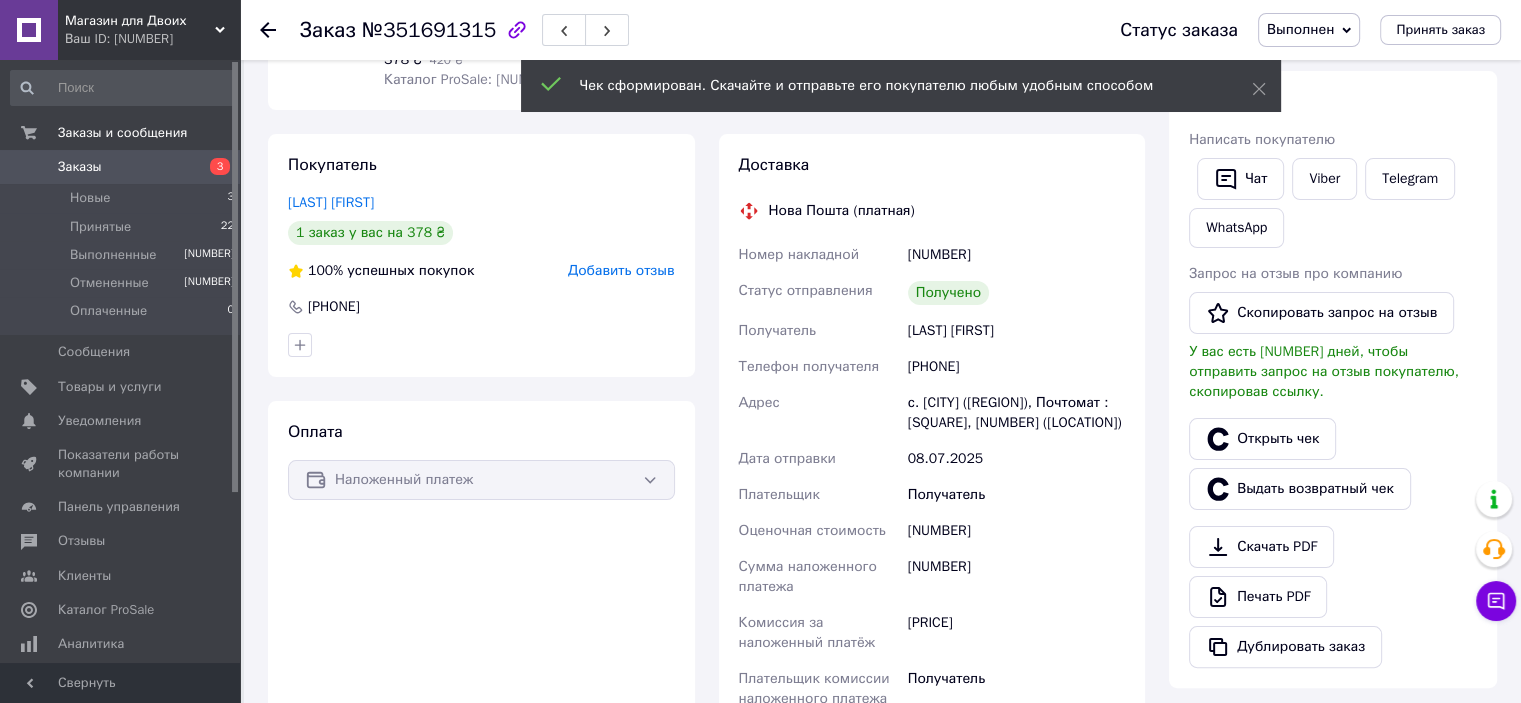 click at bounding box center (268, 30) 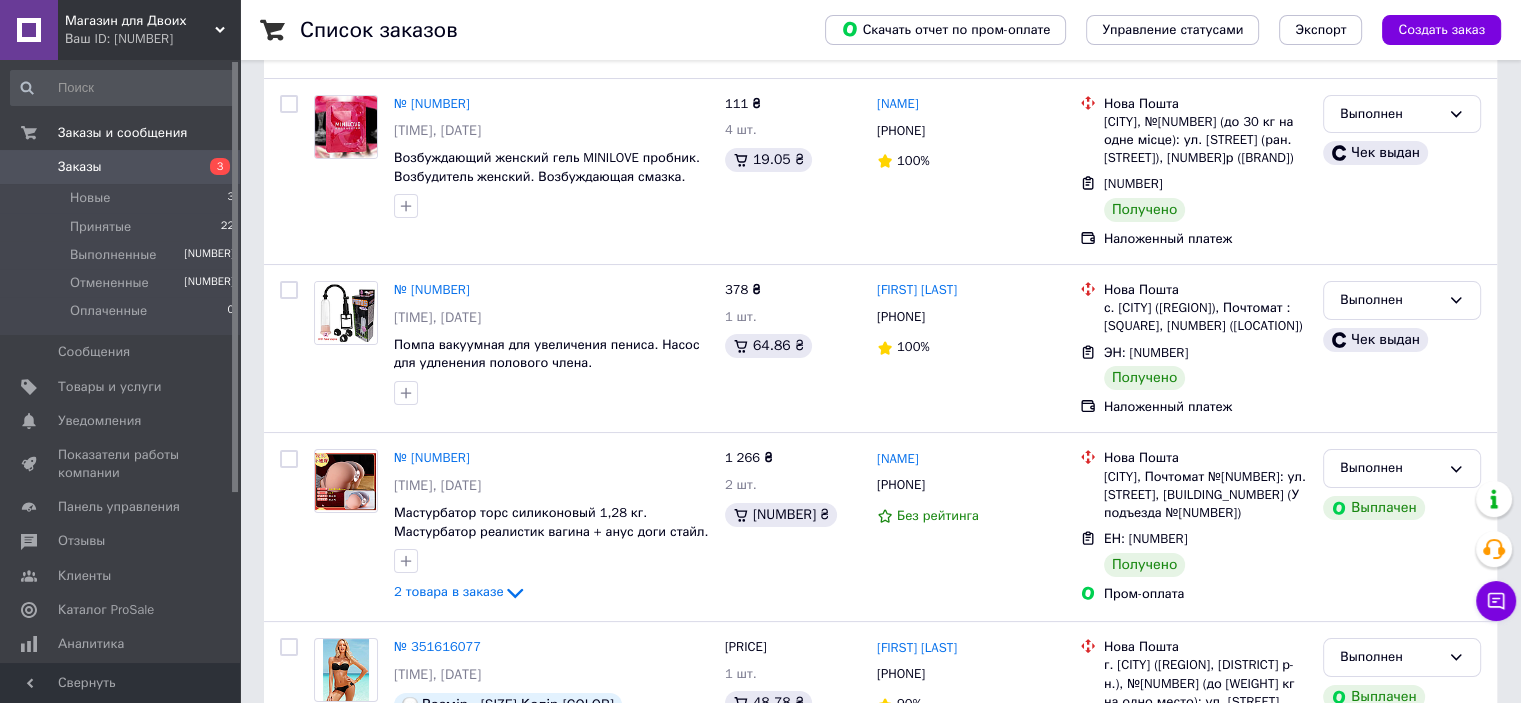 scroll, scrollTop: 132, scrollLeft: 0, axis: vertical 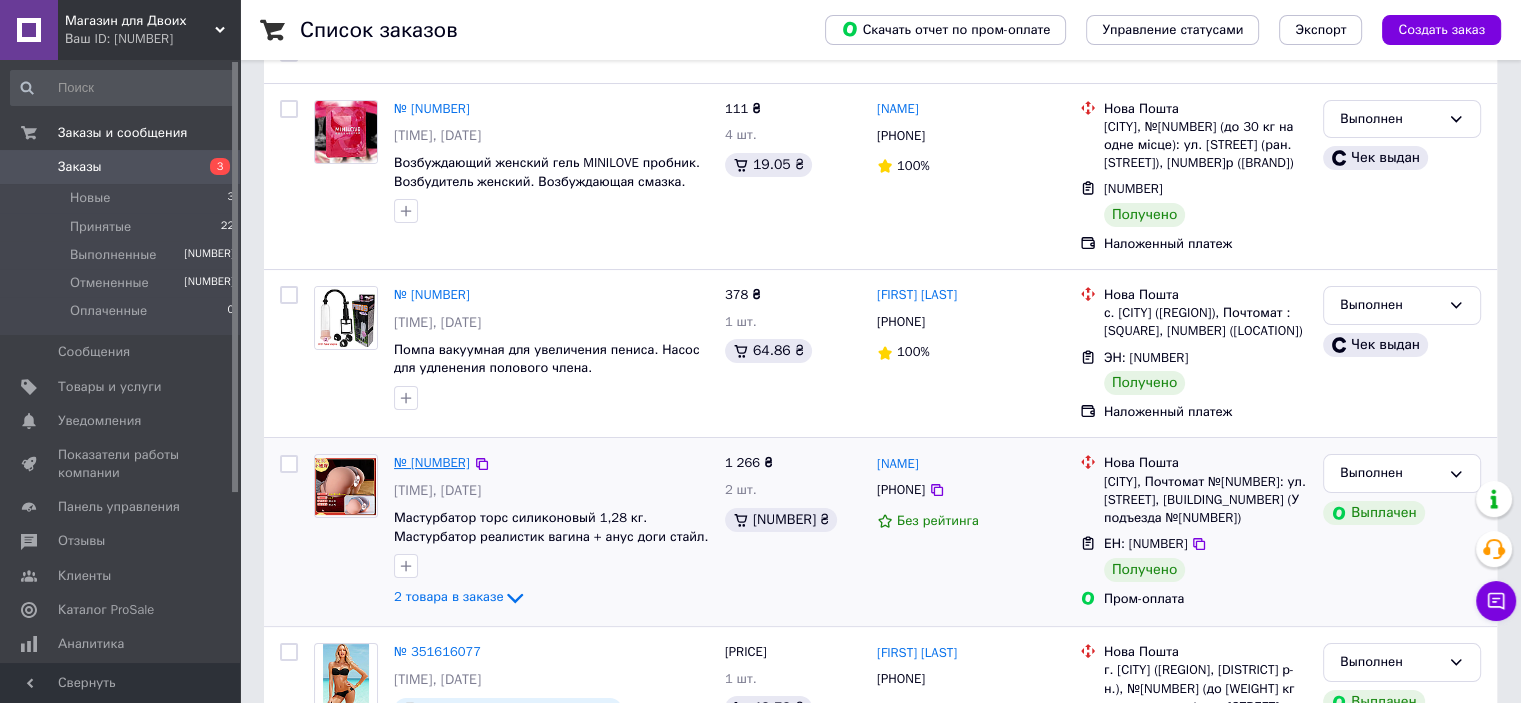 click on "№ [NUMBER]" at bounding box center (432, 462) 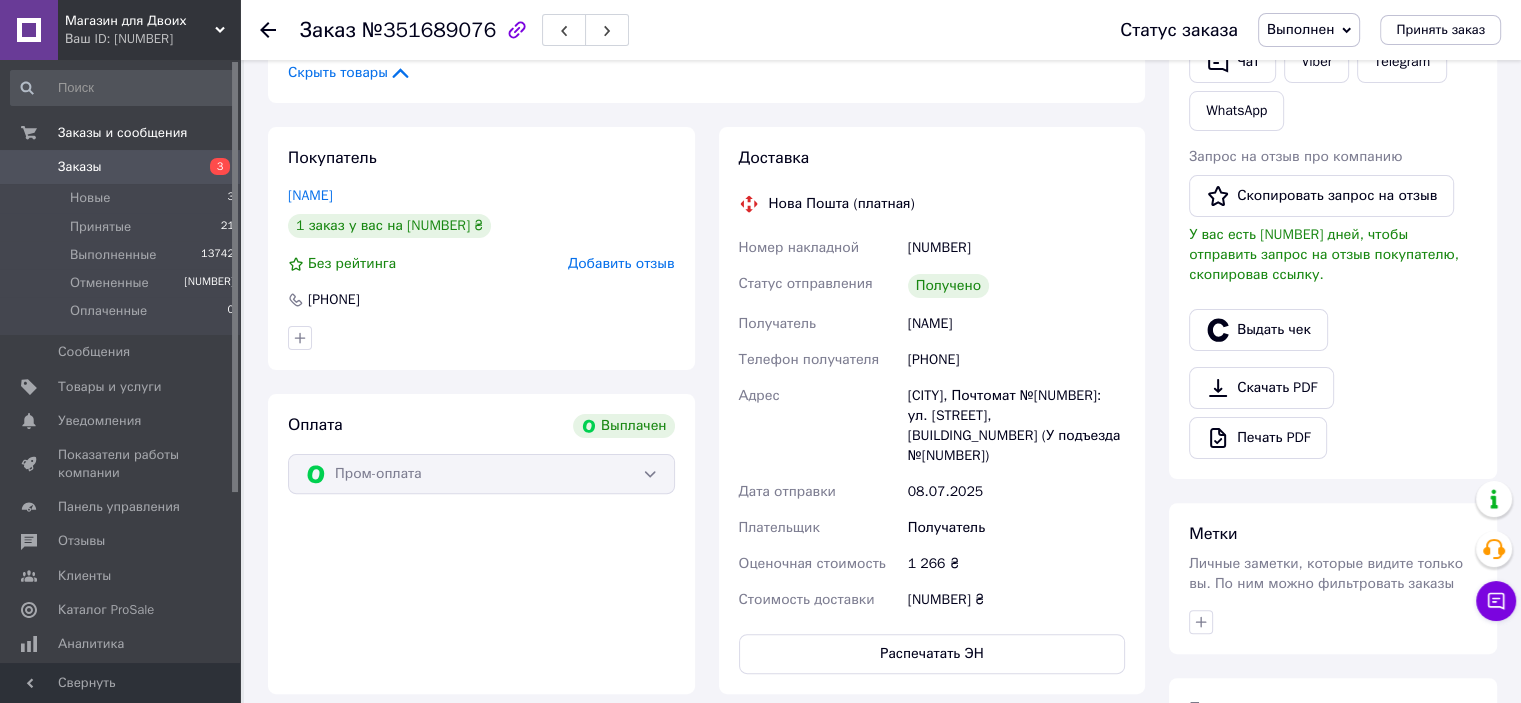 scroll, scrollTop: 560, scrollLeft: 0, axis: vertical 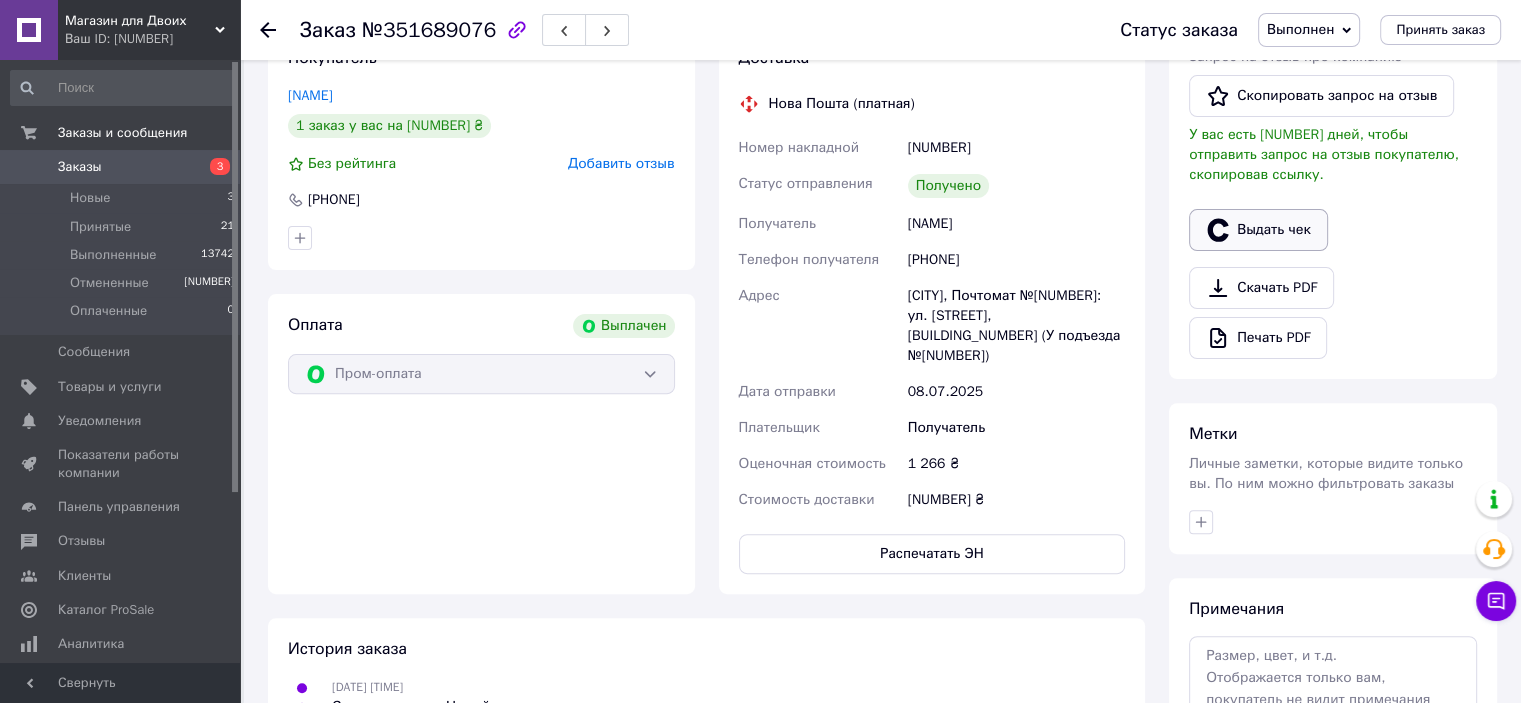 click on "Выдать чек" at bounding box center (1258, 230) 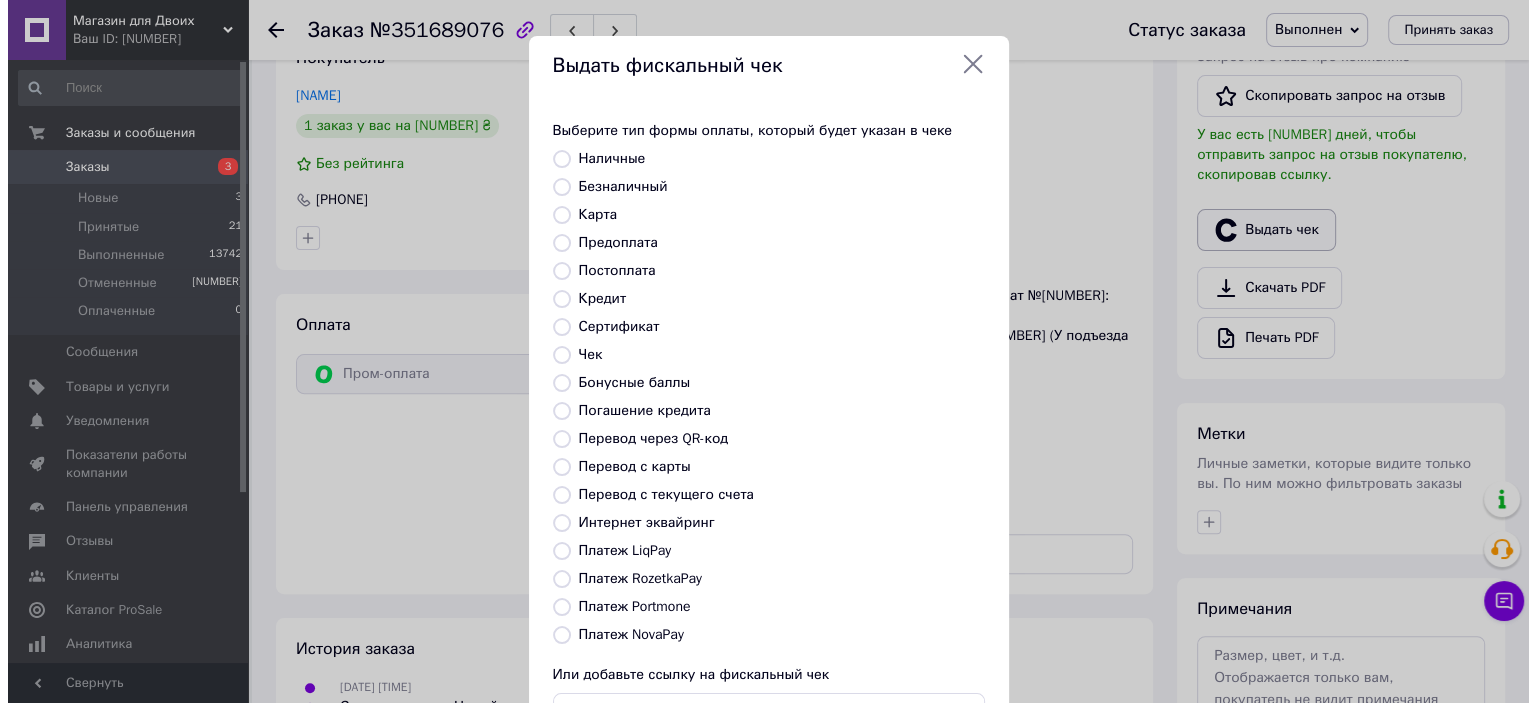 scroll, scrollTop: 536, scrollLeft: 0, axis: vertical 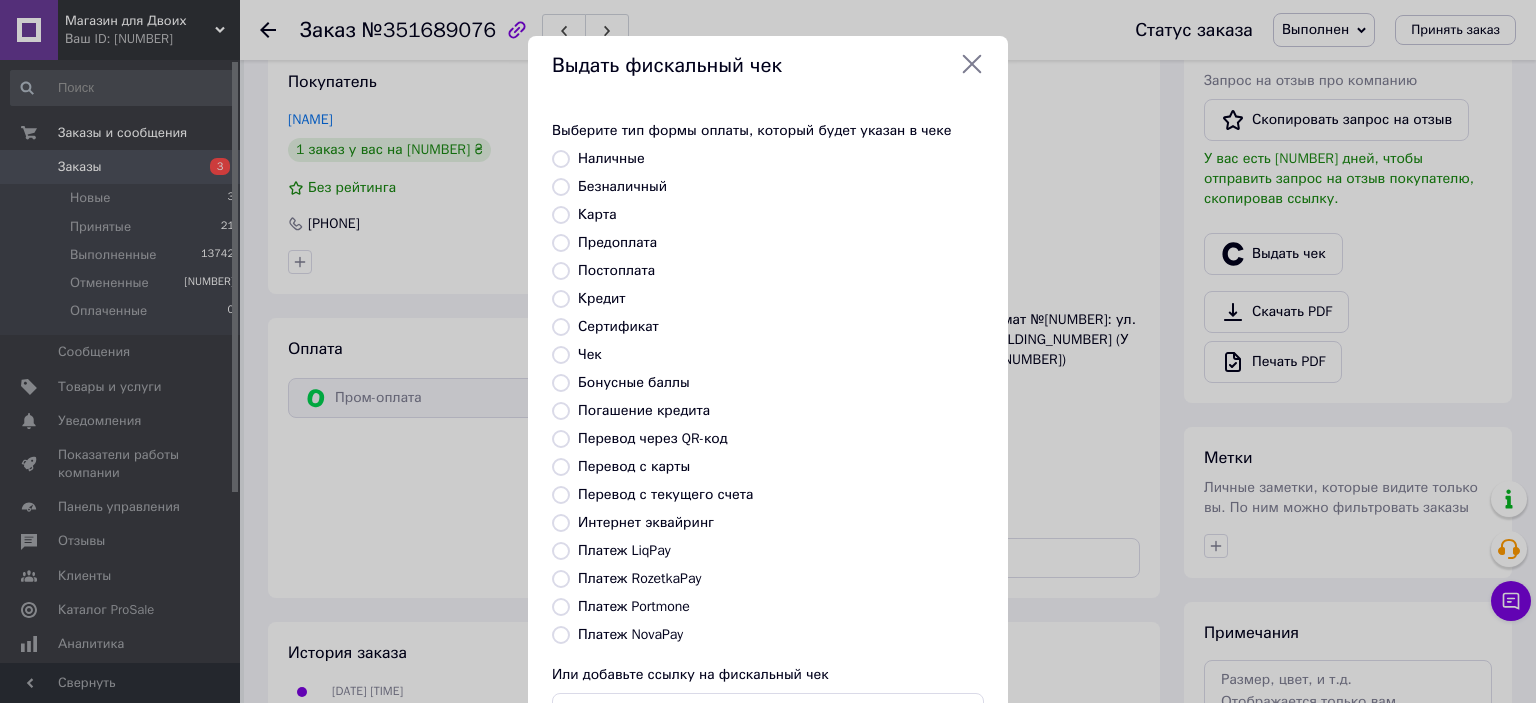 click on "Безналичный" at bounding box center [561, 187] 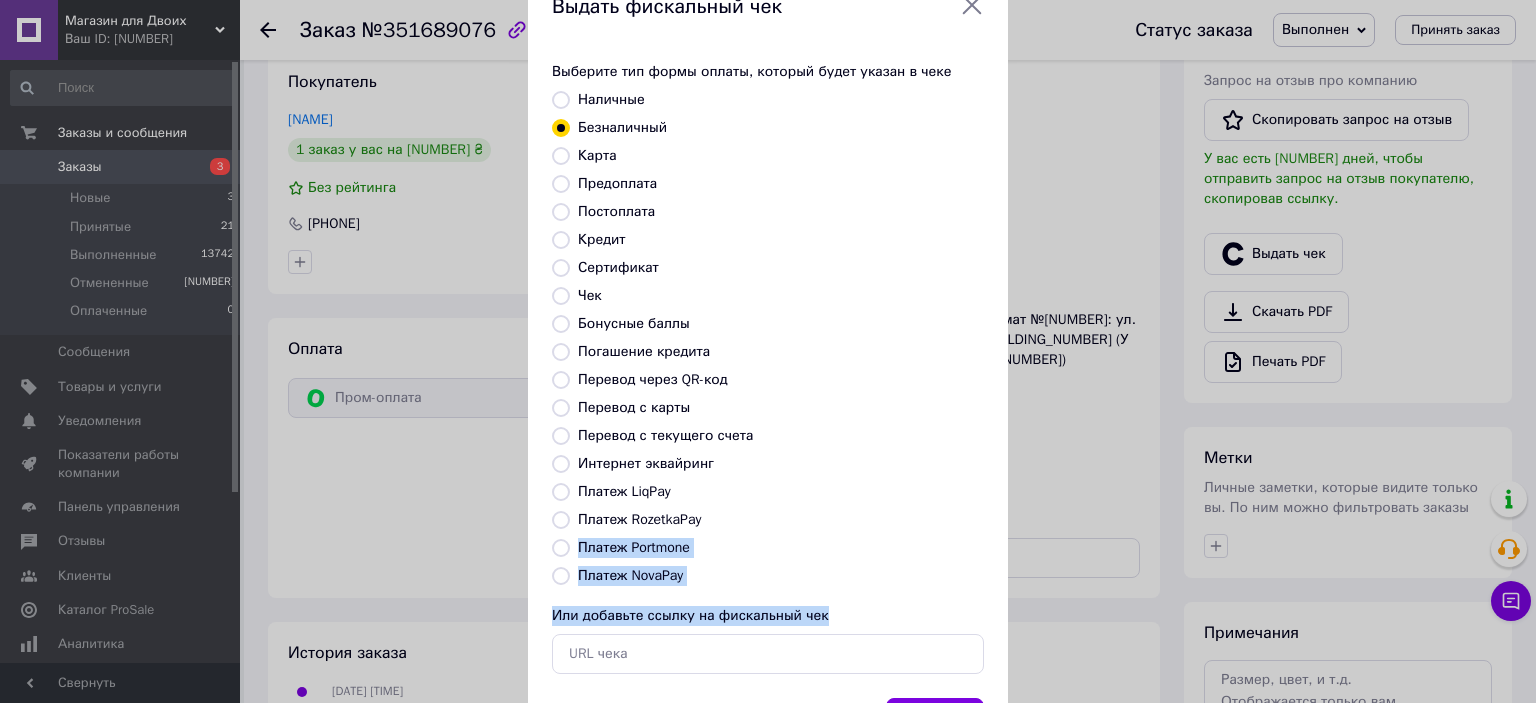 scroll, scrollTop: 80, scrollLeft: 0, axis: vertical 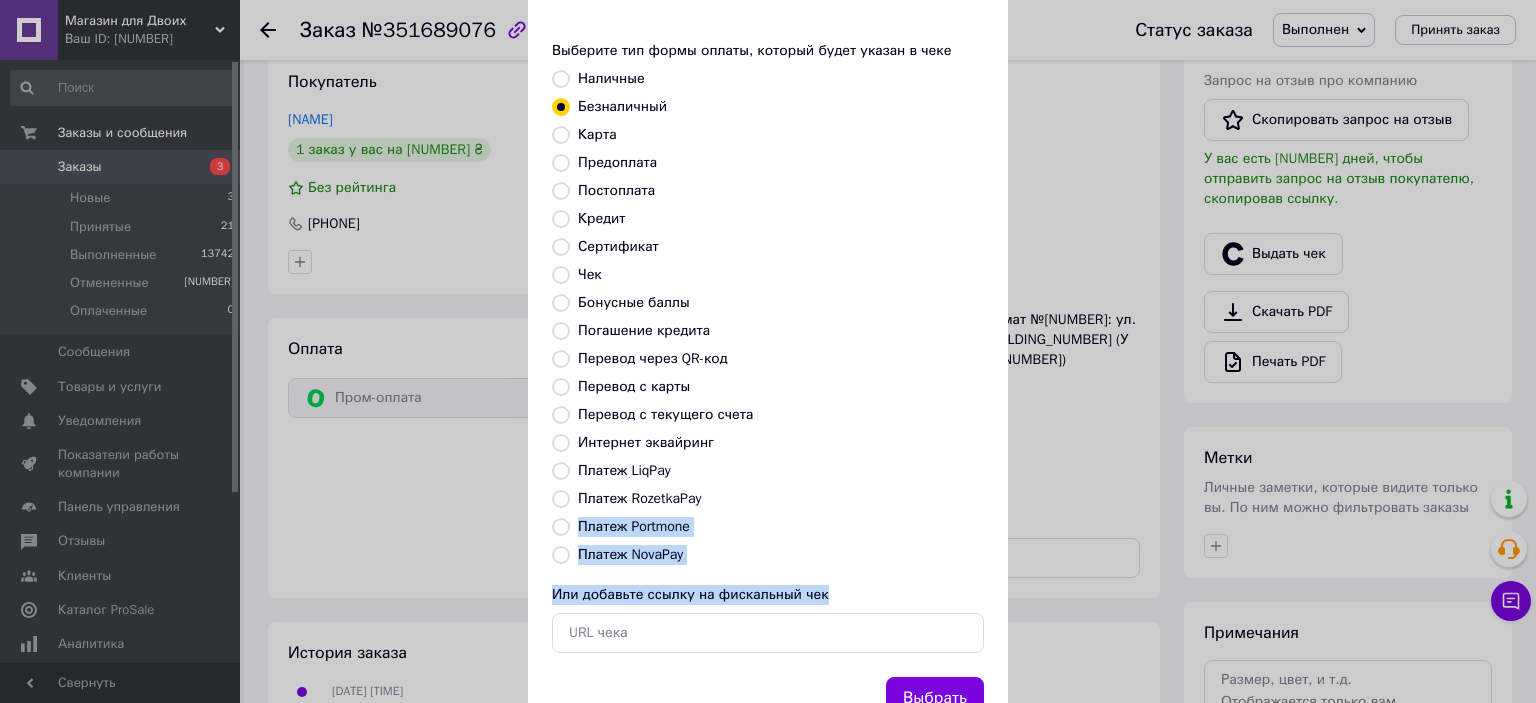 drag, startPoint x: 730, startPoint y: 584, endPoint x: 779, endPoint y: 679, distance: 106.89247 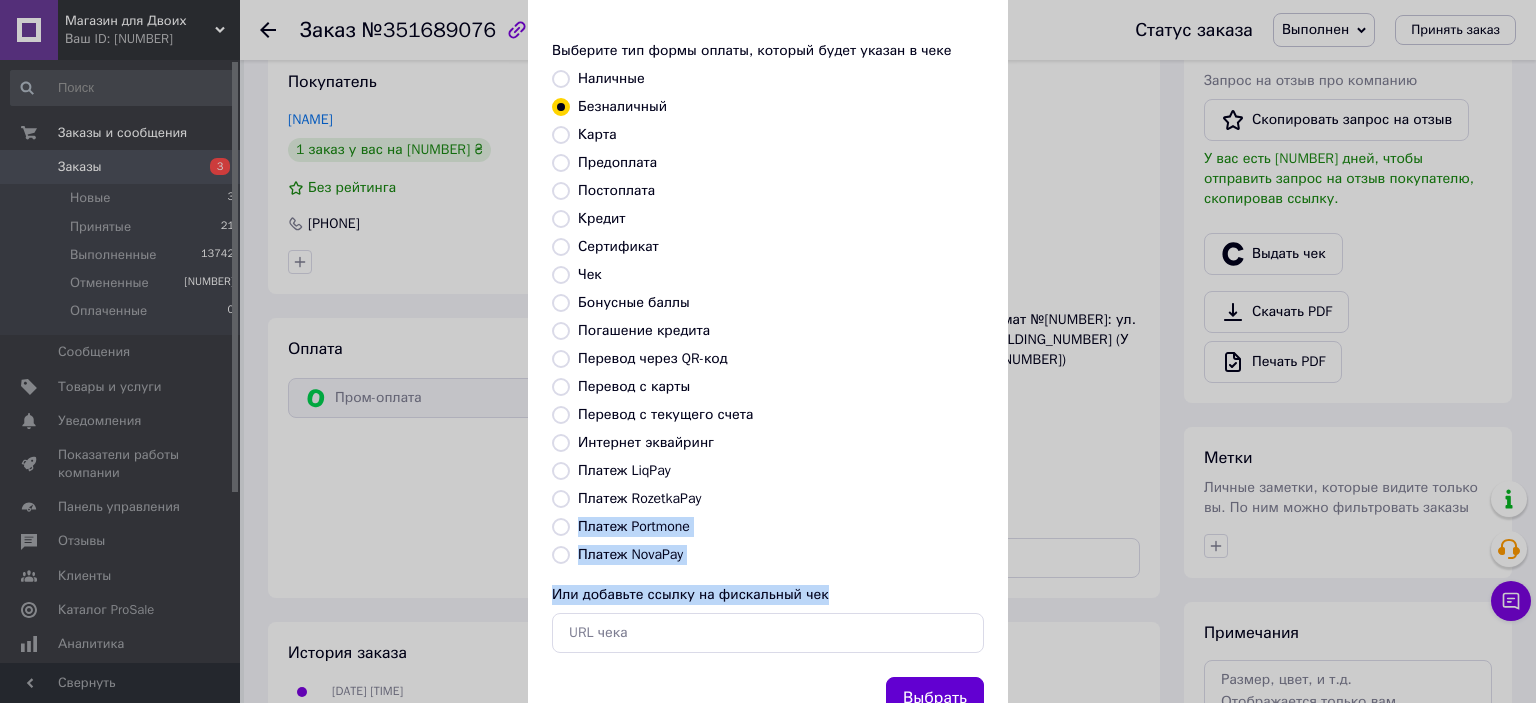 click on "Выбрать" at bounding box center [935, 698] 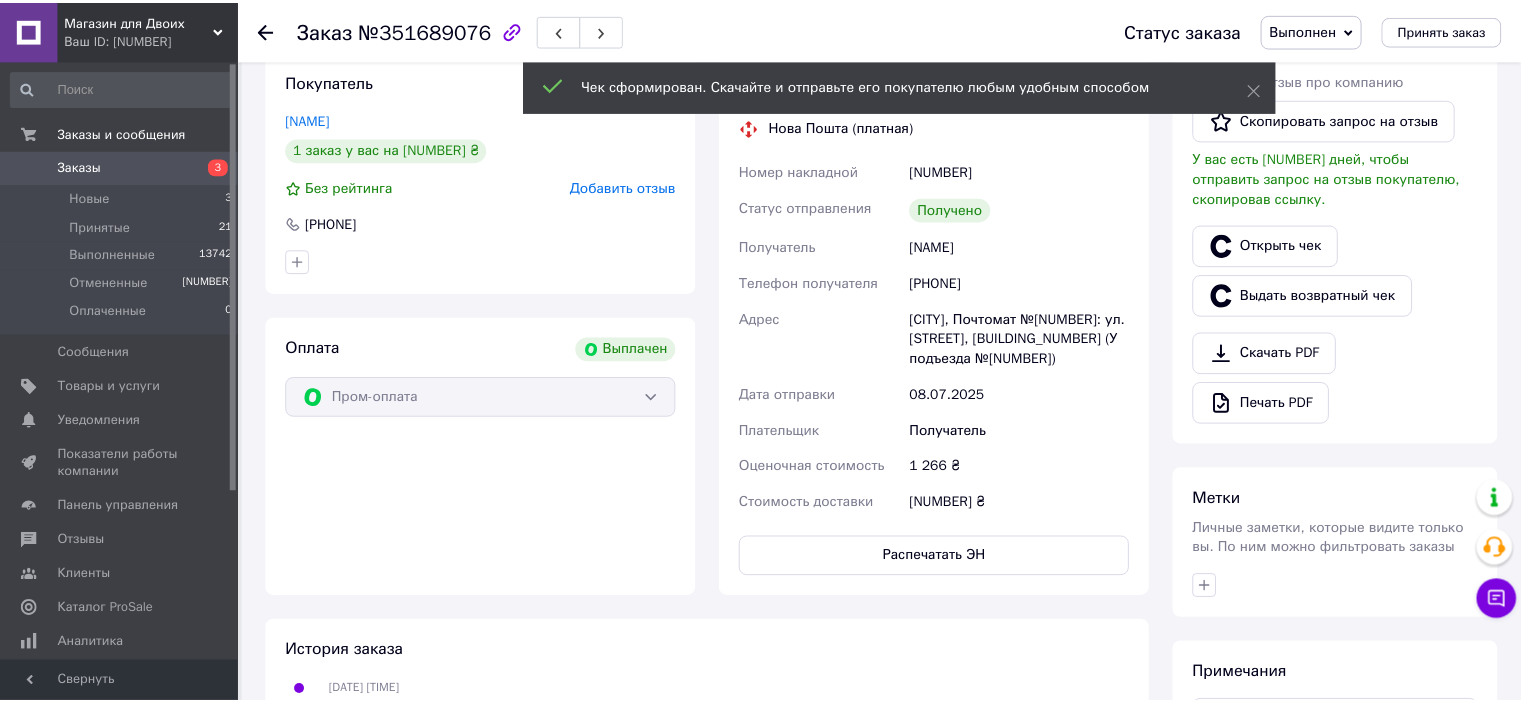 scroll, scrollTop: 560, scrollLeft: 0, axis: vertical 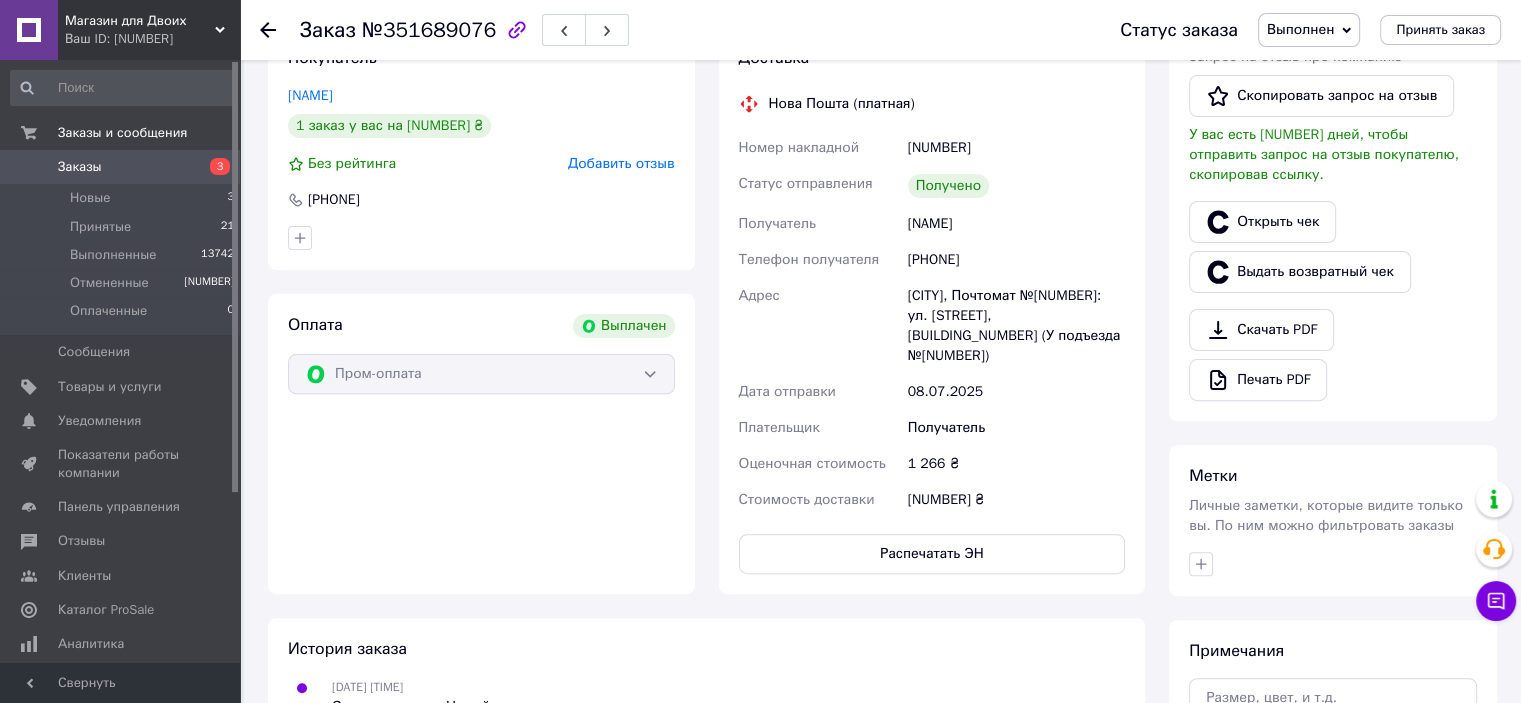 click at bounding box center [268, 30] 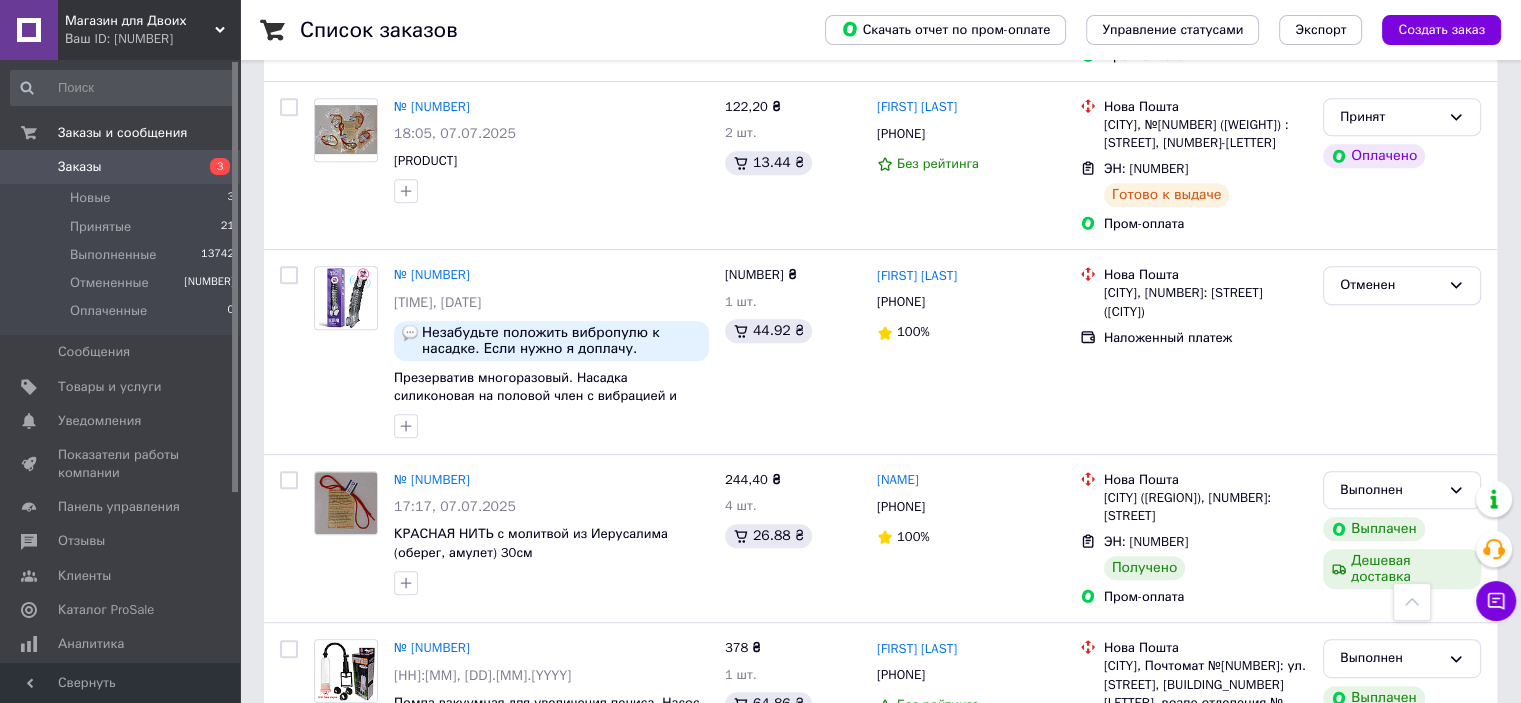 scroll, scrollTop: 877, scrollLeft: 0, axis: vertical 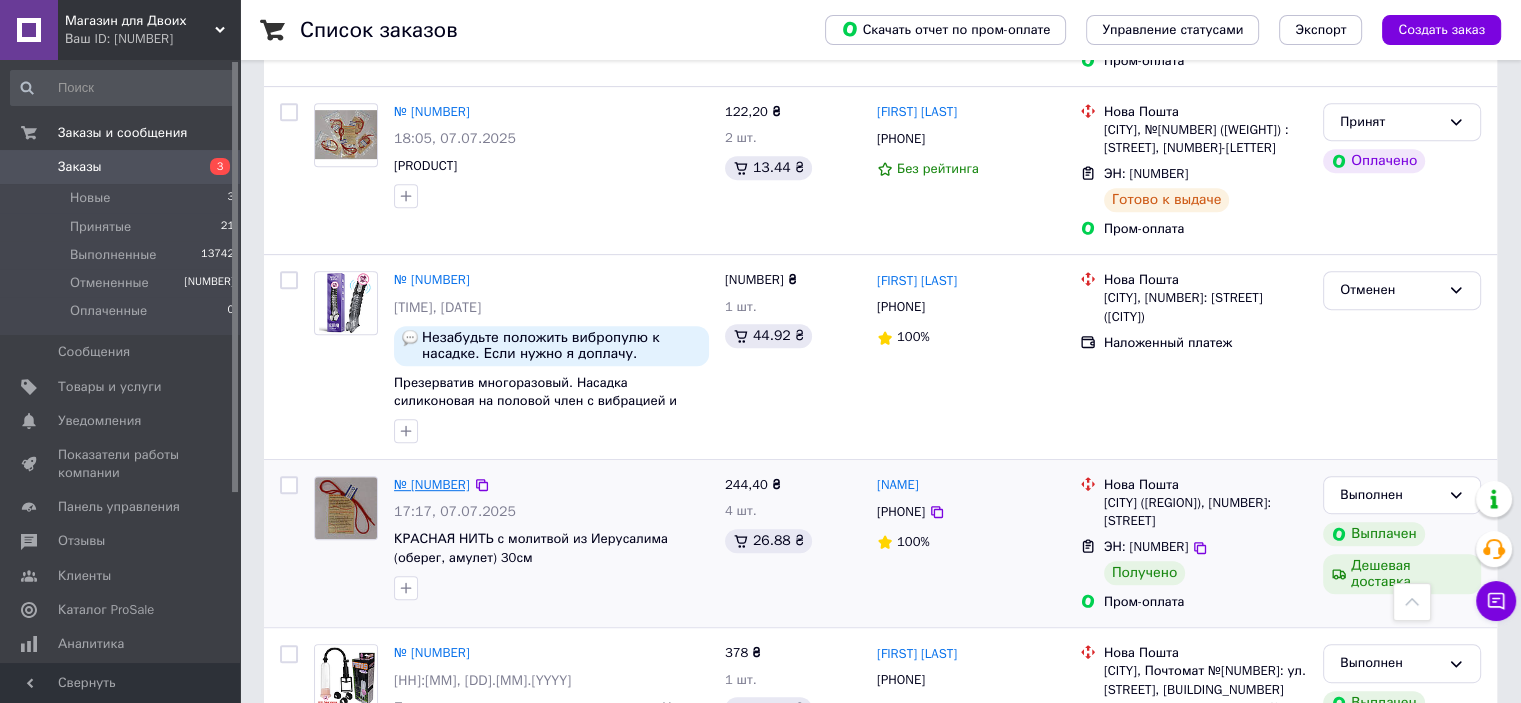 click on "№ [NUMBER]" at bounding box center (432, 484) 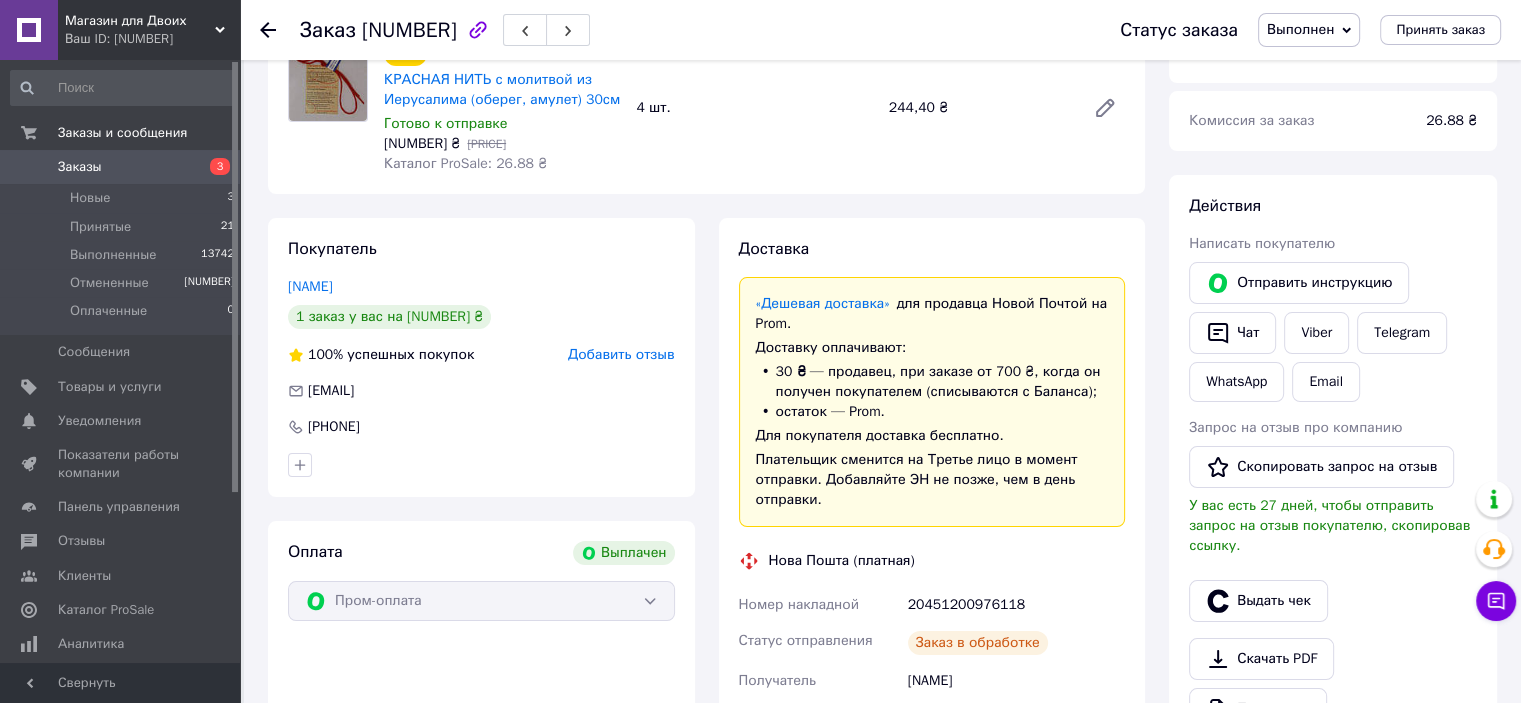 scroll, scrollTop: 877, scrollLeft: 0, axis: vertical 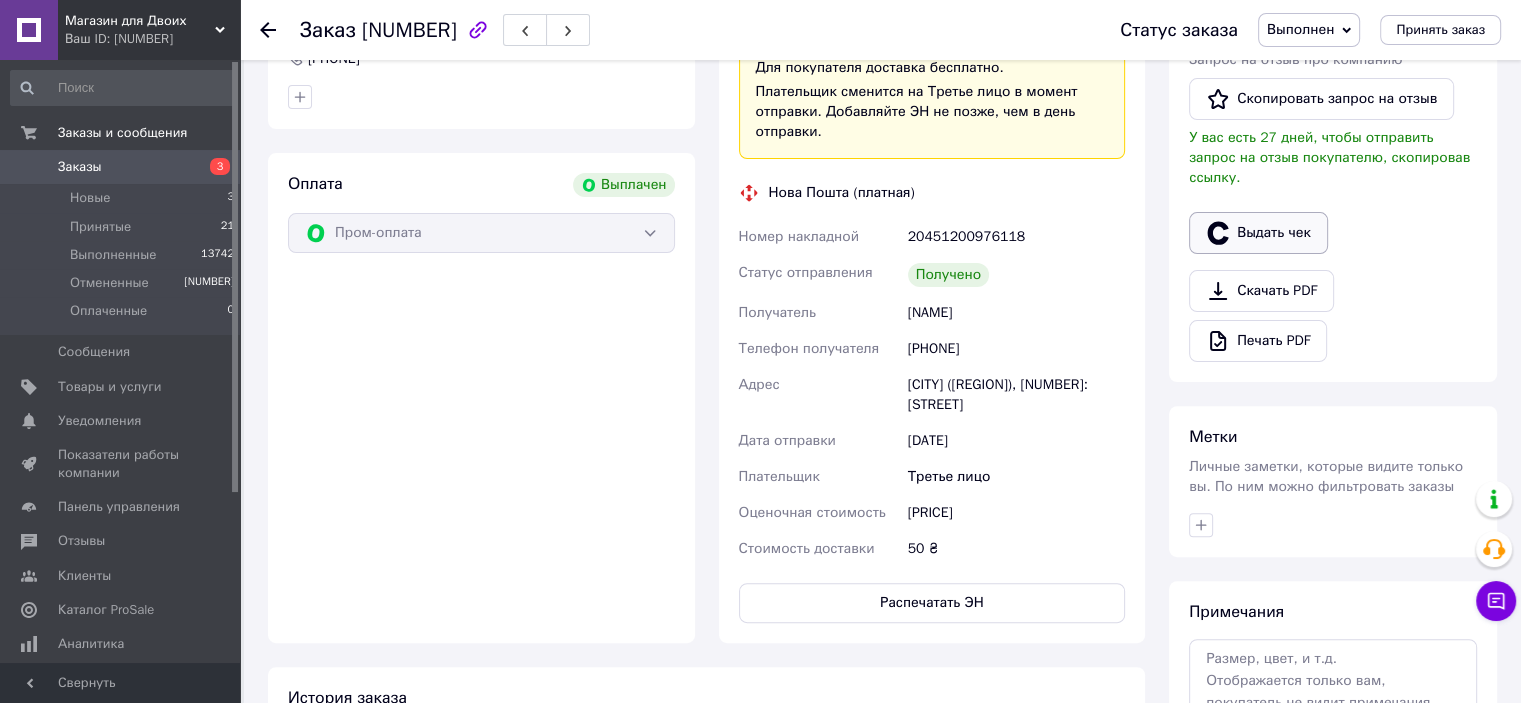 click on "Выдать чек" at bounding box center [1258, 233] 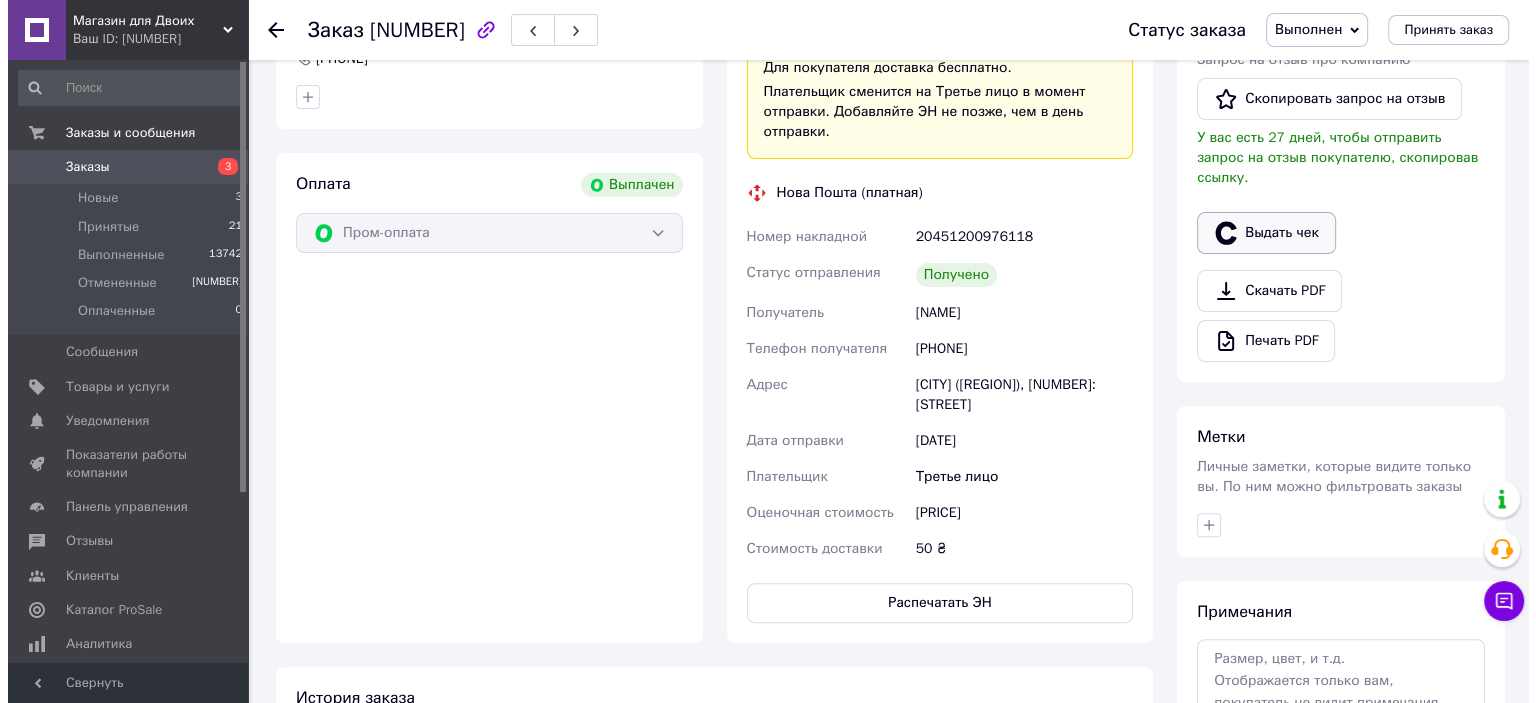 scroll, scrollTop: 120, scrollLeft: 0, axis: vertical 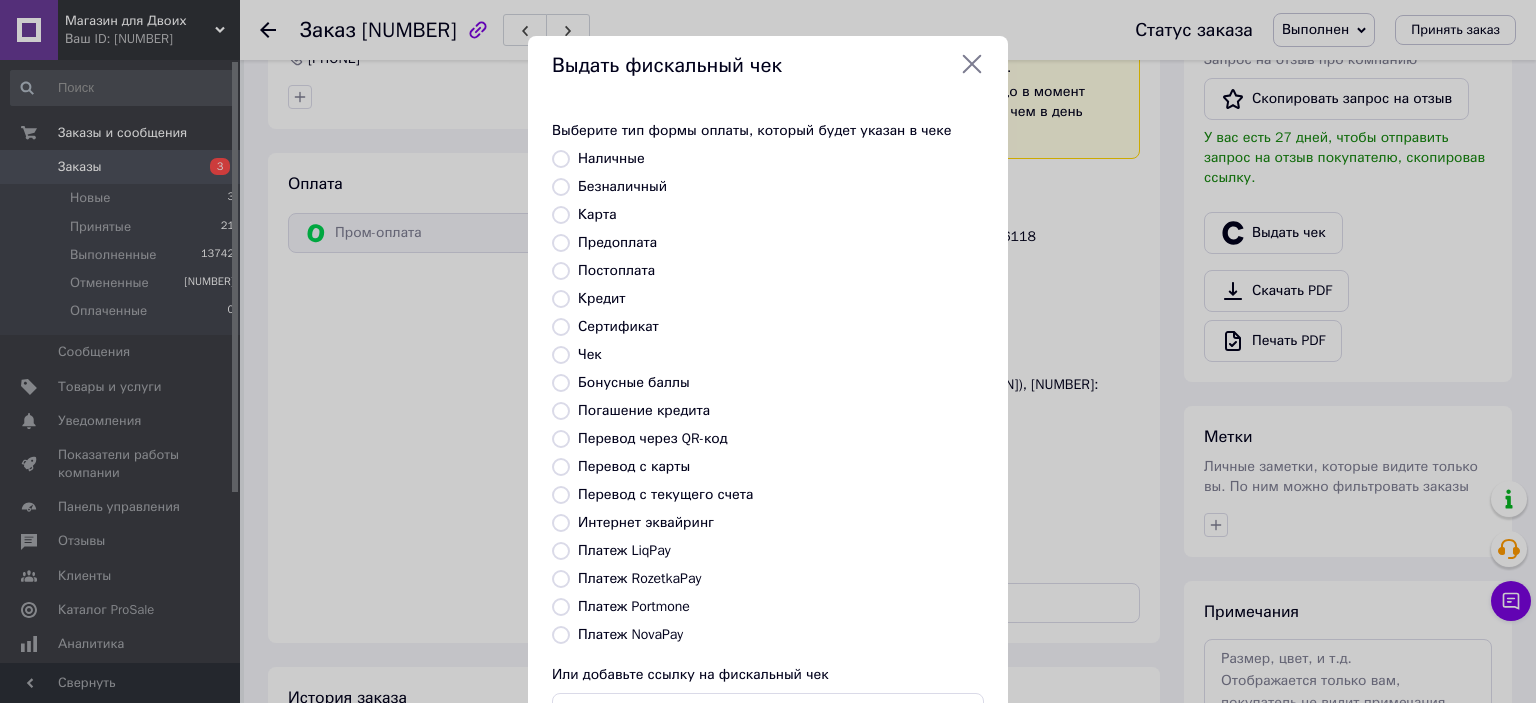 click on "Безналичный" at bounding box center (561, 187) 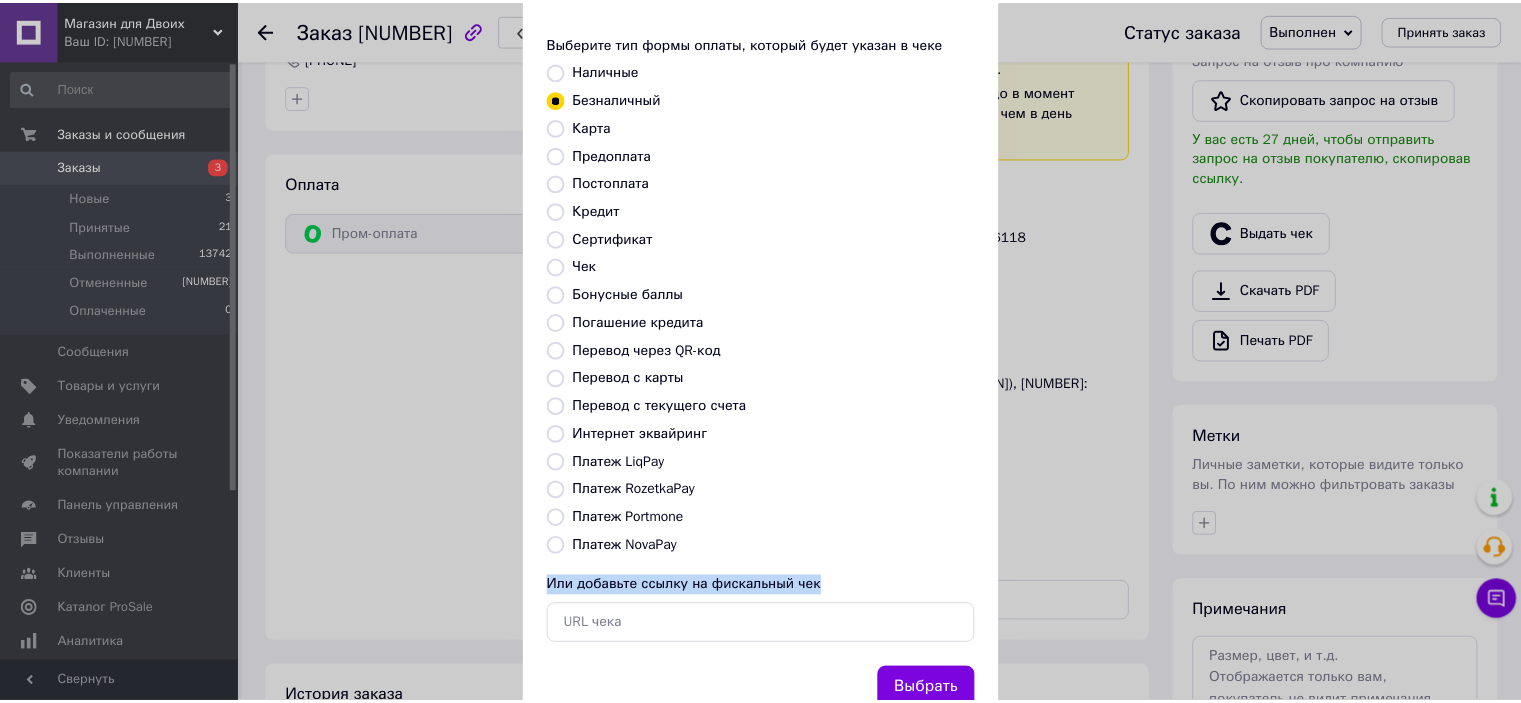 scroll, scrollTop: 102, scrollLeft: 0, axis: vertical 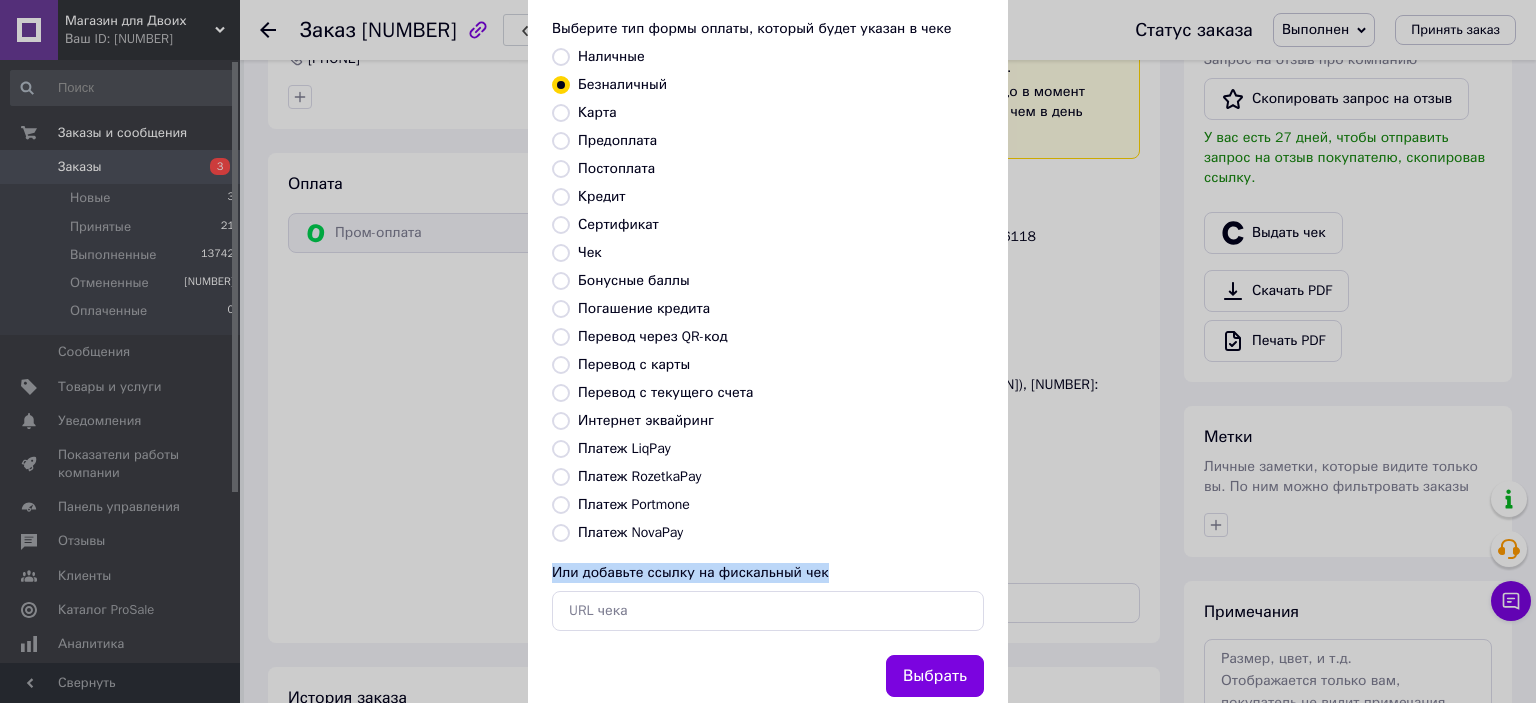 drag, startPoint x: 781, startPoint y: 630, endPoint x: 844, endPoint y: 653, distance: 67.06713 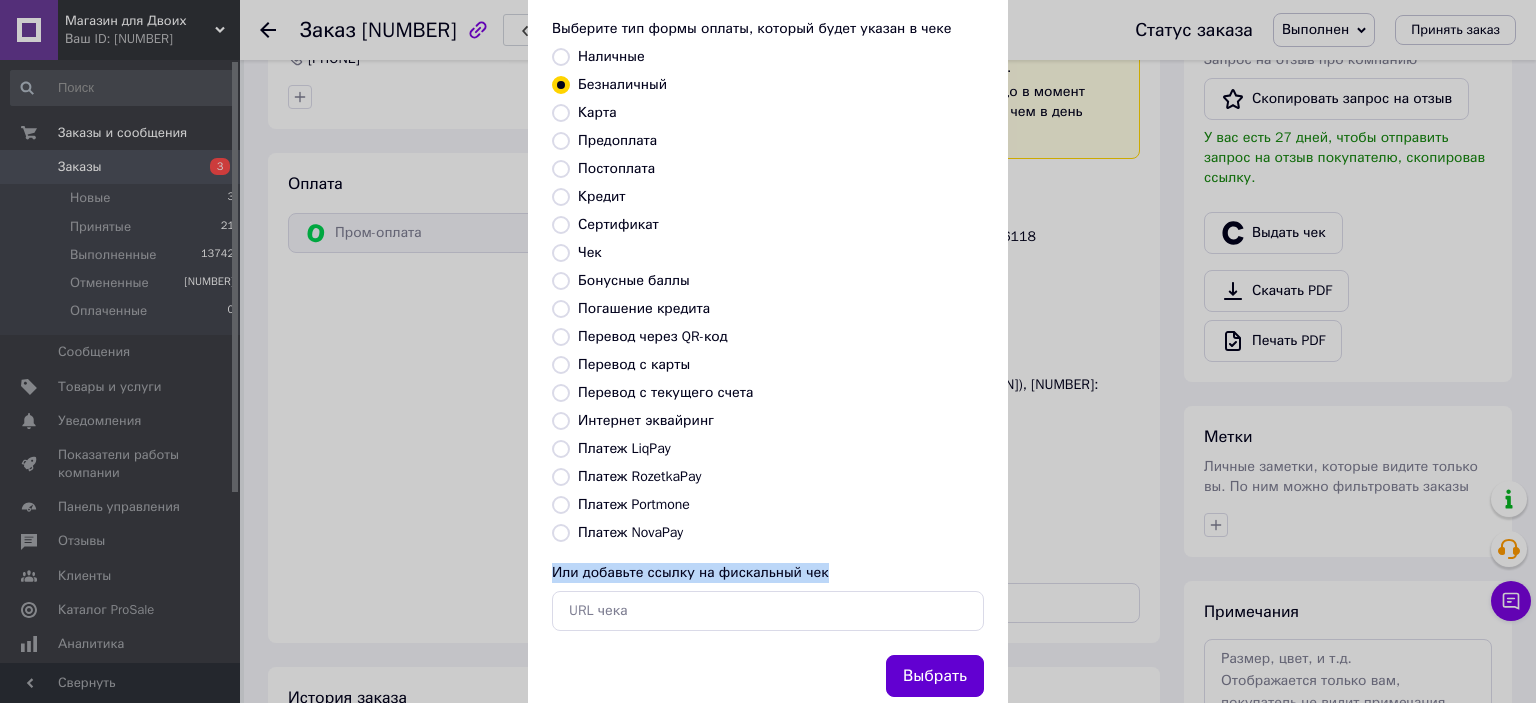 click on "Выбрать" at bounding box center [935, 676] 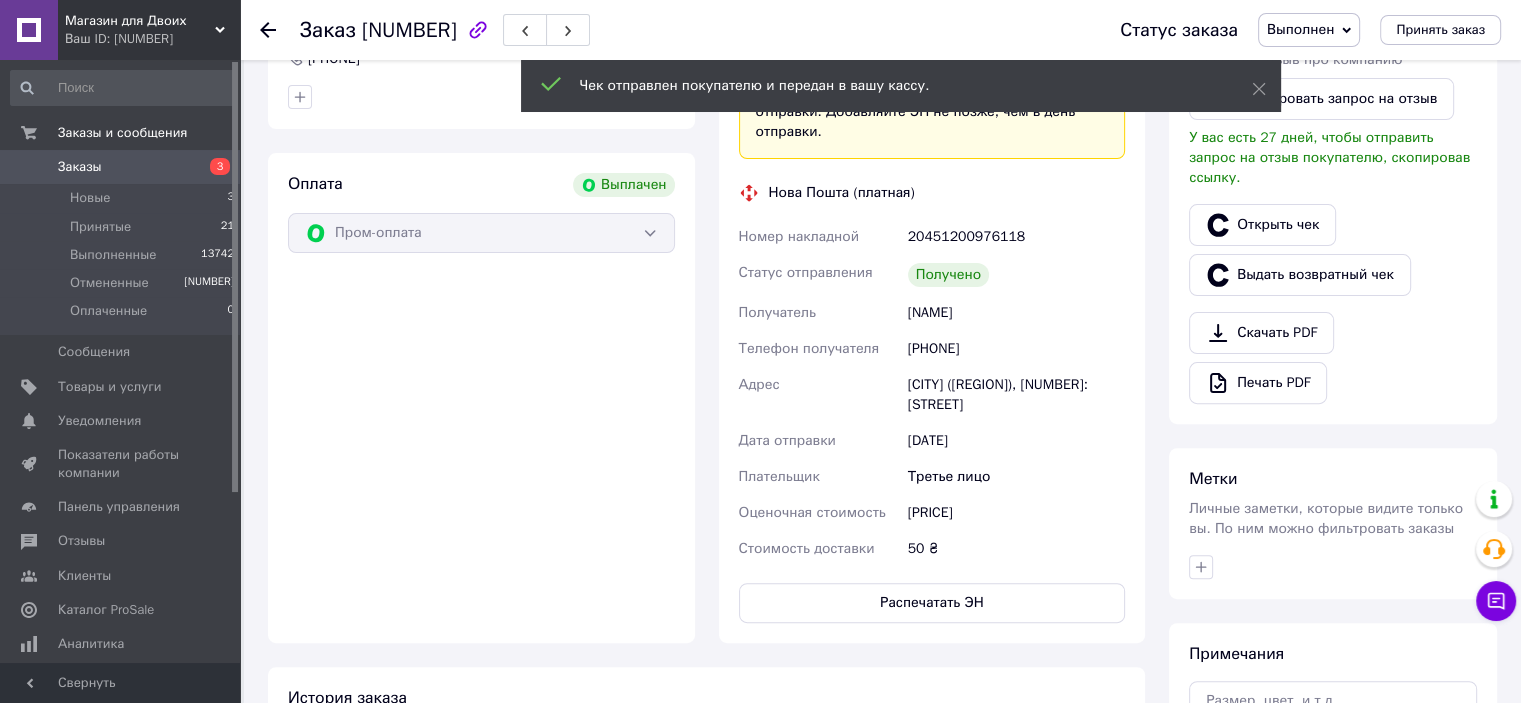 scroll, scrollTop: 140, scrollLeft: 0, axis: vertical 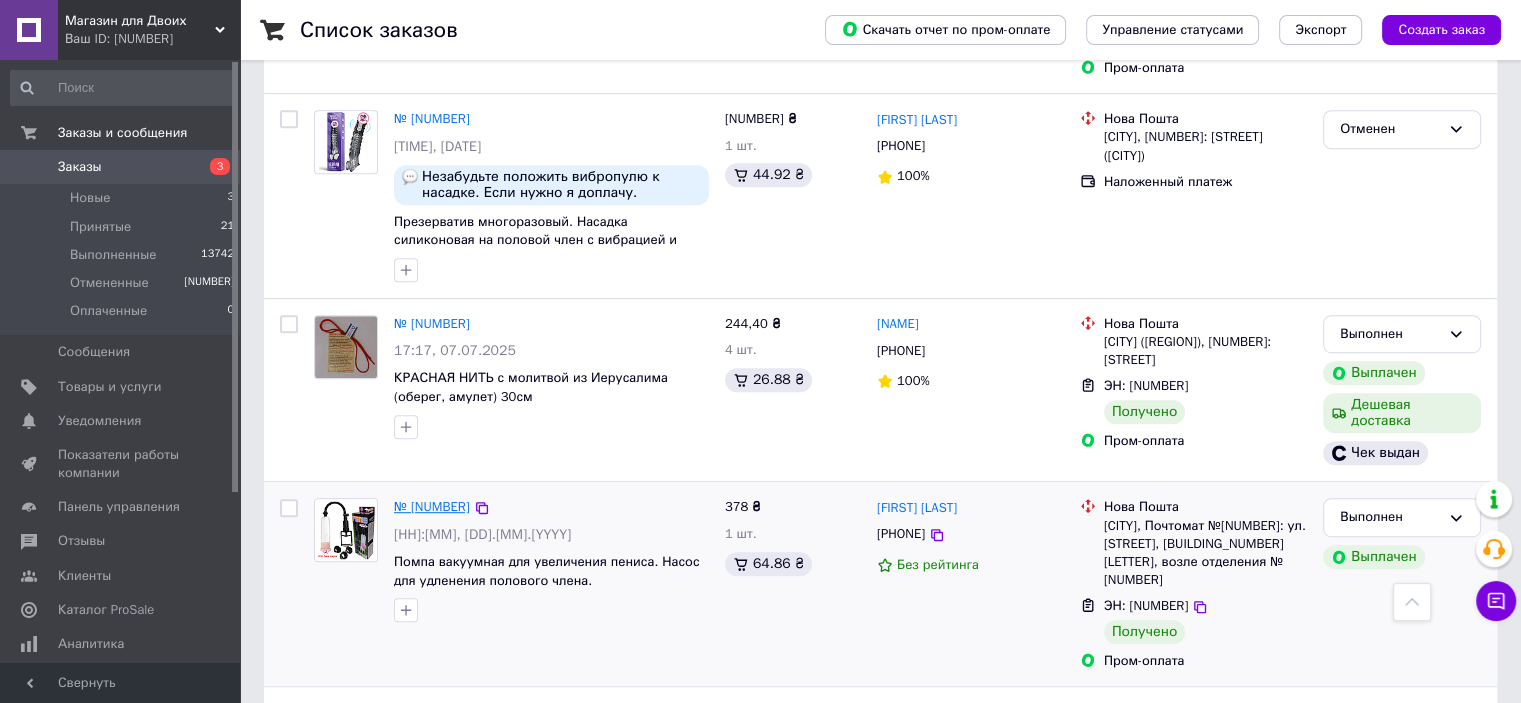 click on "№ [NUMBER]" at bounding box center (432, 506) 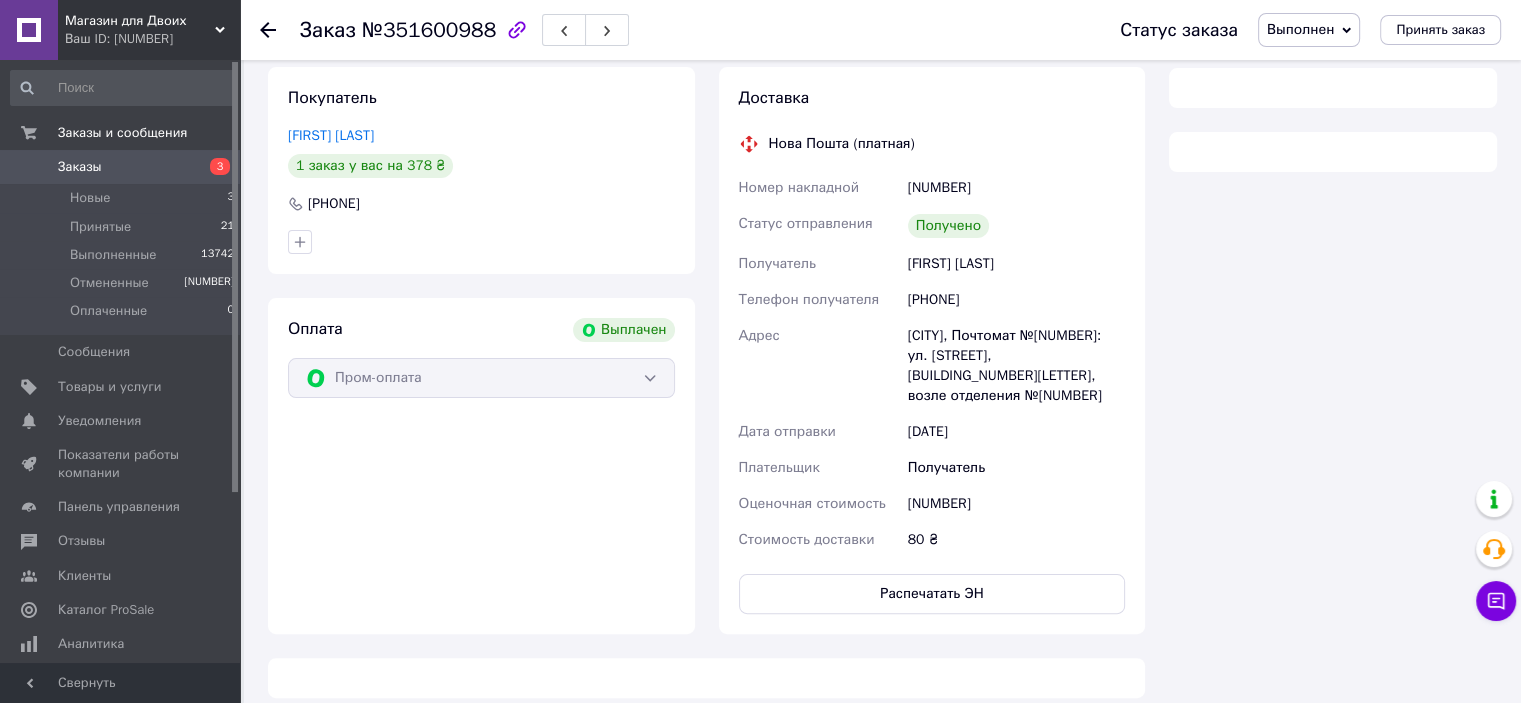 scroll, scrollTop: 874, scrollLeft: 0, axis: vertical 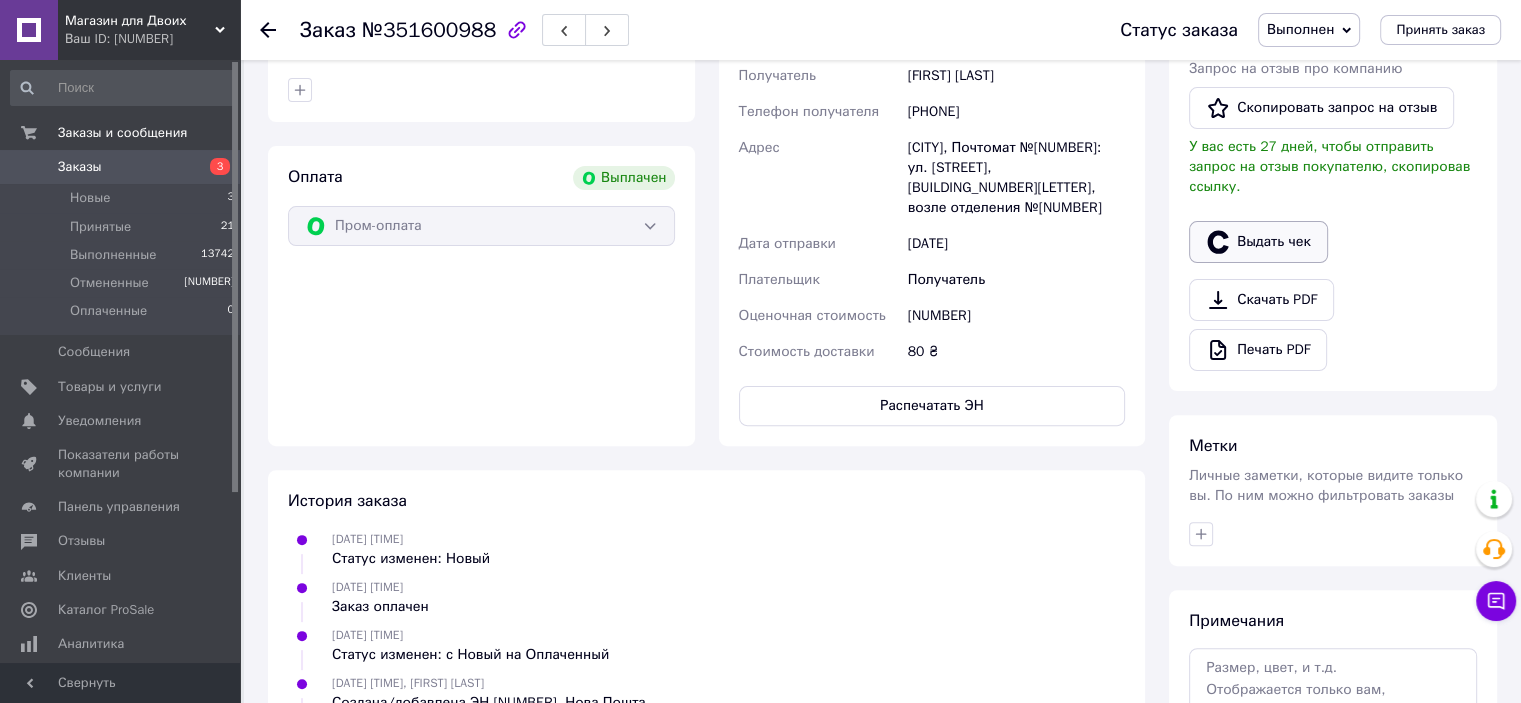 click on "Выдать чек" at bounding box center [1258, 242] 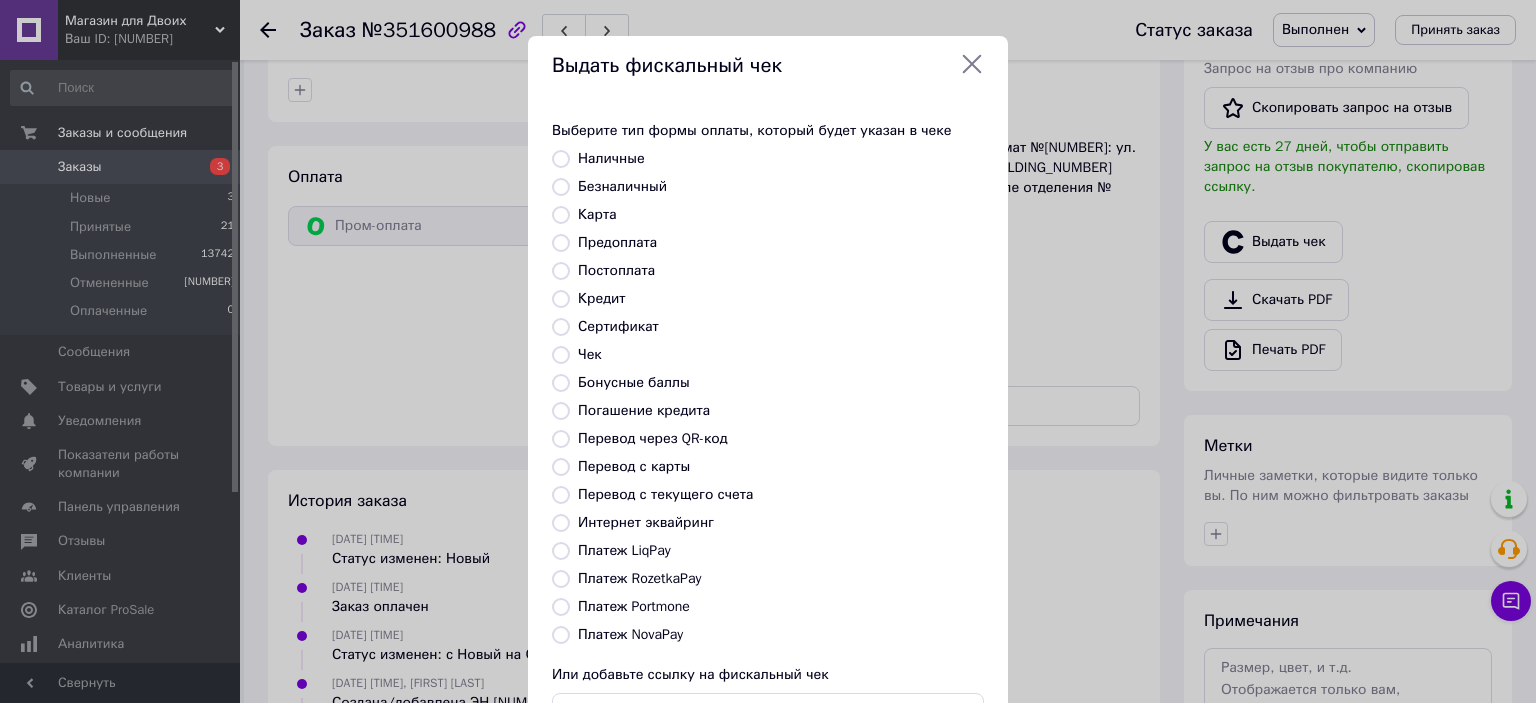 click on "Безналичный" at bounding box center (561, 187) 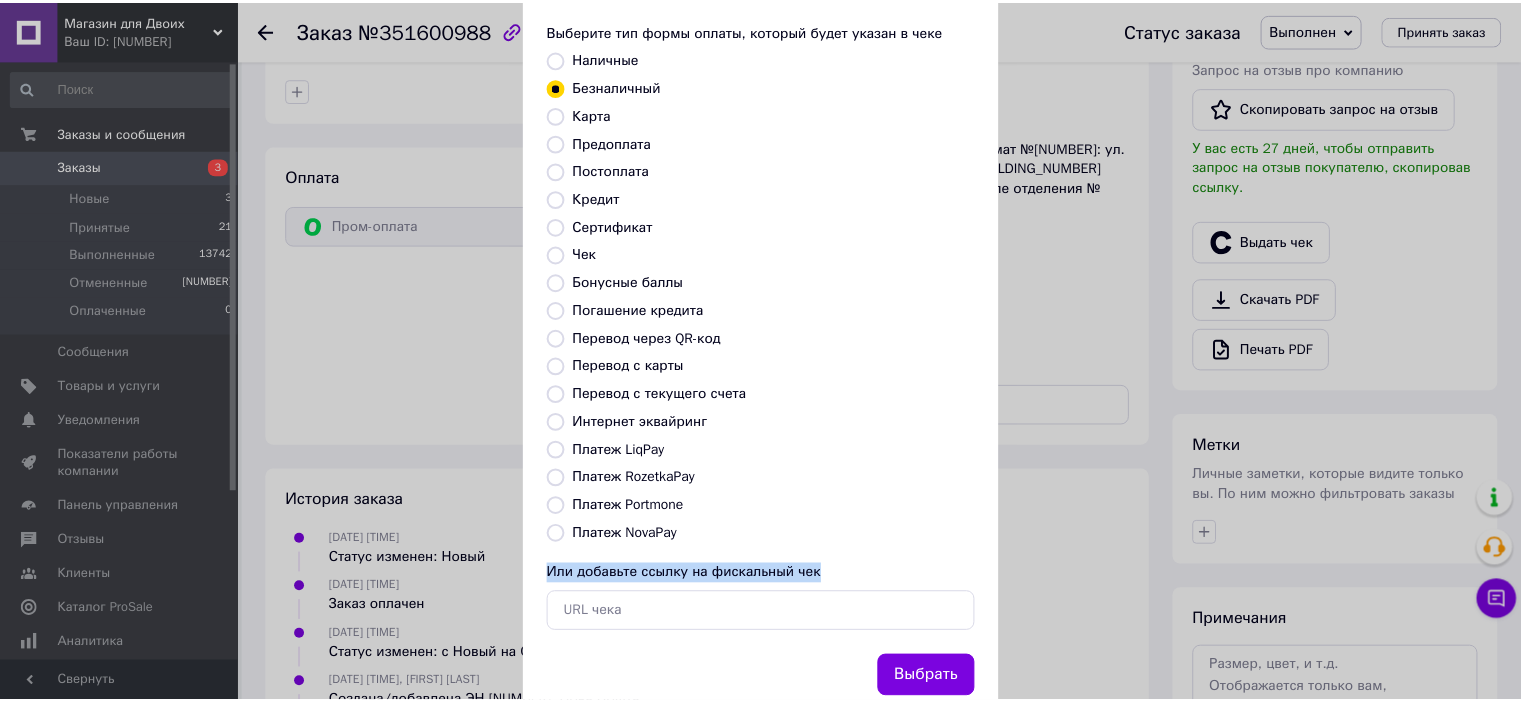 scroll, scrollTop: 117, scrollLeft: 0, axis: vertical 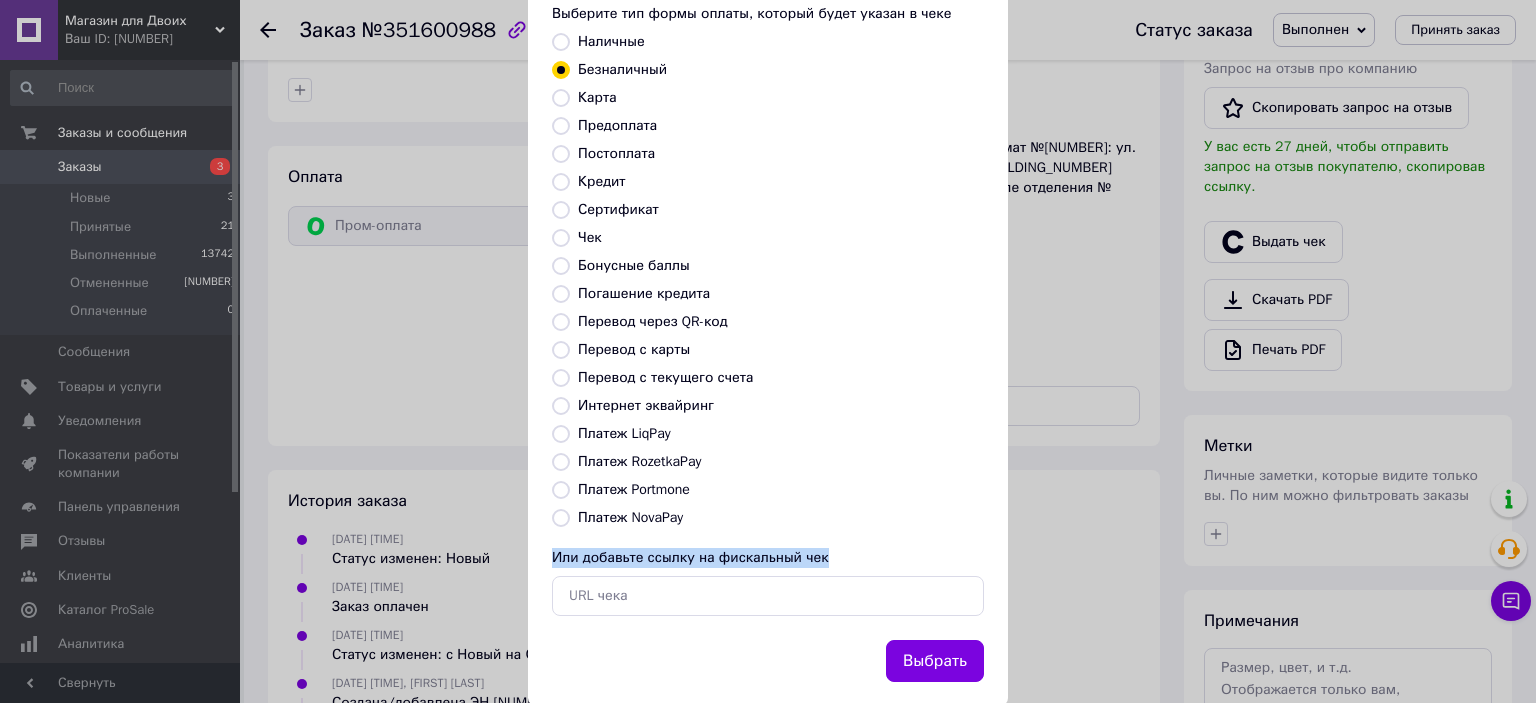 drag, startPoint x: 696, startPoint y: 626, endPoint x: 845, endPoint y: 657, distance: 152.19067 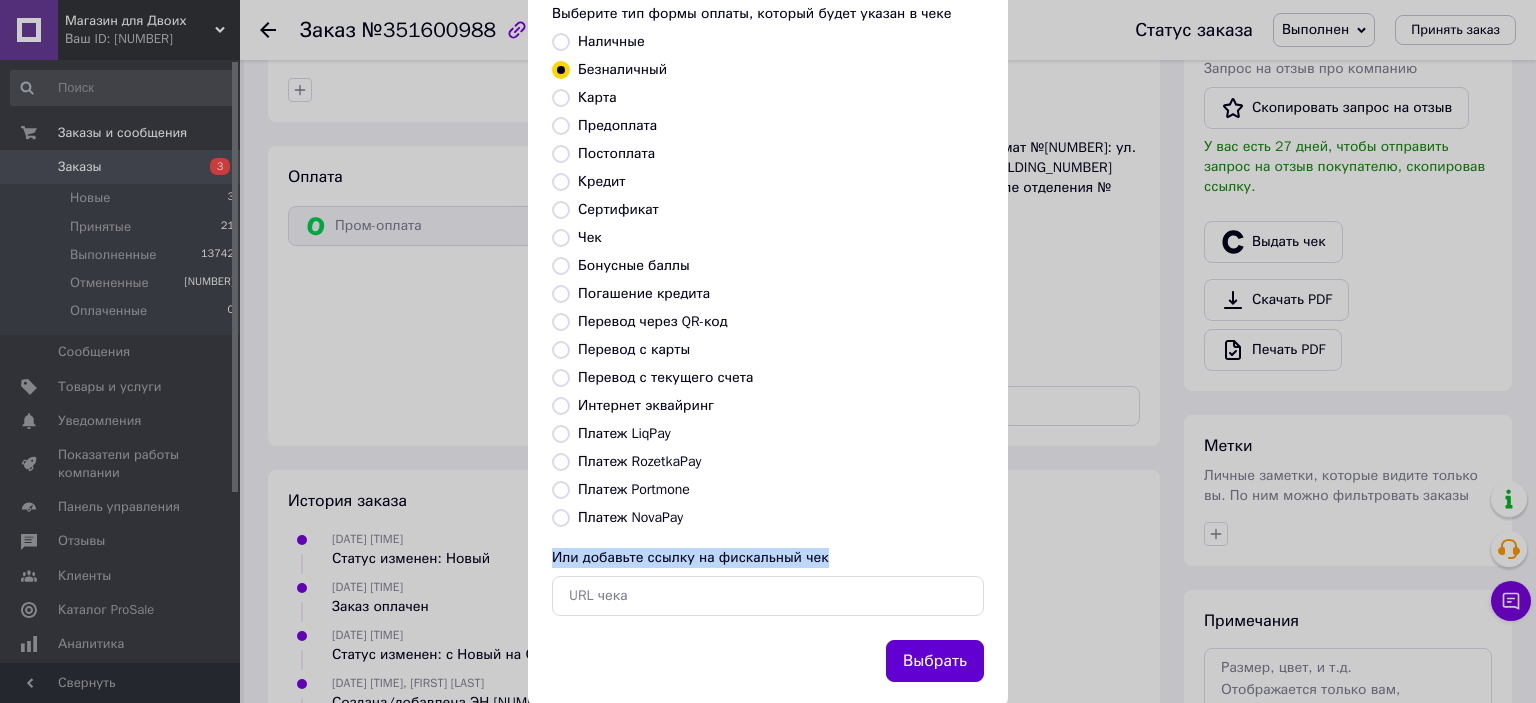 click on "Выбрать" at bounding box center (935, 661) 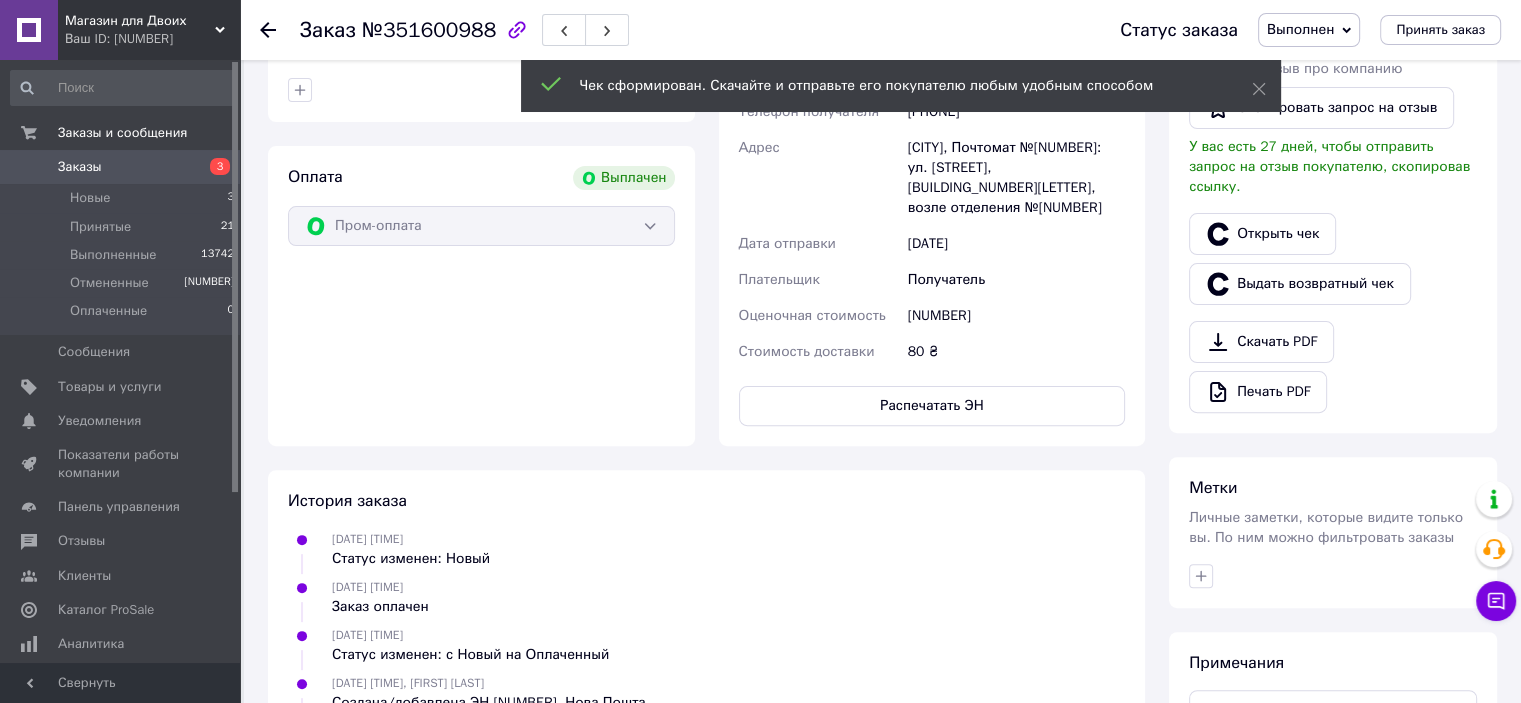 click at bounding box center [268, 30] 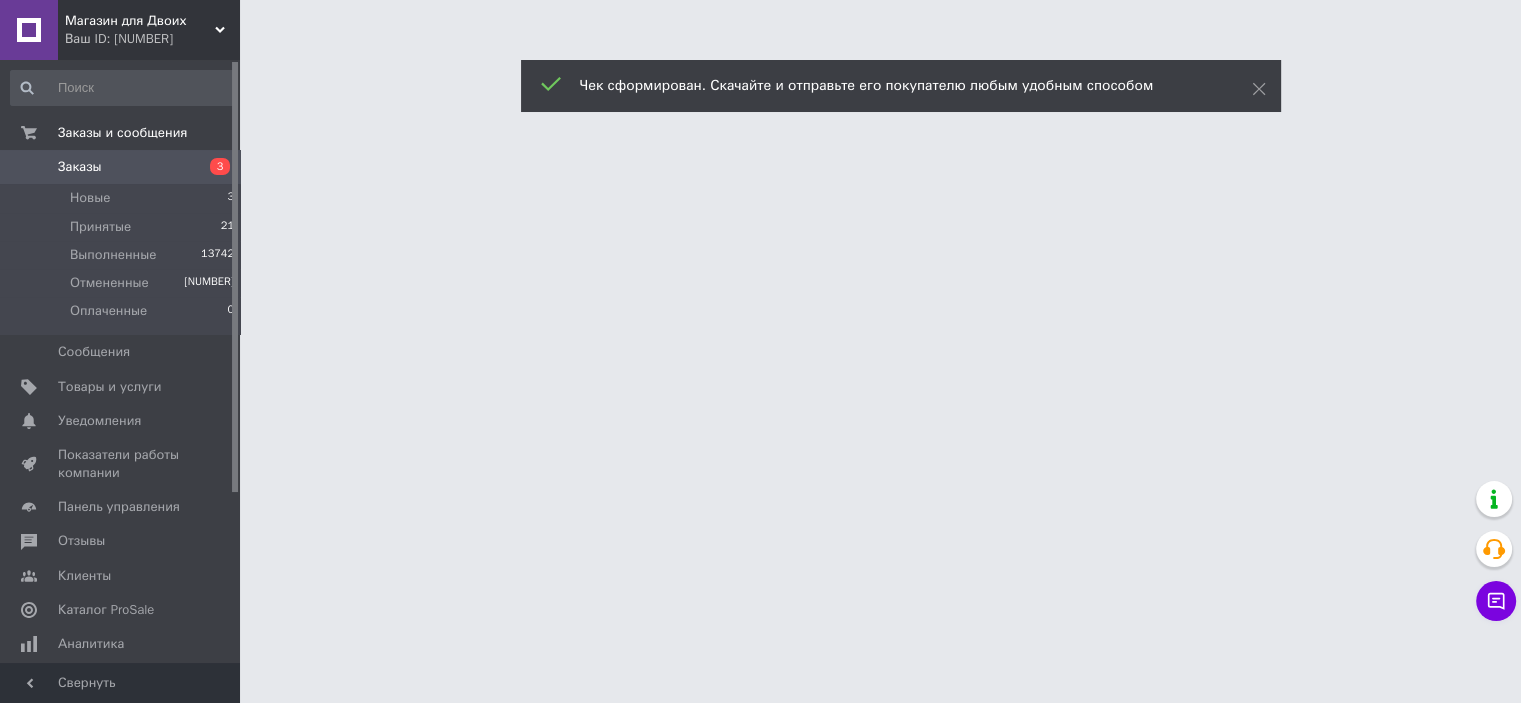 scroll, scrollTop: 0, scrollLeft: 0, axis: both 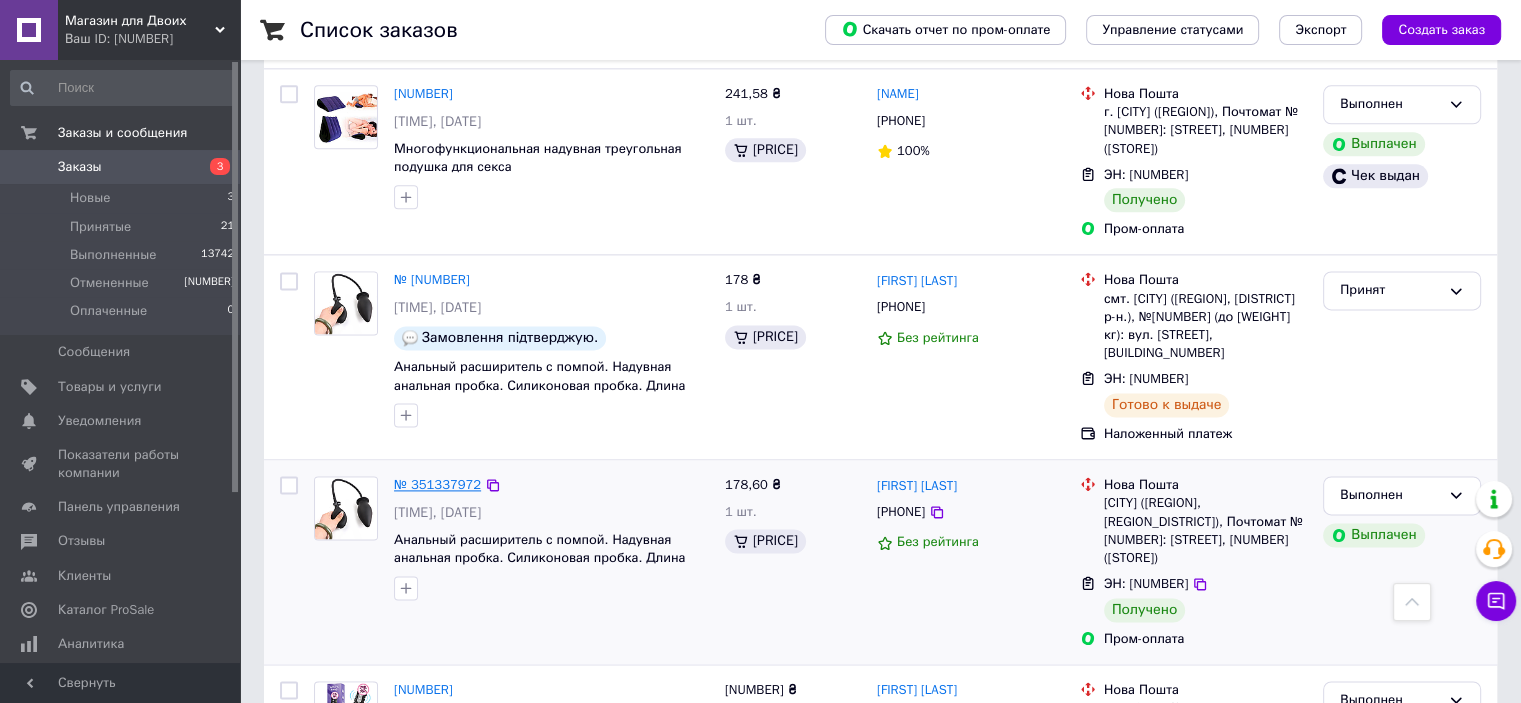click on "№ 351337972" at bounding box center (437, 484) 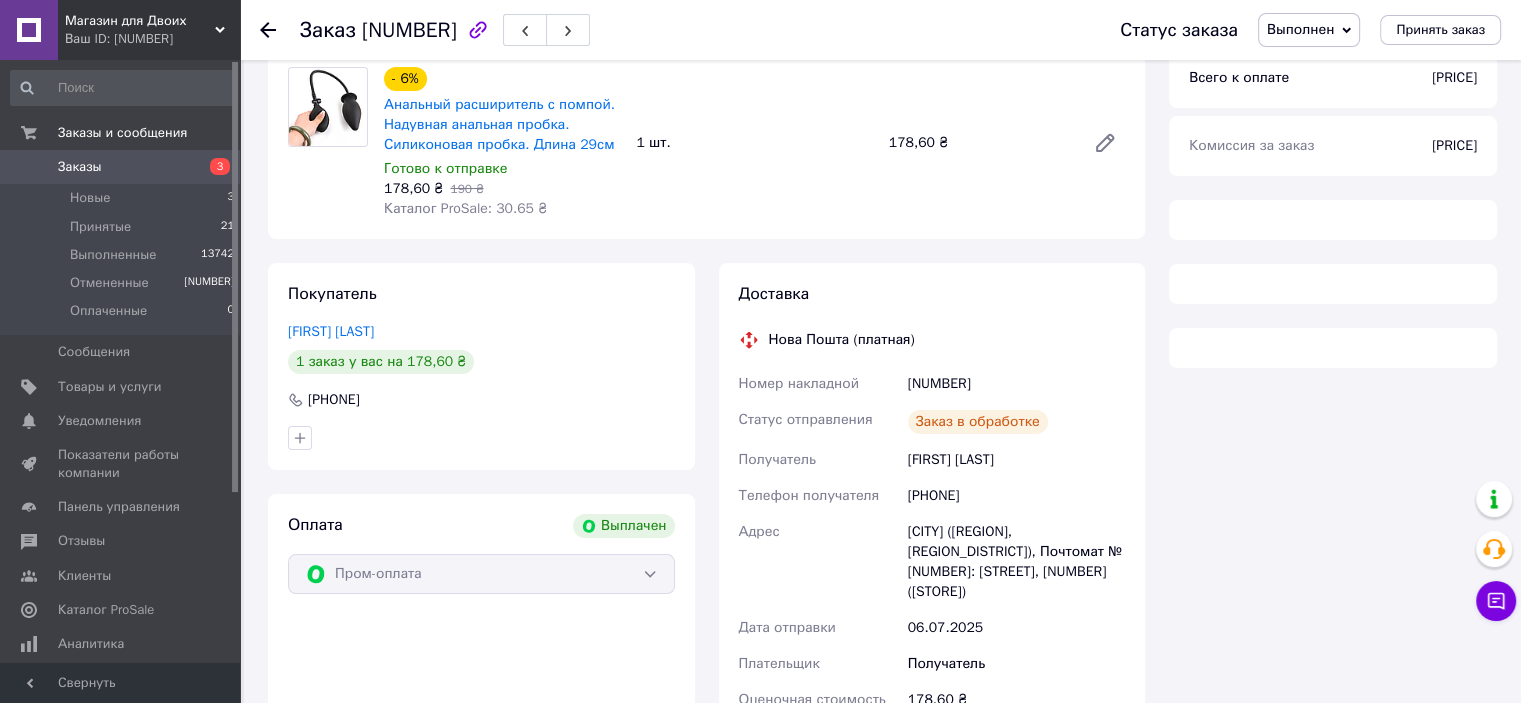 scroll, scrollTop: 942, scrollLeft: 0, axis: vertical 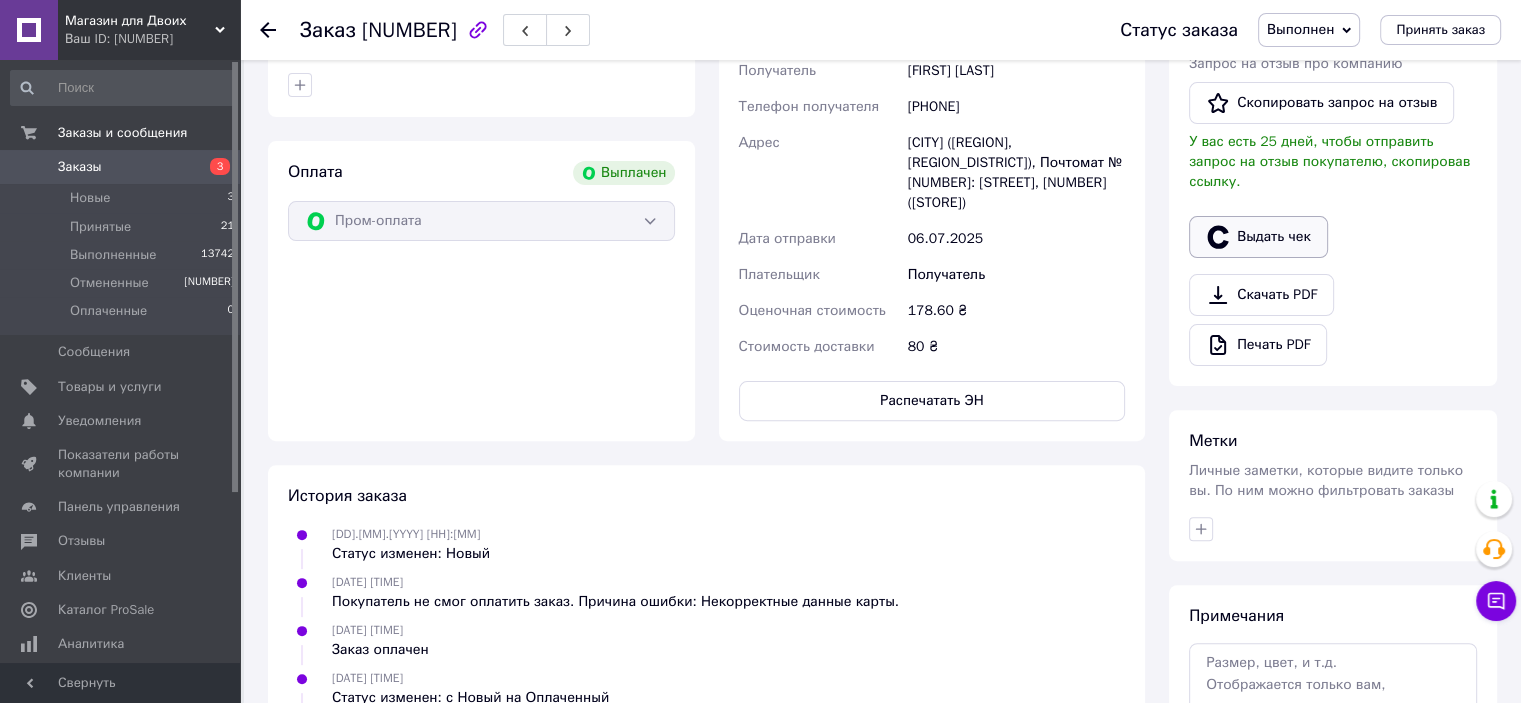 click on "Выдать чек" at bounding box center [1258, 237] 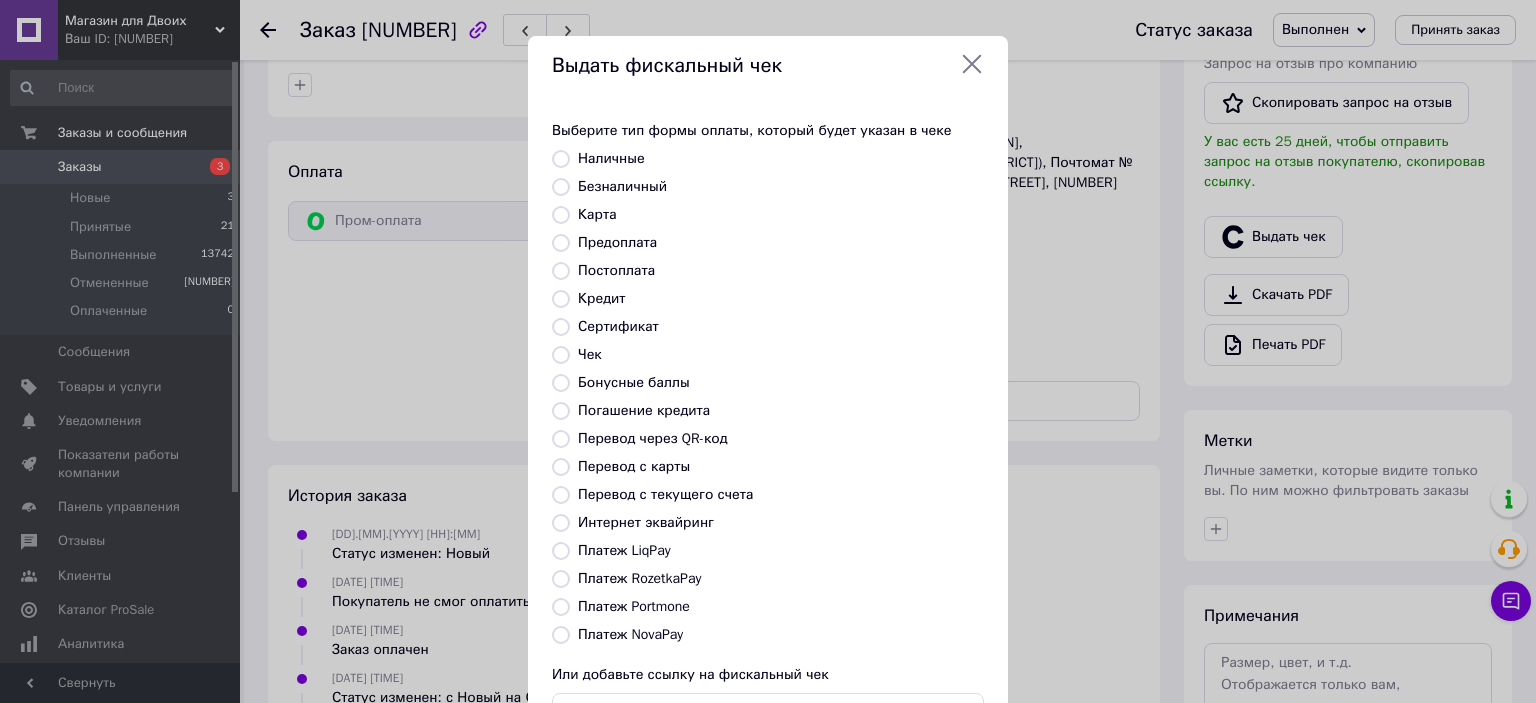 click on "Безналичный" at bounding box center [561, 187] 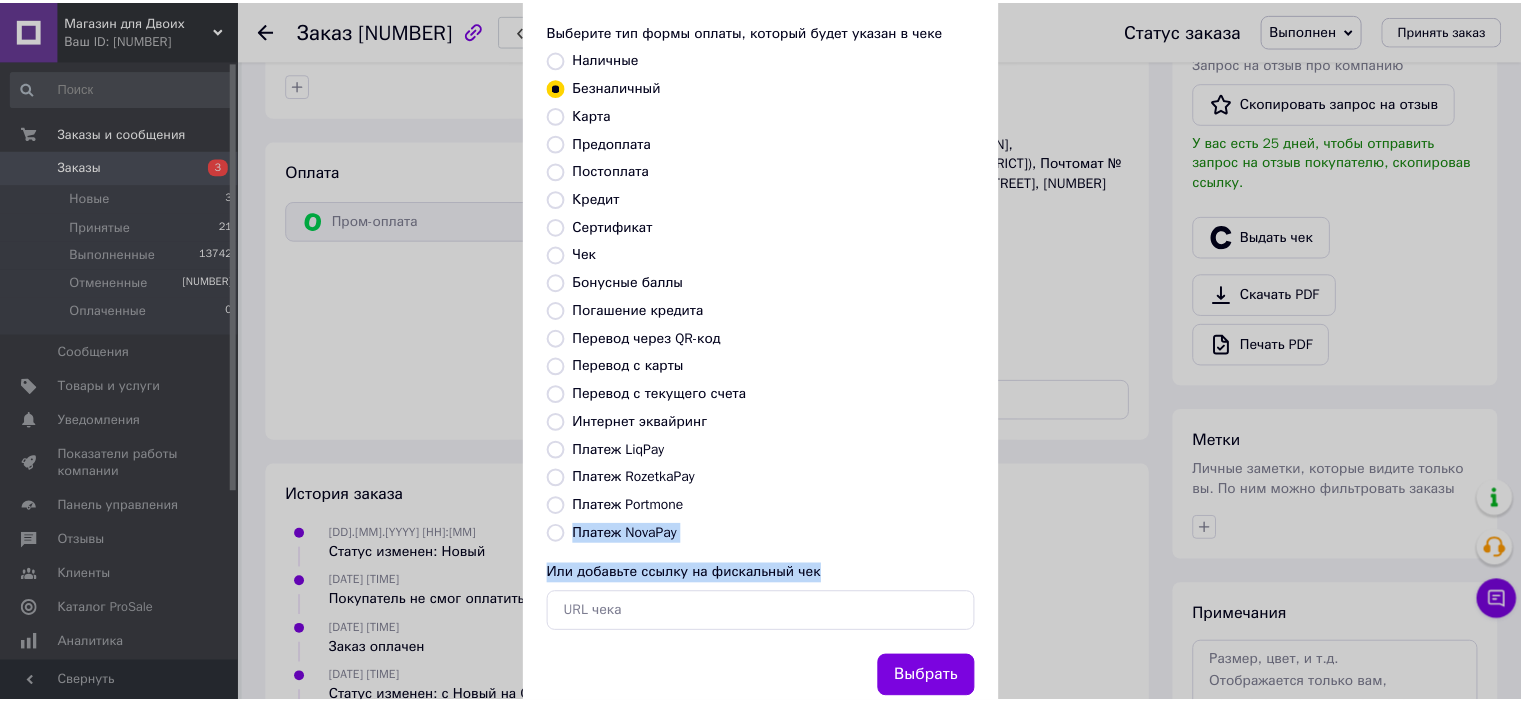 scroll, scrollTop: 120, scrollLeft: 0, axis: vertical 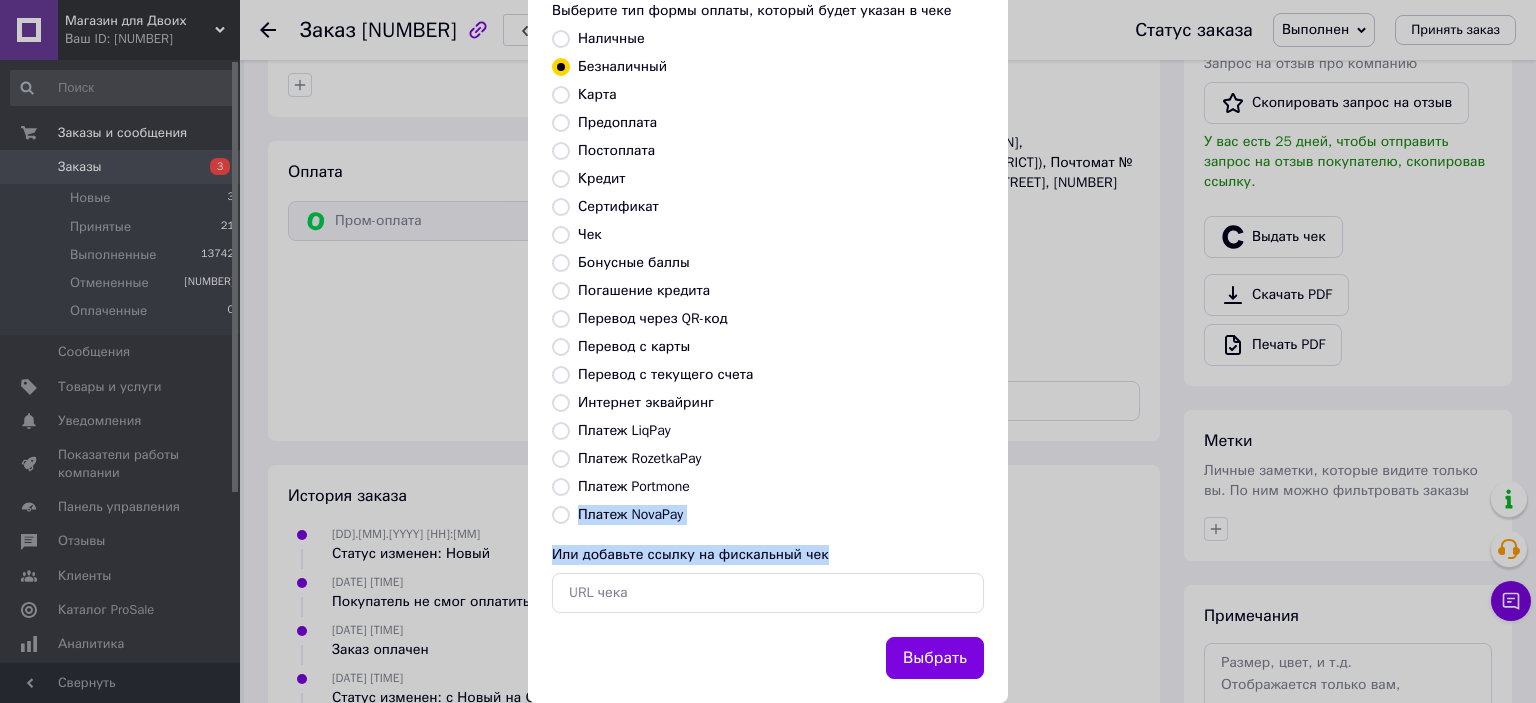 drag, startPoint x: 798, startPoint y: 605, endPoint x: 848, endPoint y: 659, distance: 73.593475 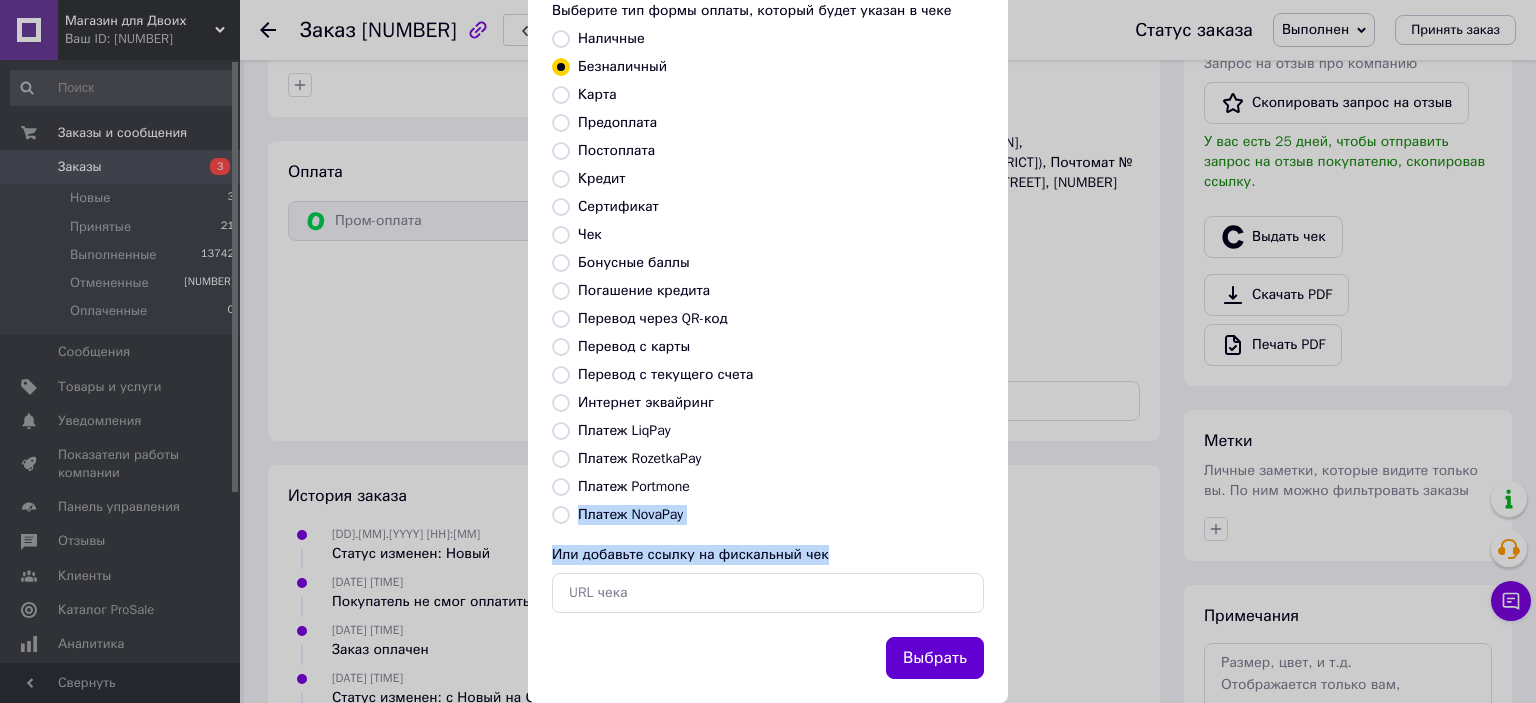 click on "Выбрать" at bounding box center [935, 658] 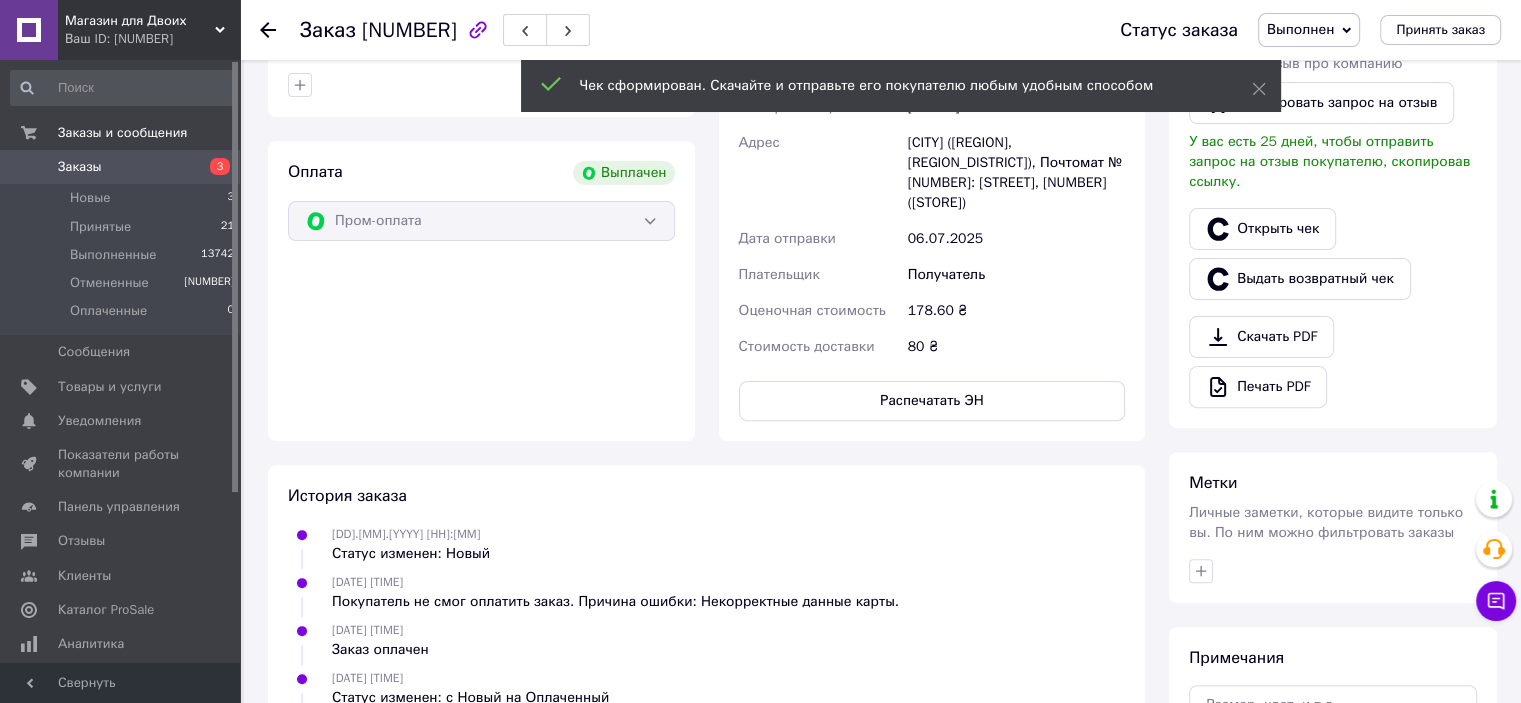click at bounding box center [268, 30] 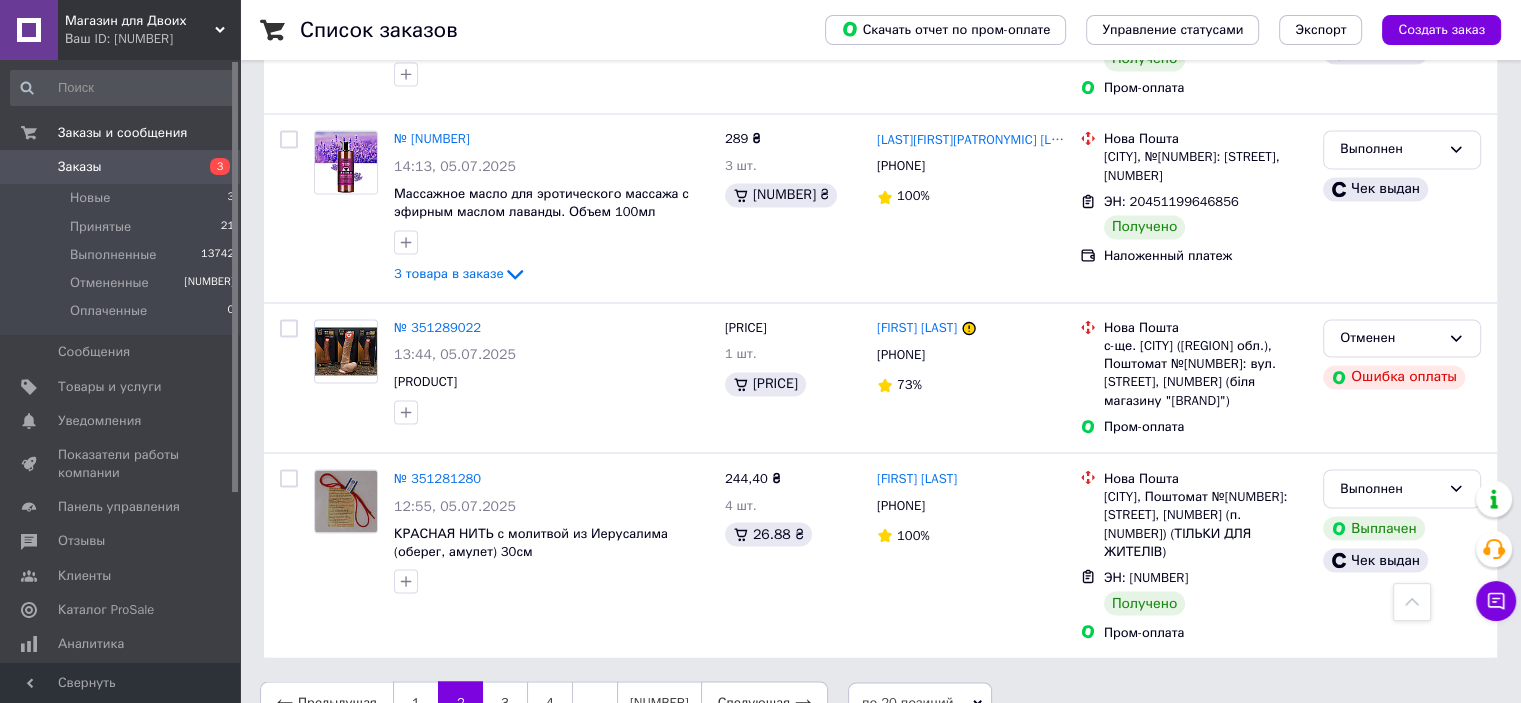 scroll, scrollTop: 3354, scrollLeft: 0, axis: vertical 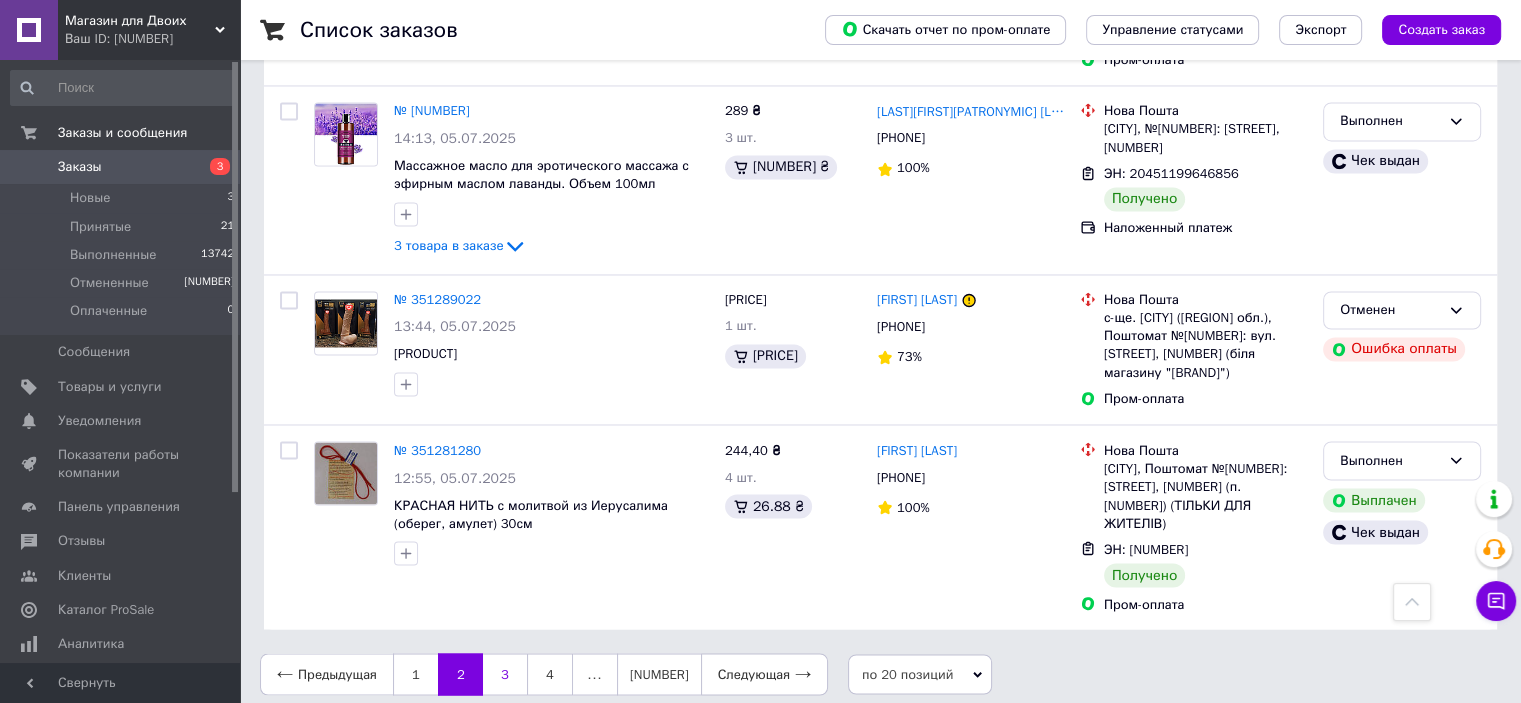 click on "3" at bounding box center [505, 674] 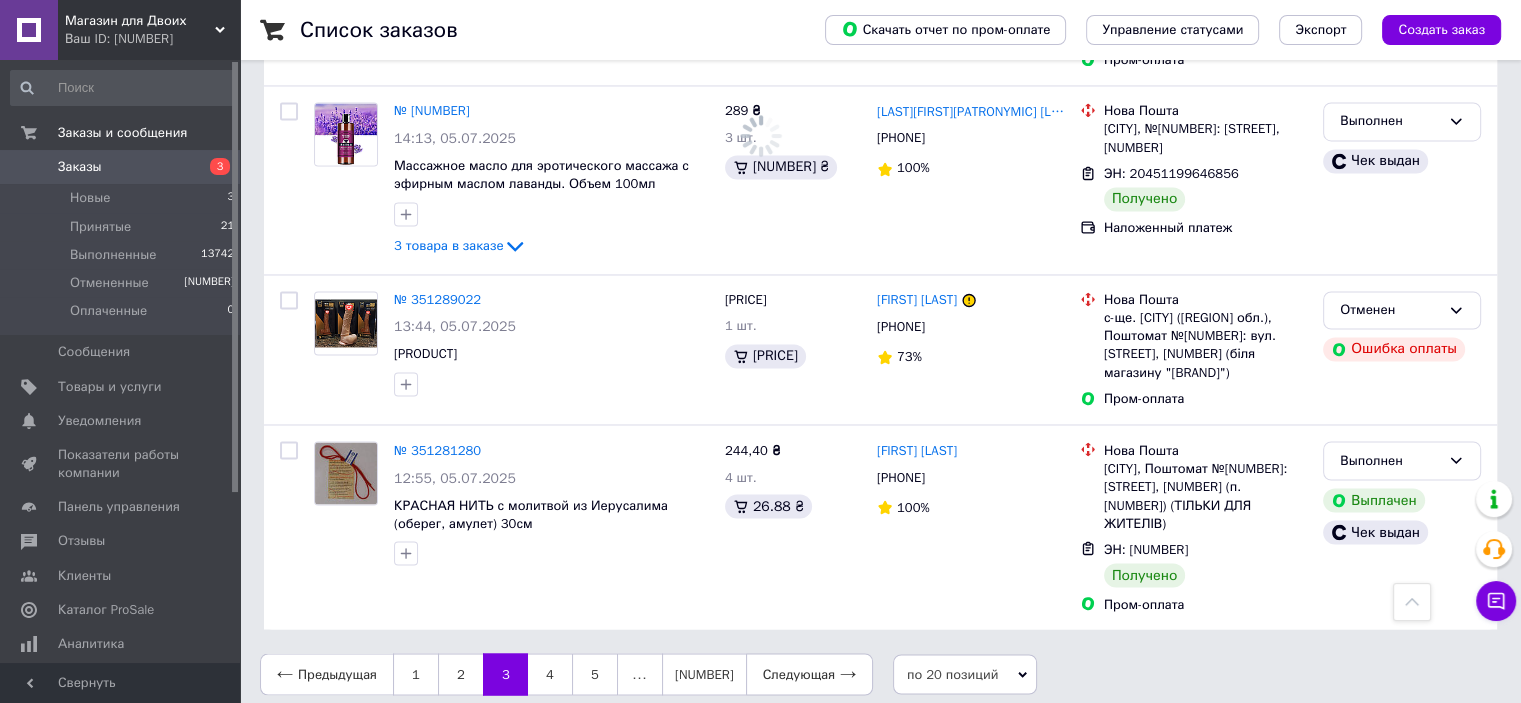 scroll, scrollTop: 0, scrollLeft: 0, axis: both 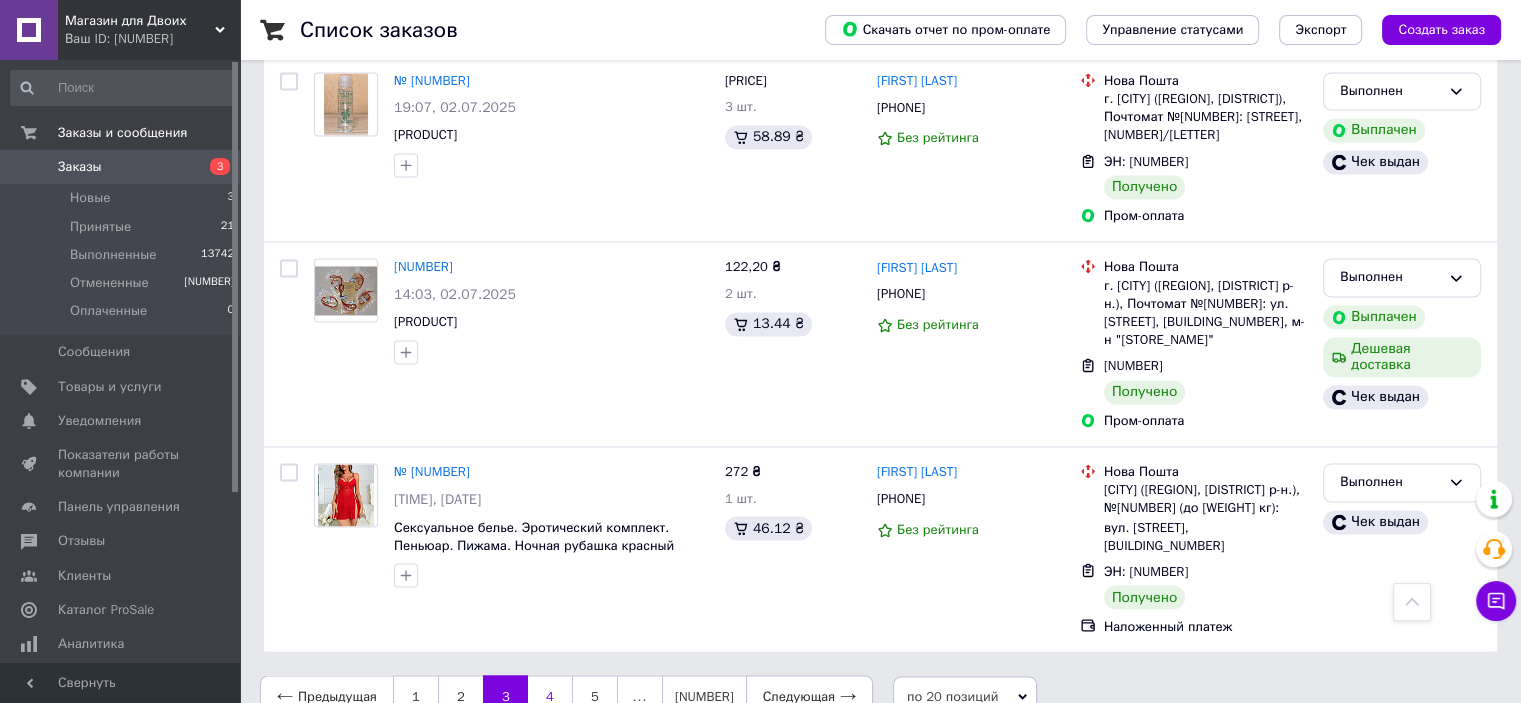 click on "4" at bounding box center [550, 696] 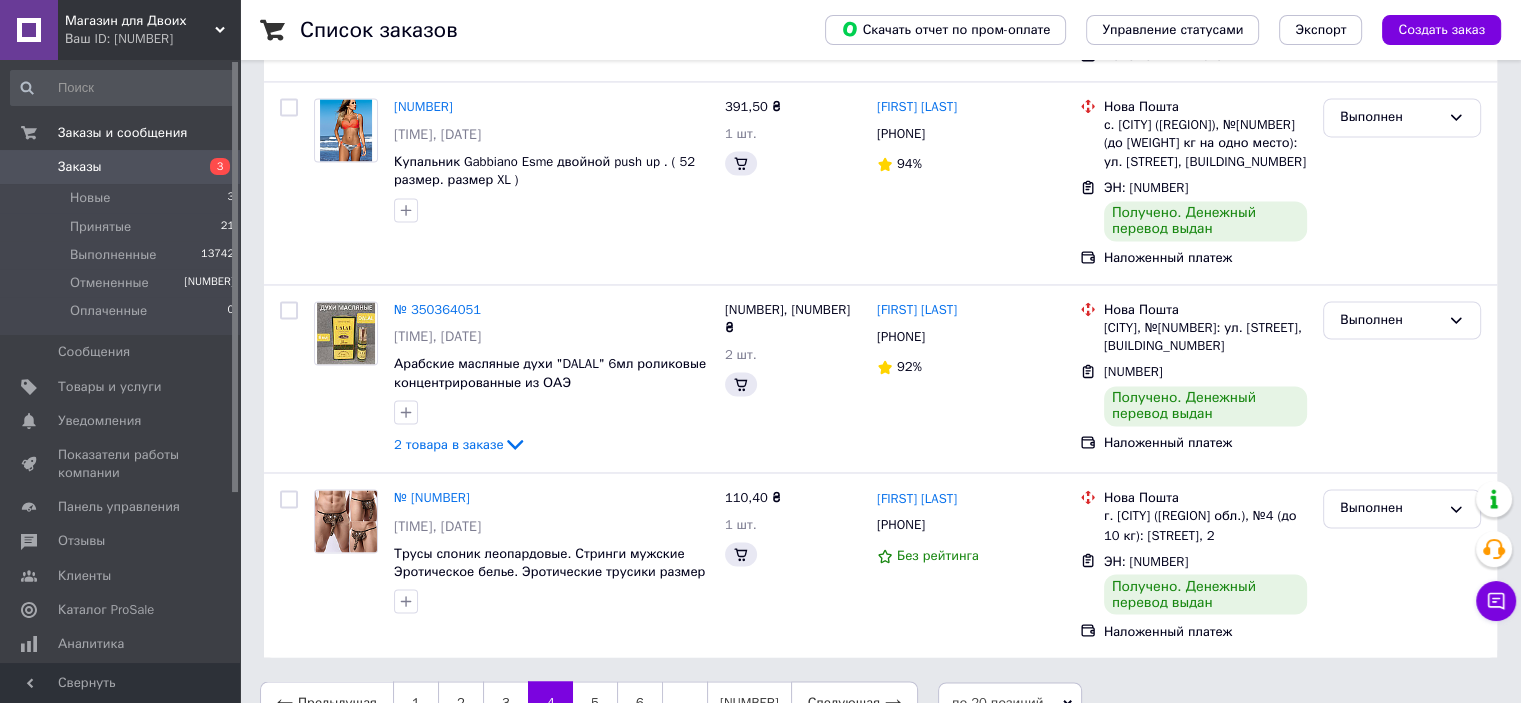scroll, scrollTop: 0, scrollLeft: 0, axis: both 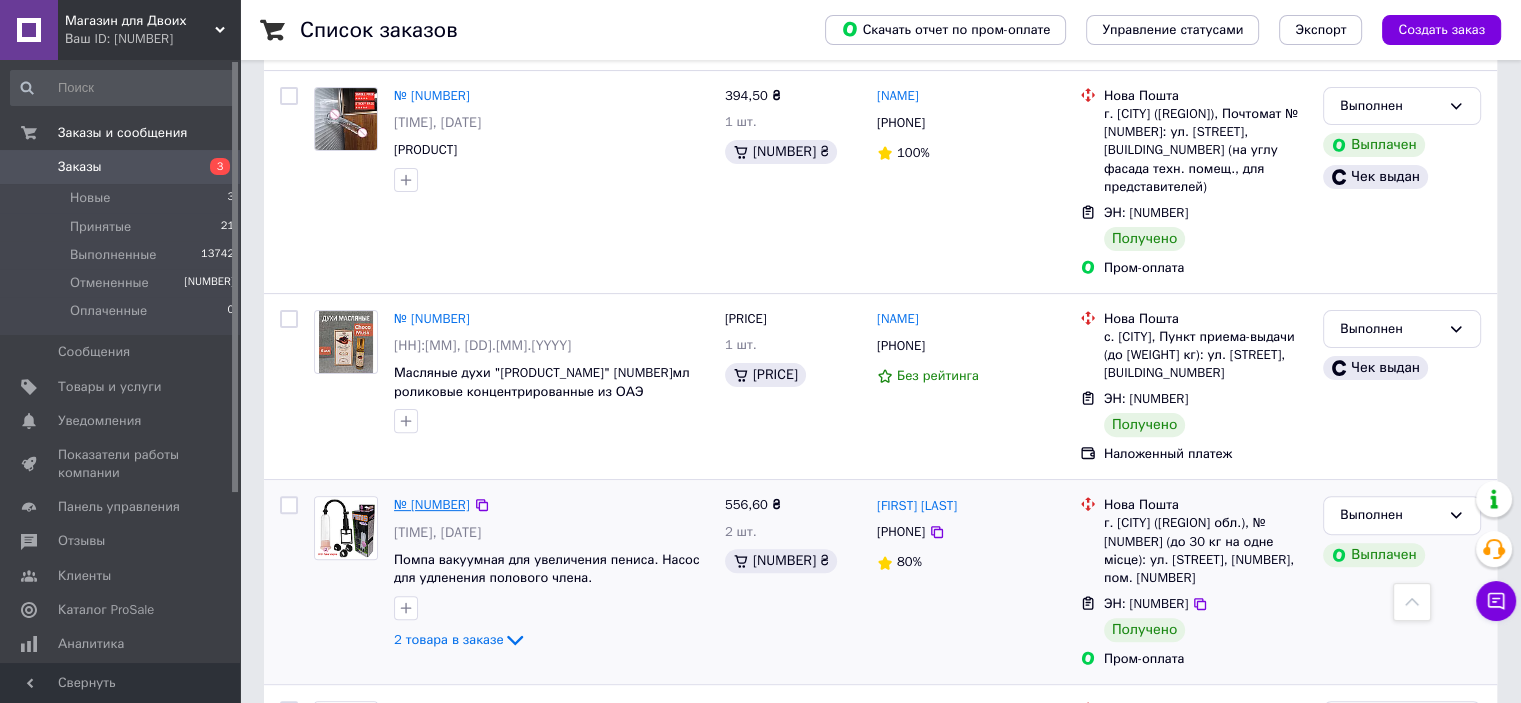 click on "№ [NUMBER]" at bounding box center (432, 504) 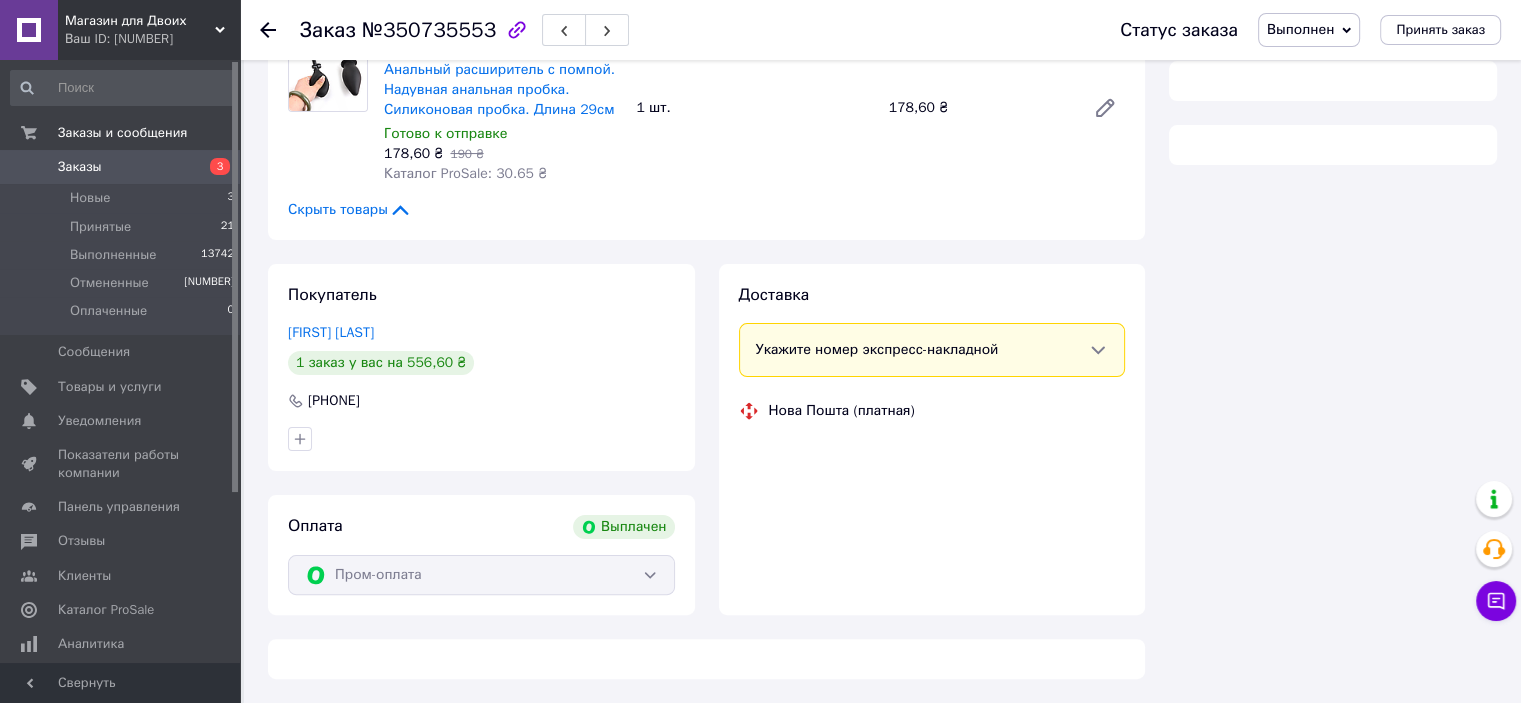 scroll, scrollTop: 536, scrollLeft: 0, axis: vertical 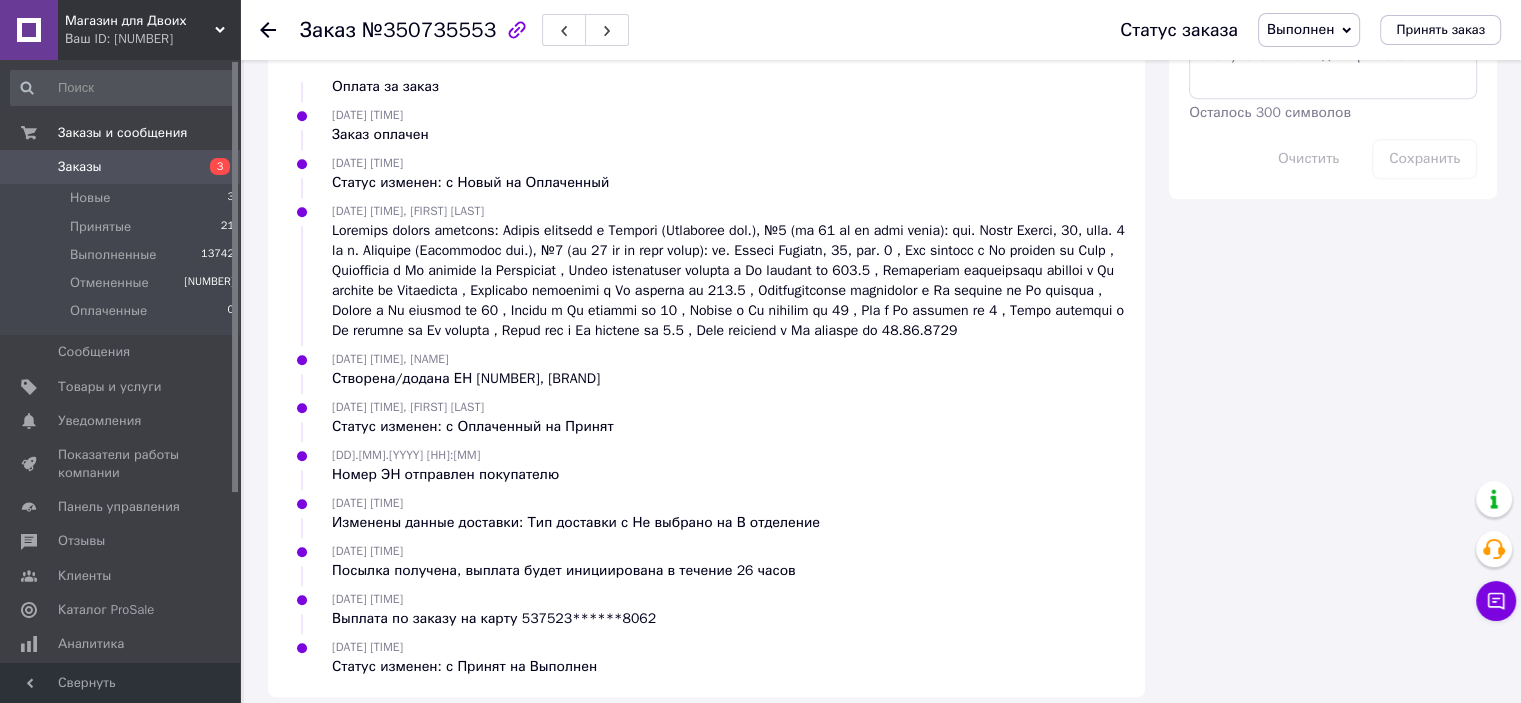 click at bounding box center [268, 30] 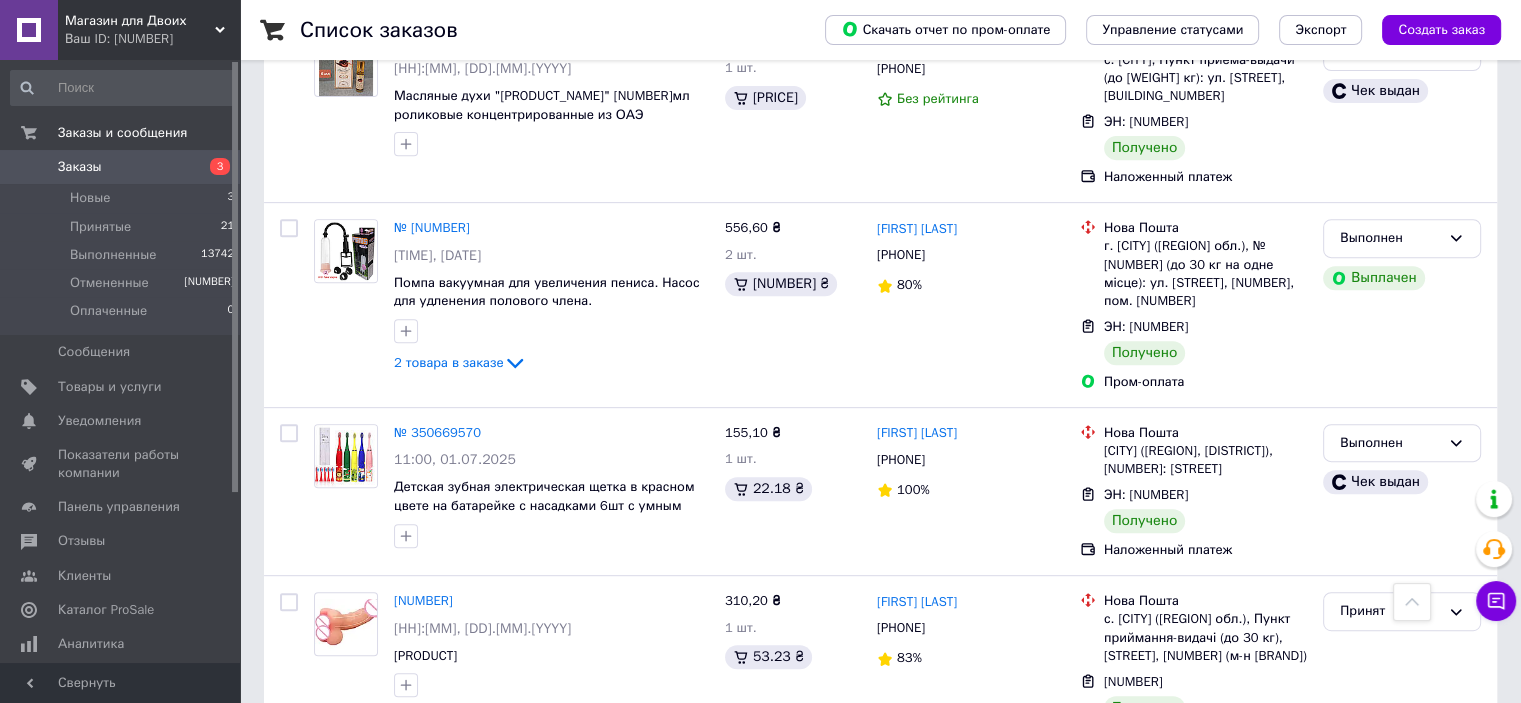 scroll, scrollTop: 818, scrollLeft: 0, axis: vertical 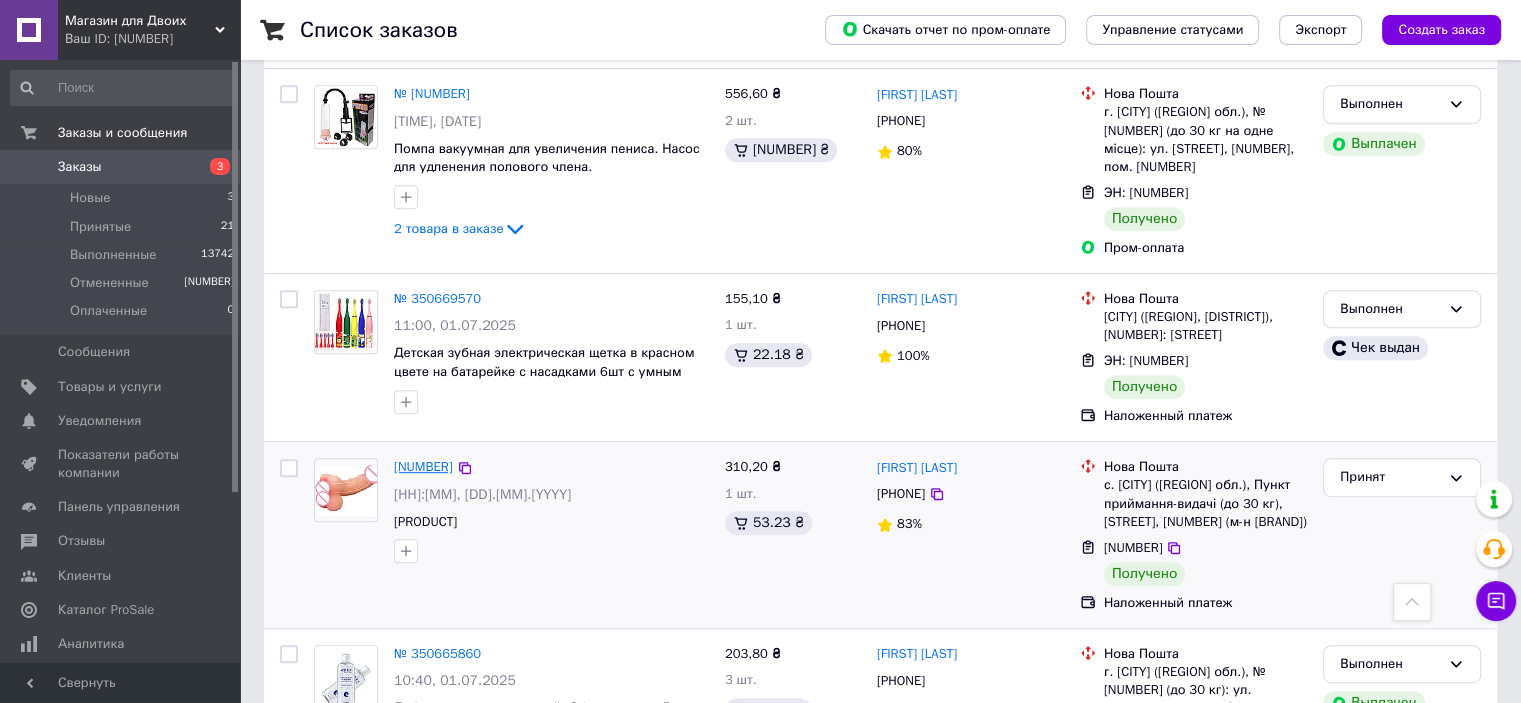 click on "[NUMBER]" at bounding box center (423, 466) 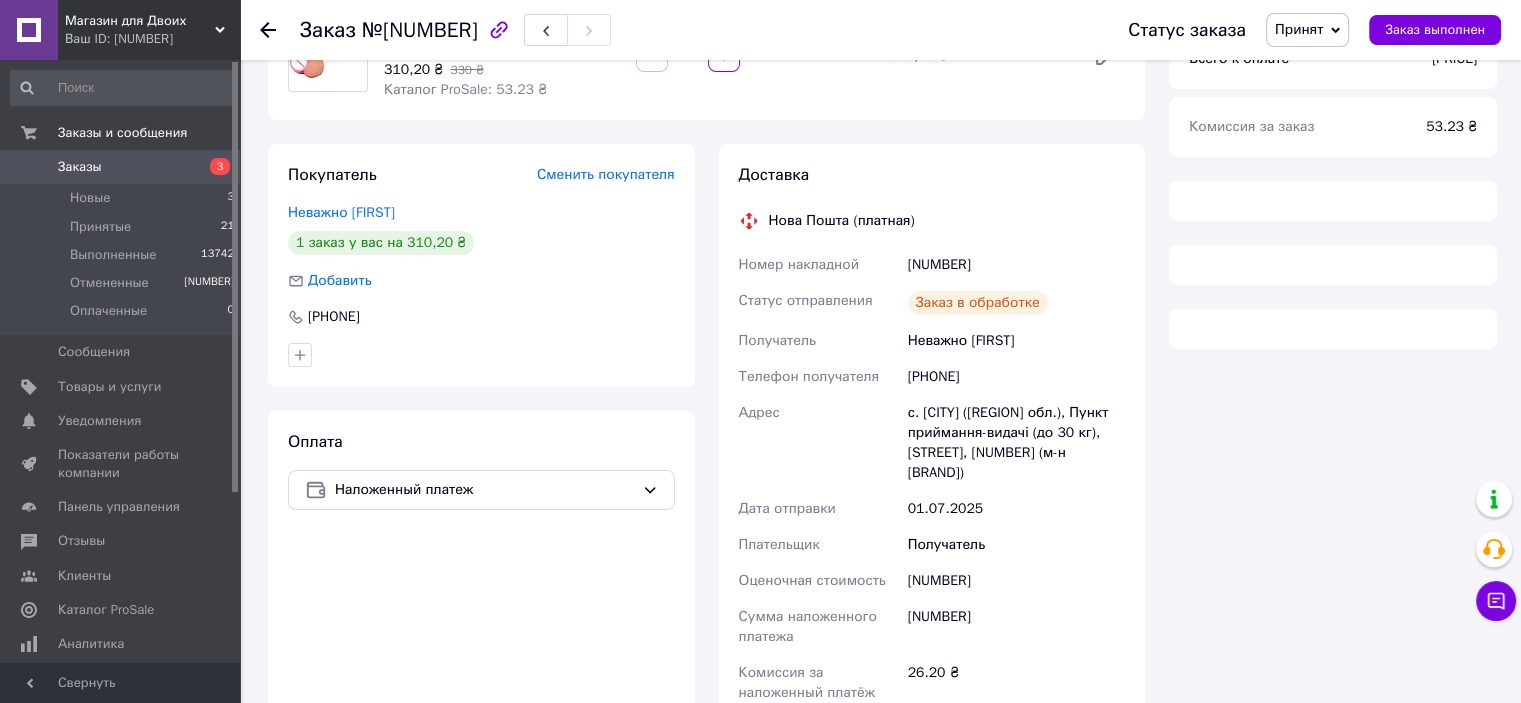 scroll, scrollTop: 947, scrollLeft: 0, axis: vertical 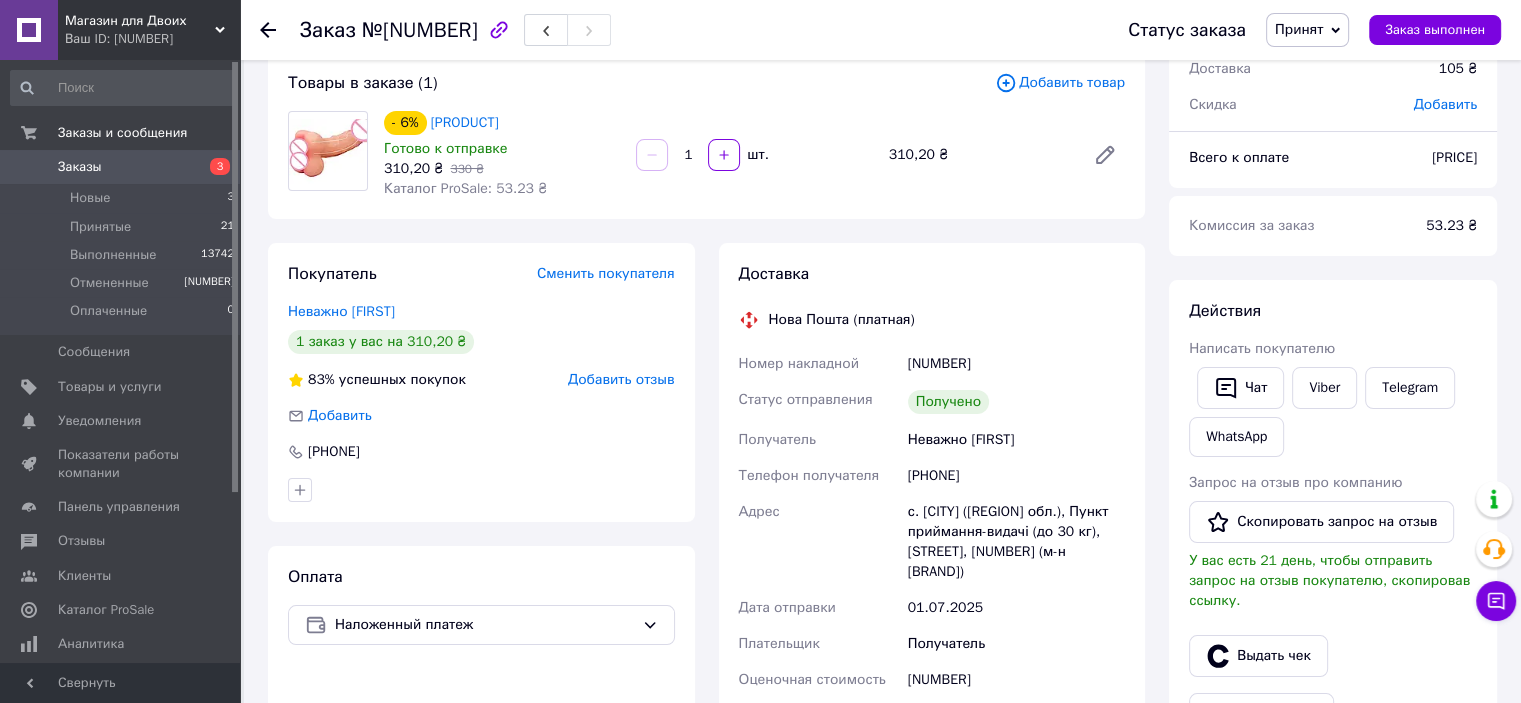 drag, startPoint x: 1526, startPoint y: 518, endPoint x: 269, endPoint y: 27, distance: 1349.4926 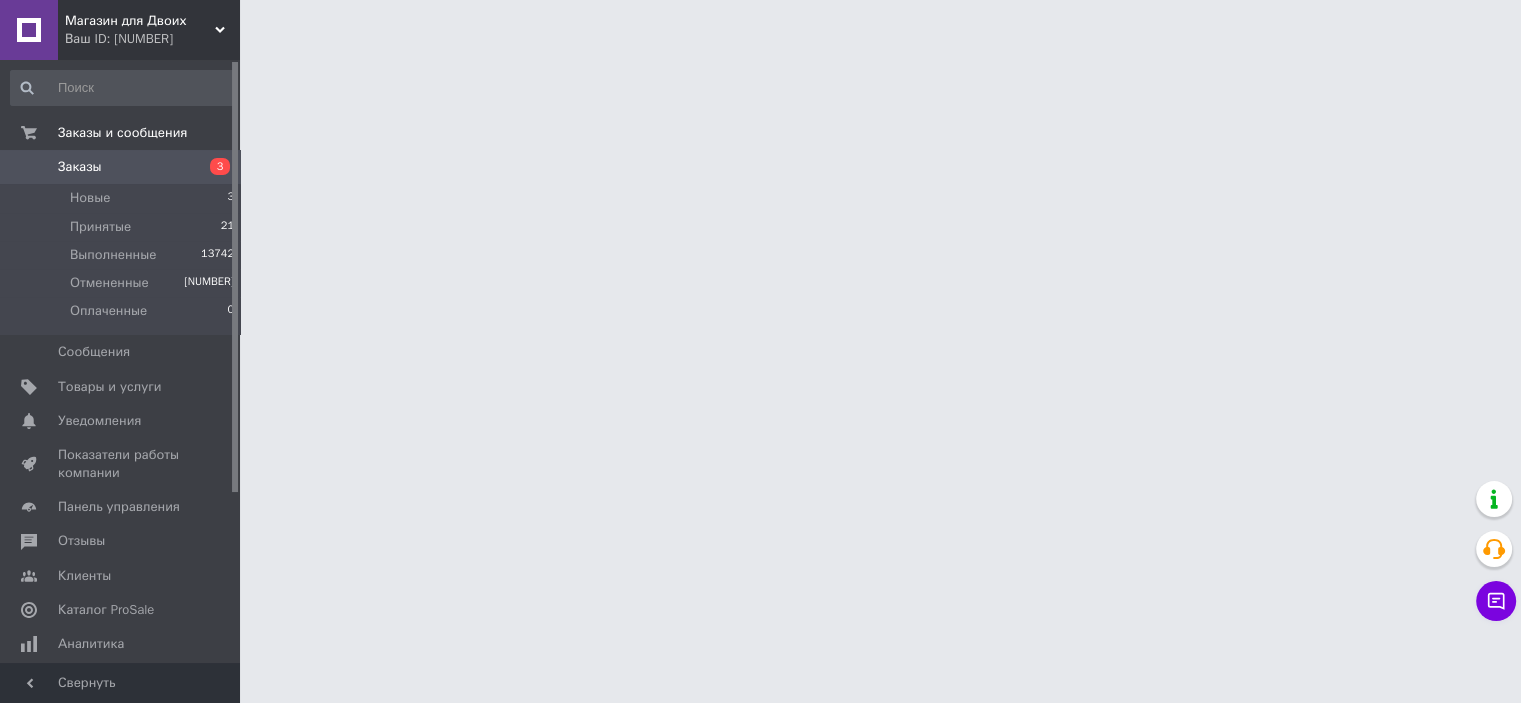 scroll, scrollTop: 0, scrollLeft: 0, axis: both 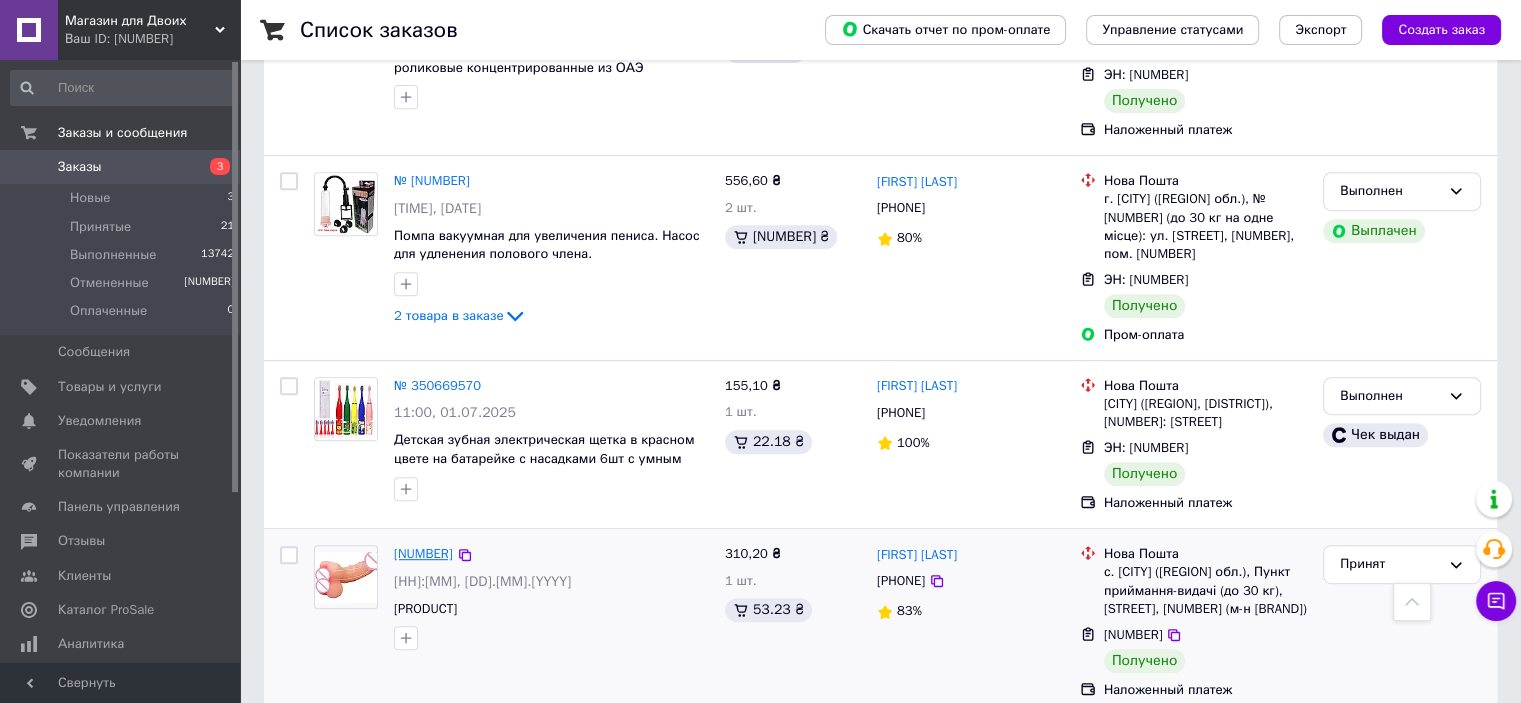 click on "[NUMBER]" at bounding box center [423, 553] 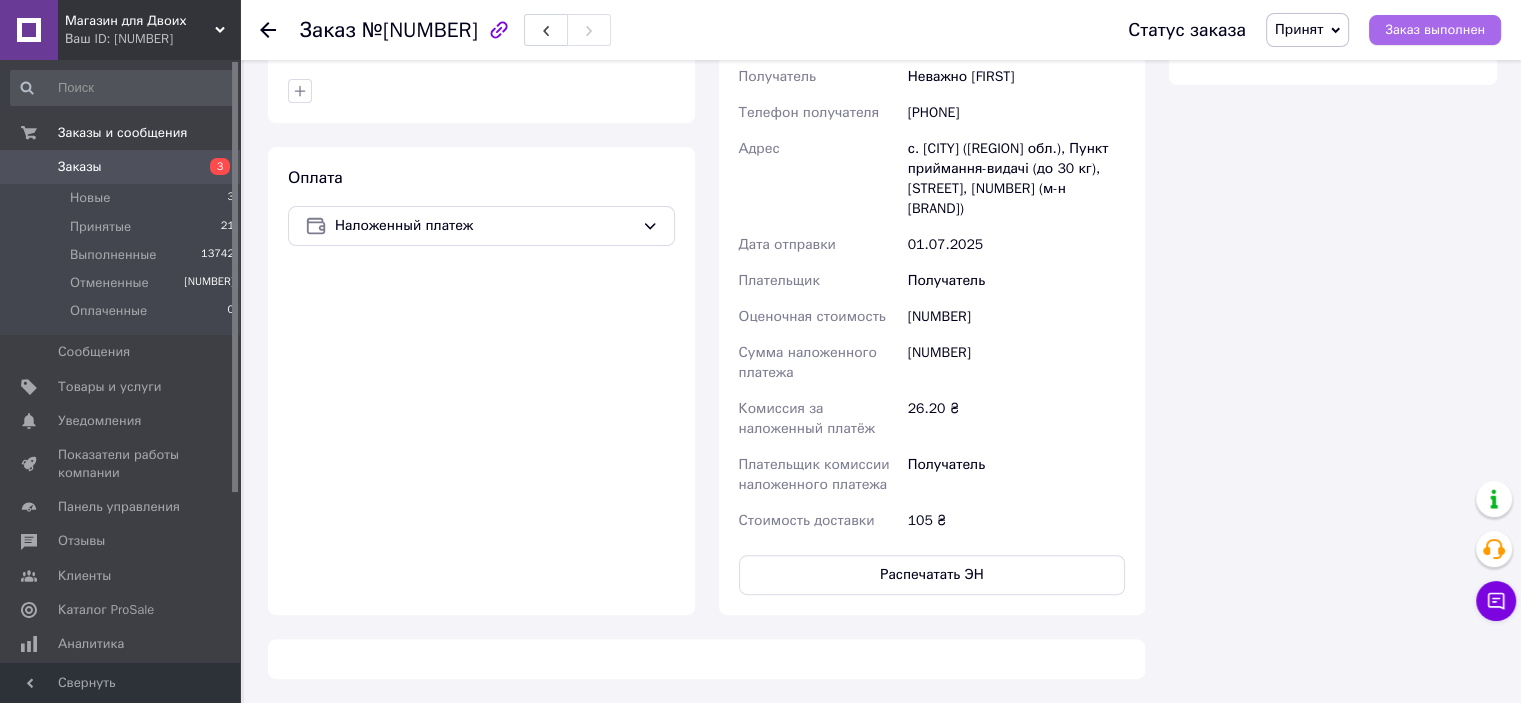 scroll, scrollTop: 860, scrollLeft: 0, axis: vertical 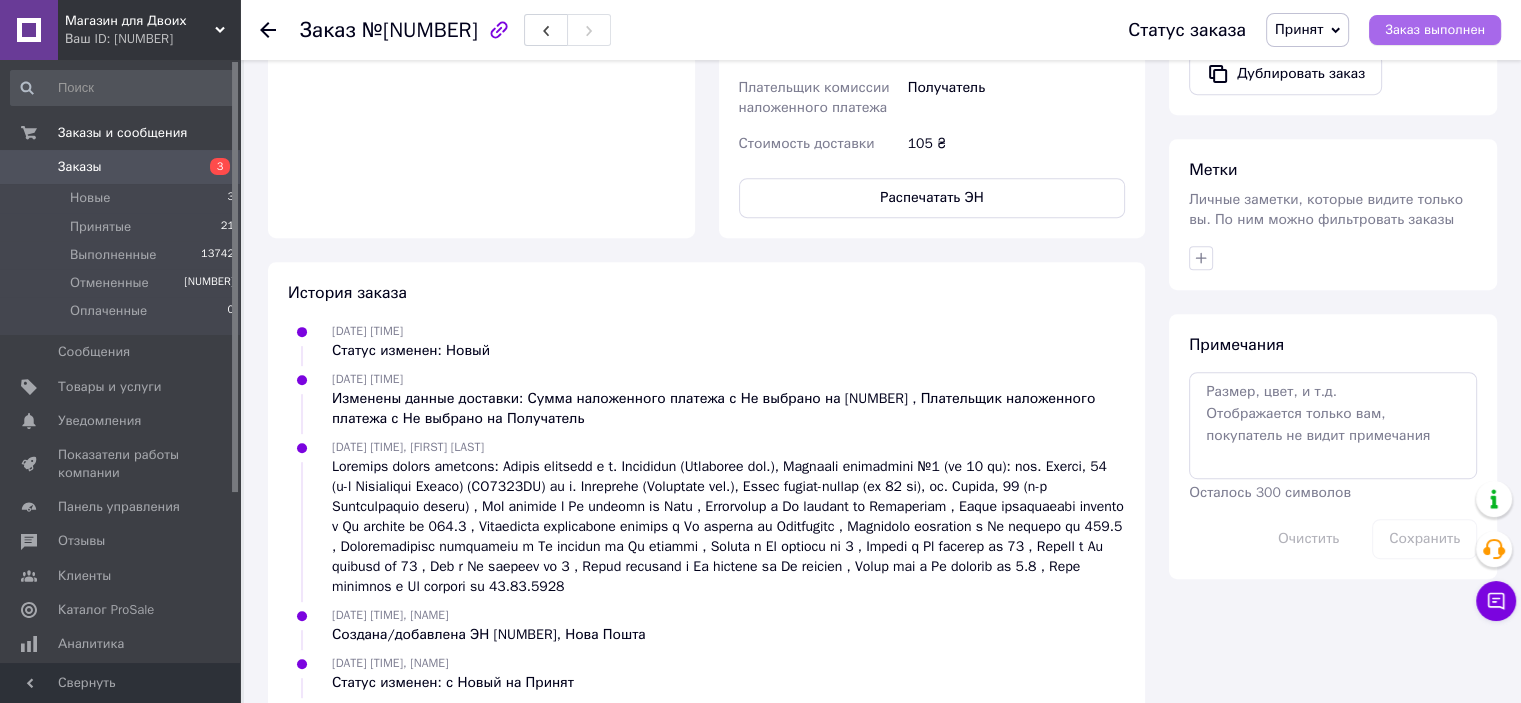 click on "Заказ выполнен" at bounding box center [1435, 30] 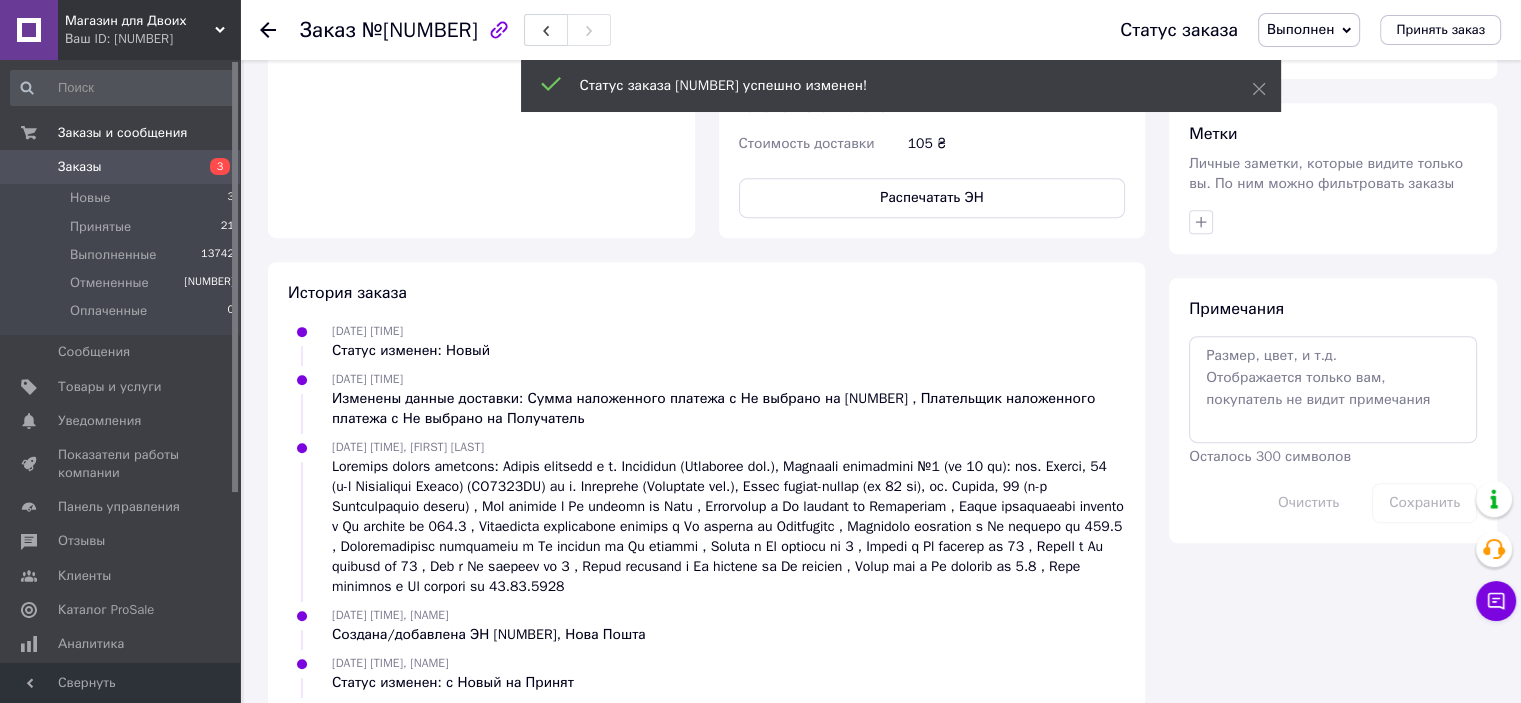 scroll, scrollTop: 824, scrollLeft: 0, axis: vertical 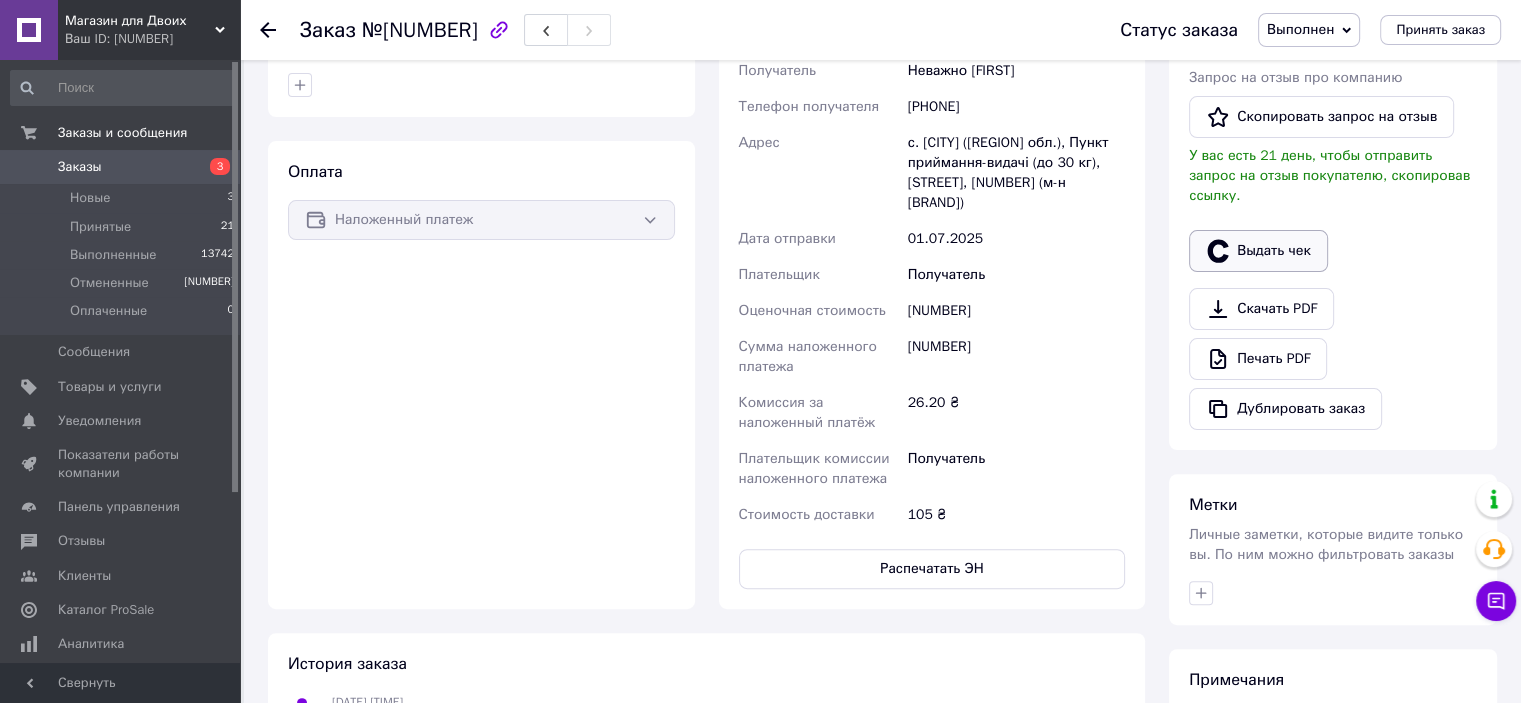 click on "Выдать чек" at bounding box center [1258, 251] 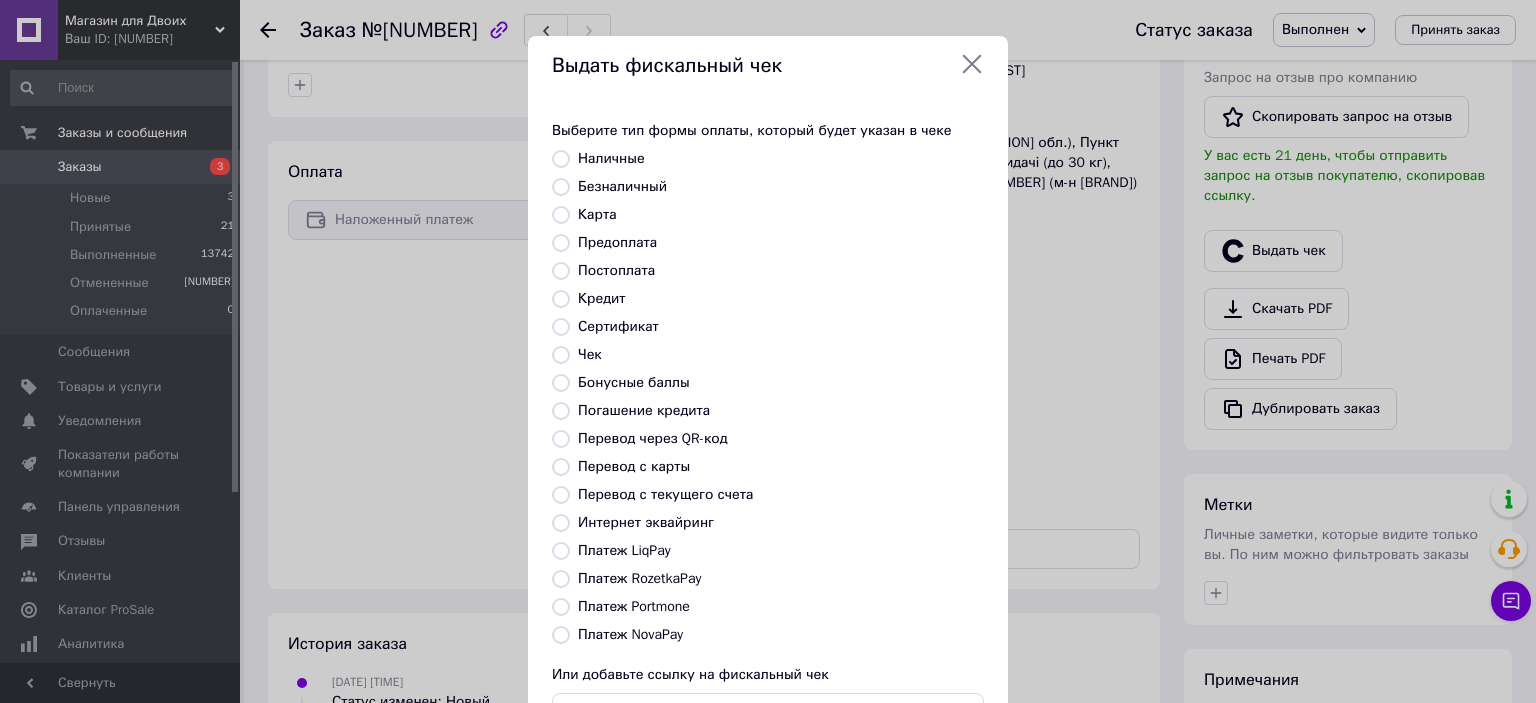 click on "Платеж NovaPay" at bounding box center (561, 635) 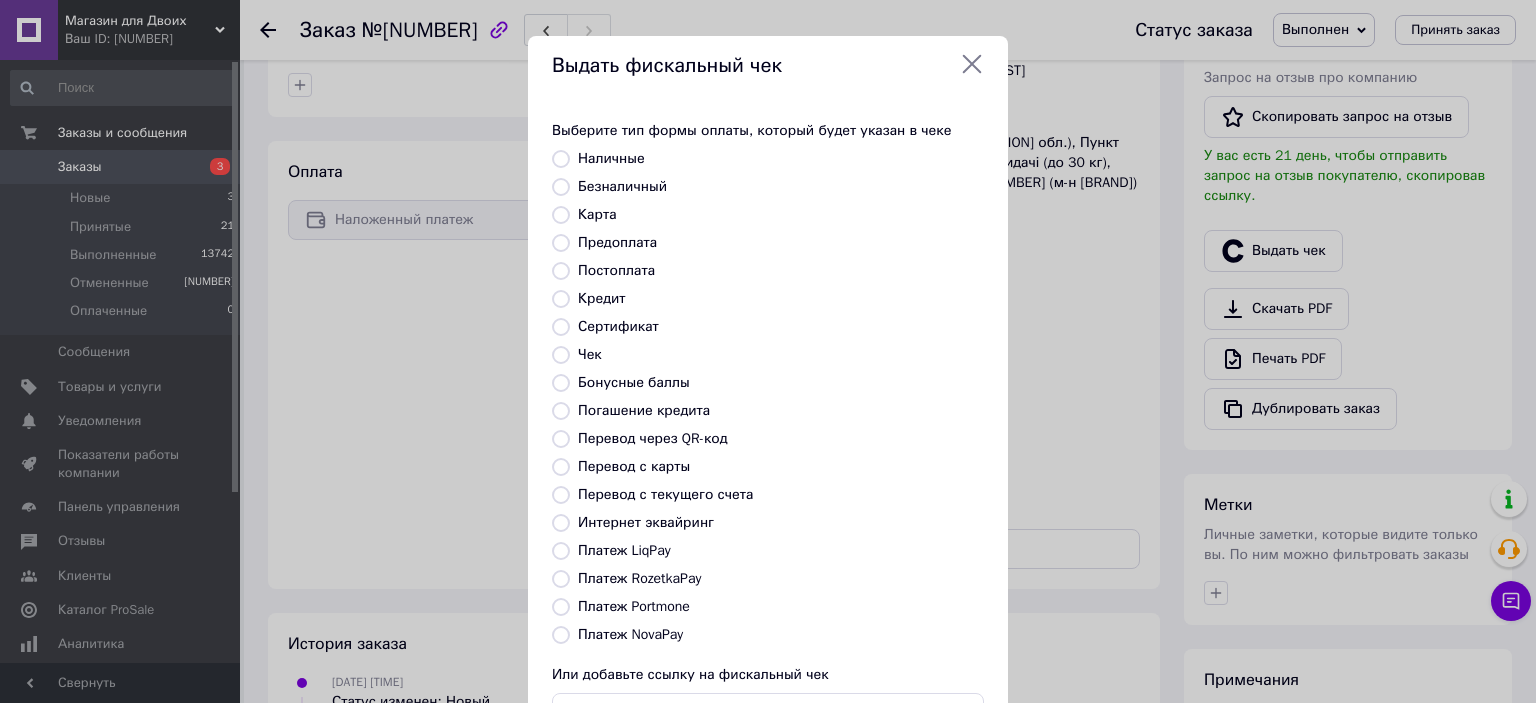 radio on "true" 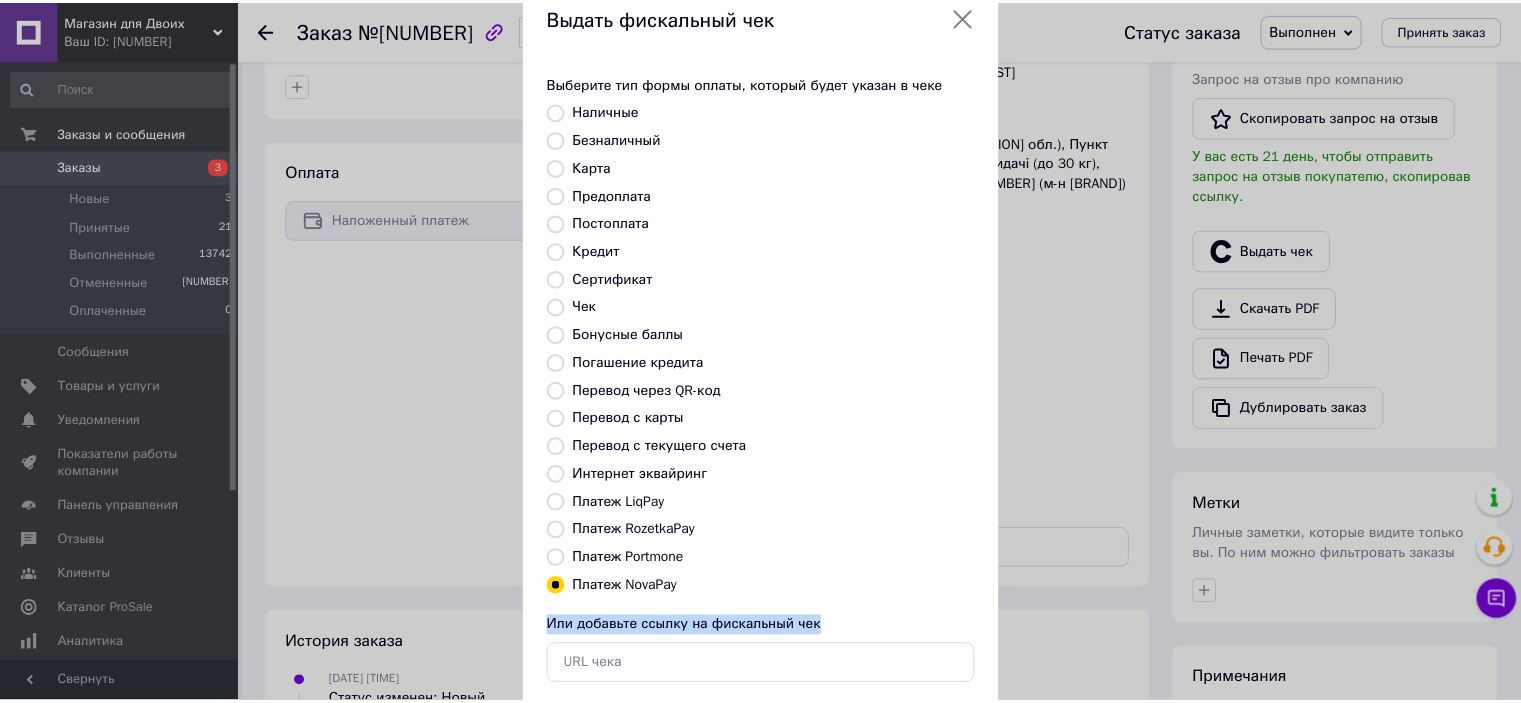 scroll, scrollTop: 155, scrollLeft: 0, axis: vertical 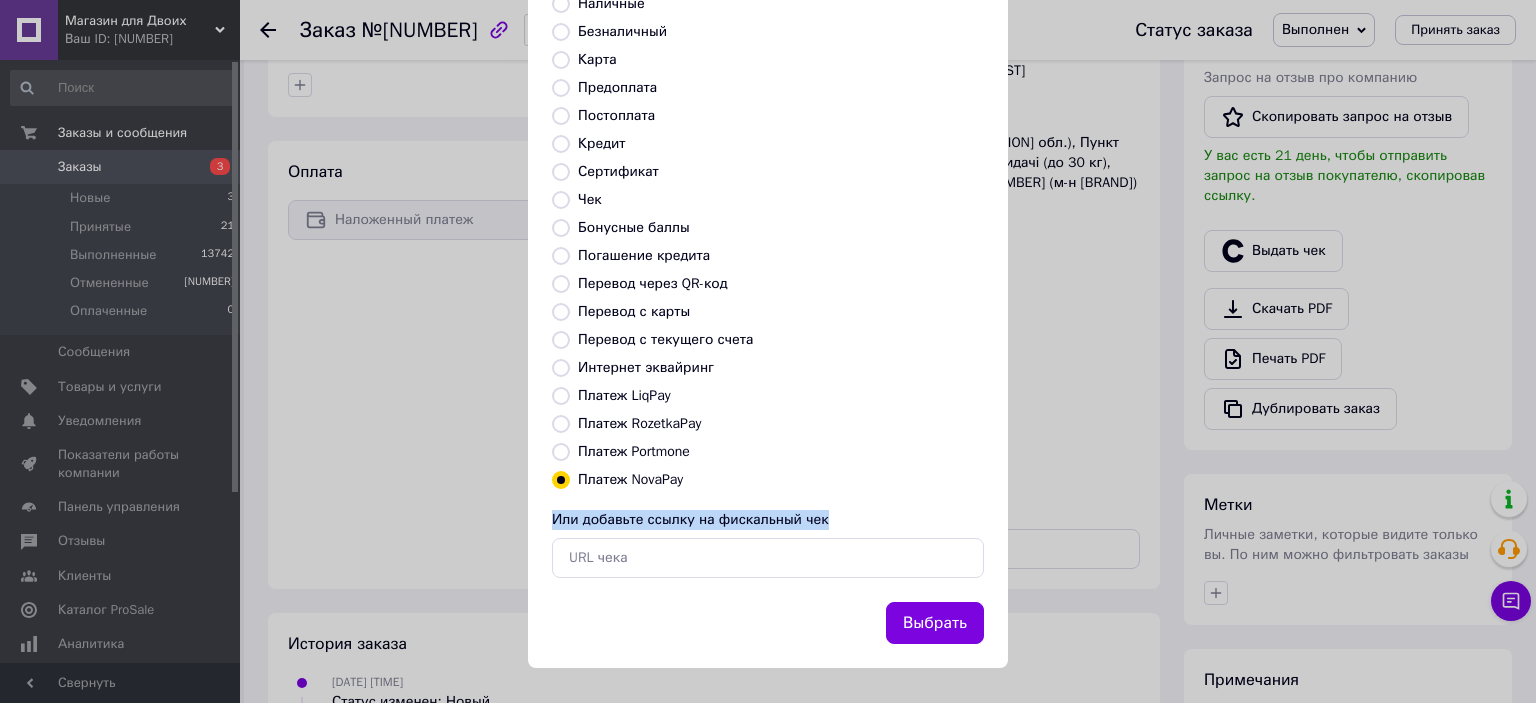 drag, startPoint x: 742, startPoint y: 628, endPoint x: 826, endPoint y: 627, distance: 84.00595 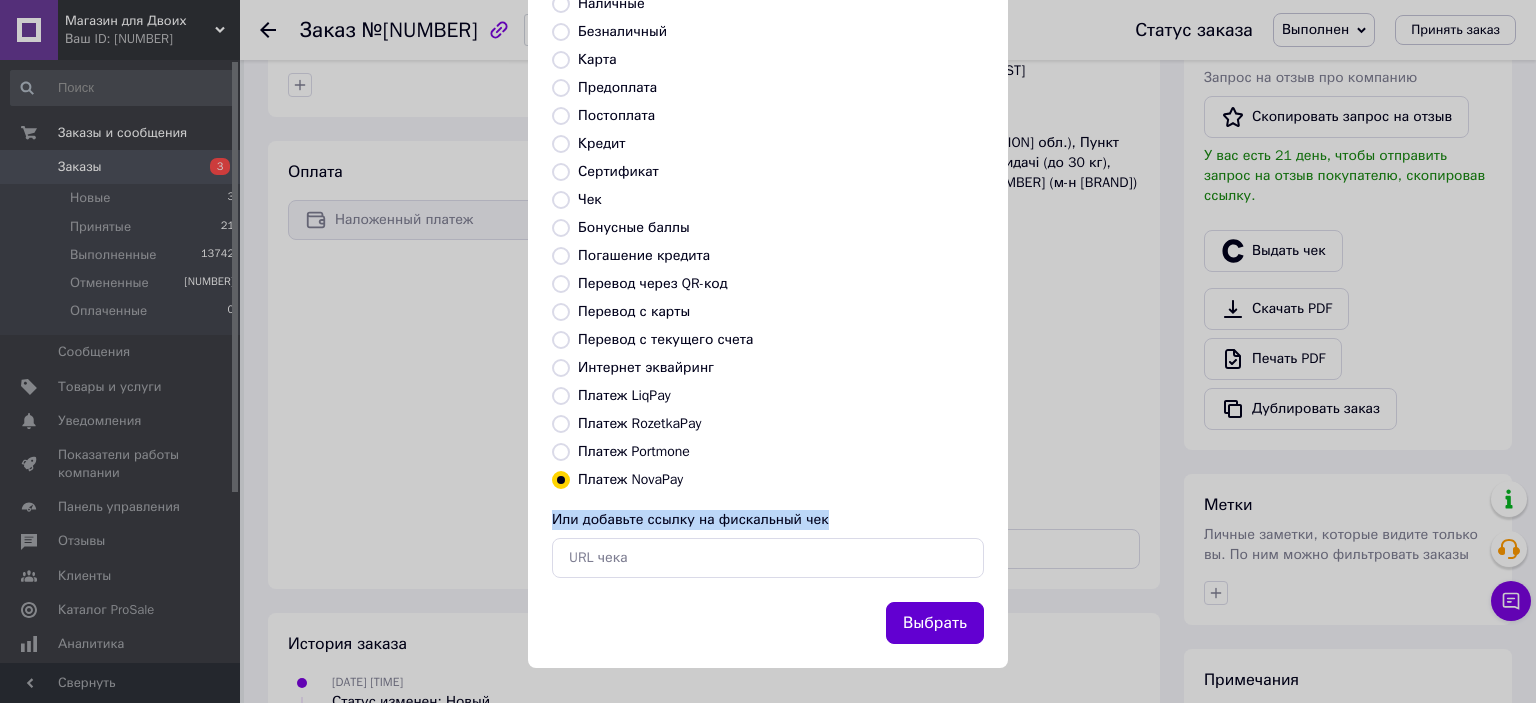 click on "Выбрать" at bounding box center [935, 623] 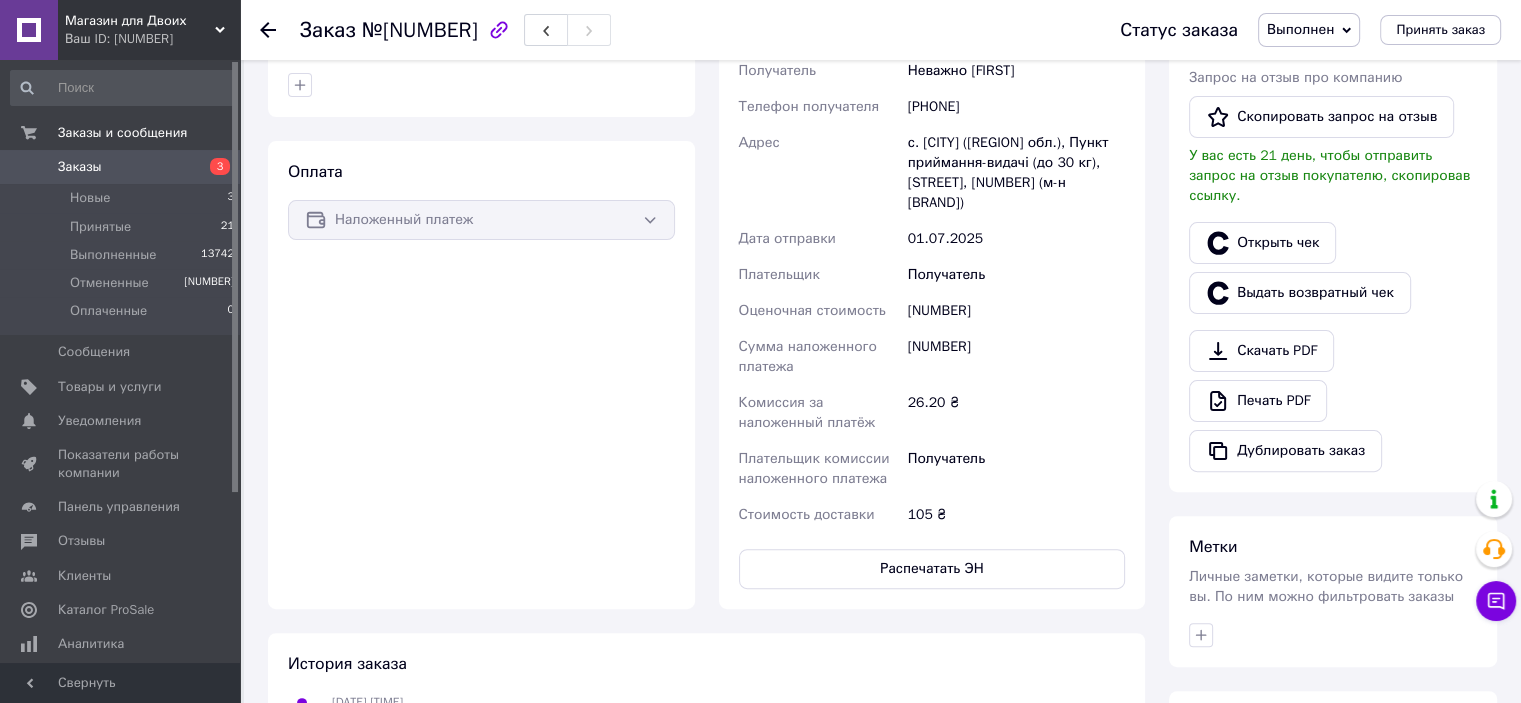 click at bounding box center (268, 30) 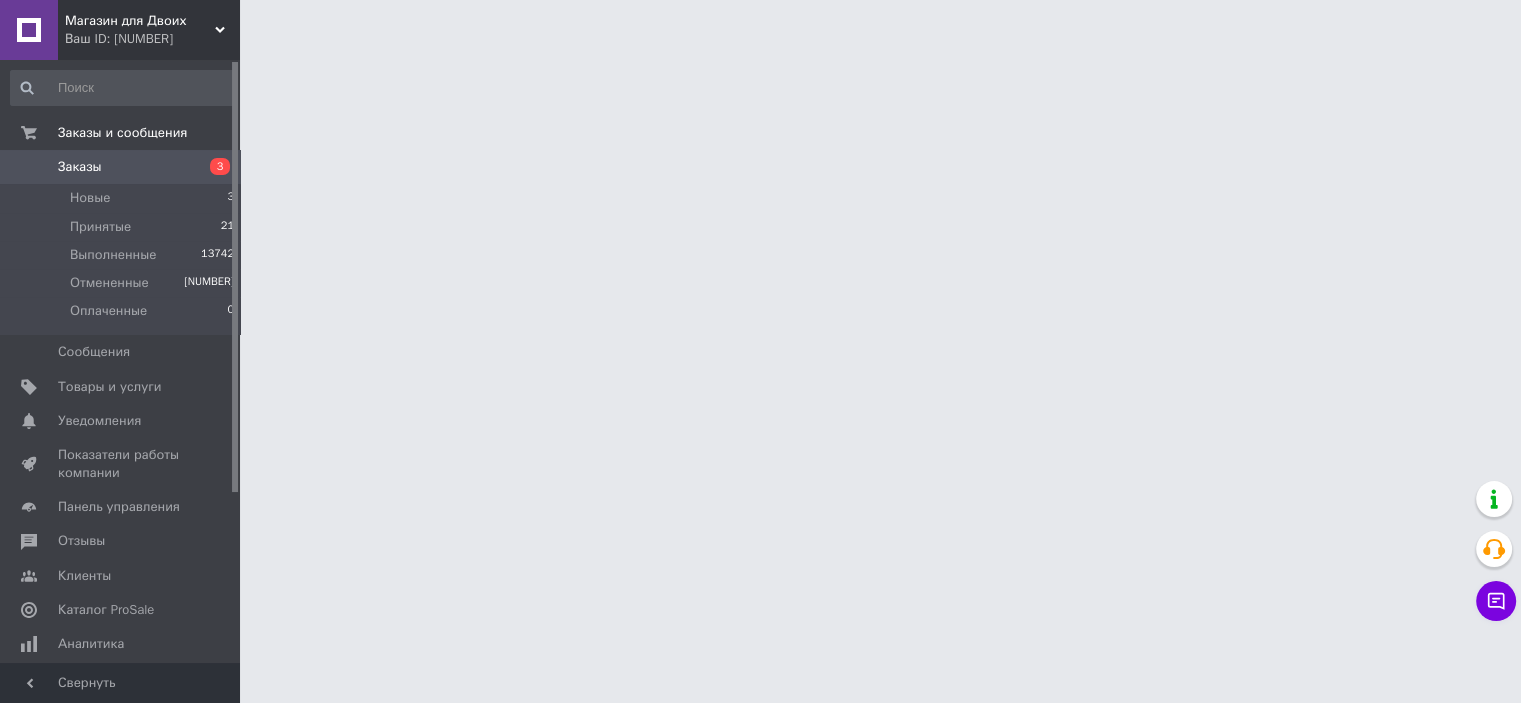 scroll, scrollTop: 0, scrollLeft: 0, axis: both 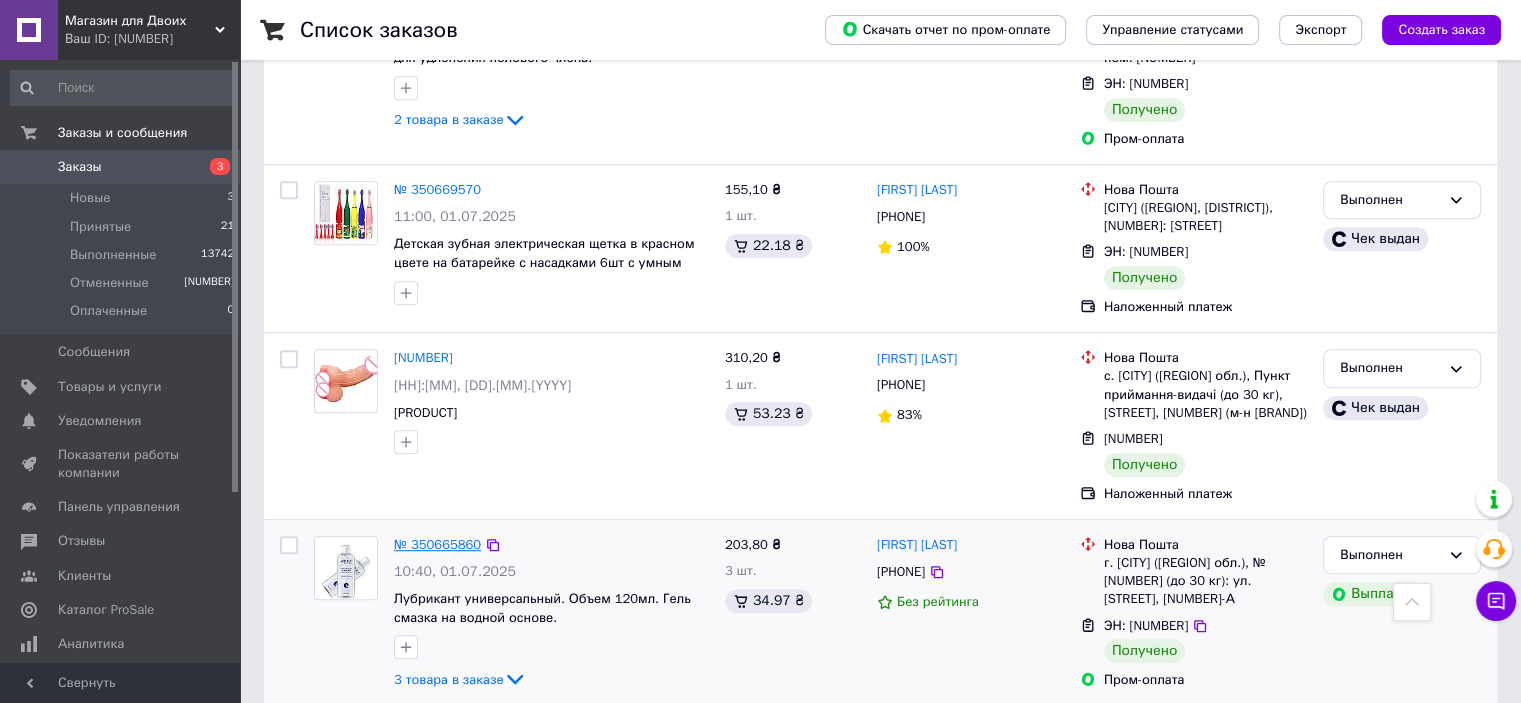 click on "№ 350665860" at bounding box center (437, 544) 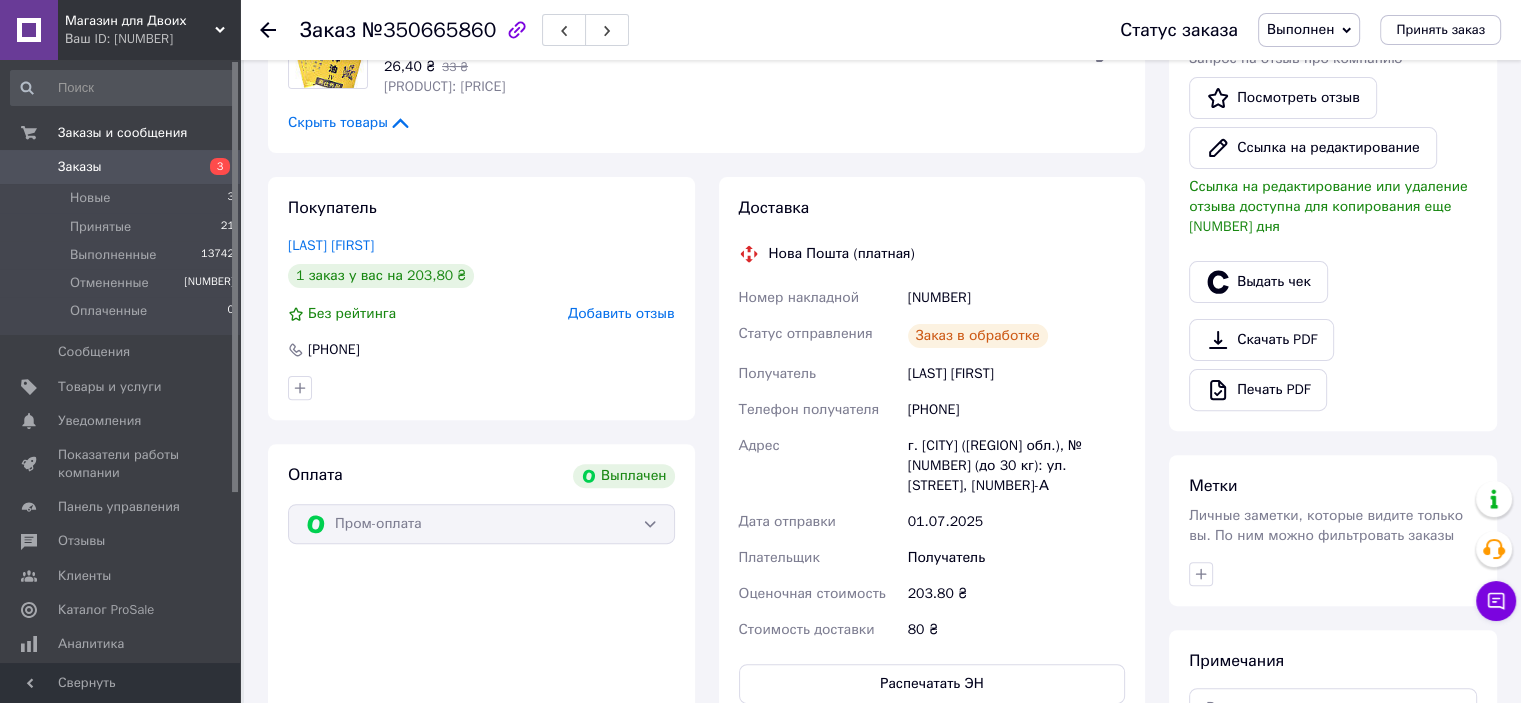 scroll, scrollTop: 1056, scrollLeft: 0, axis: vertical 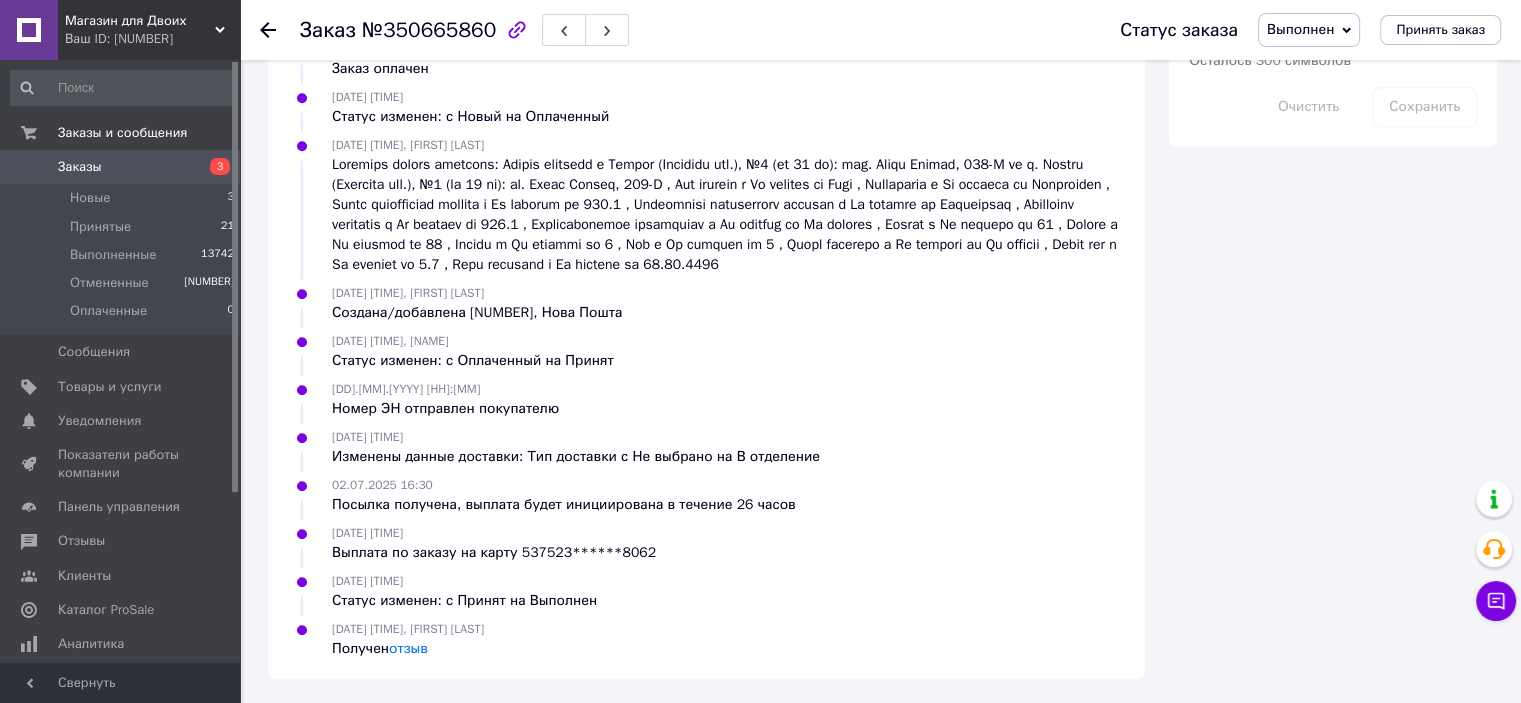 click at bounding box center [268, 30] 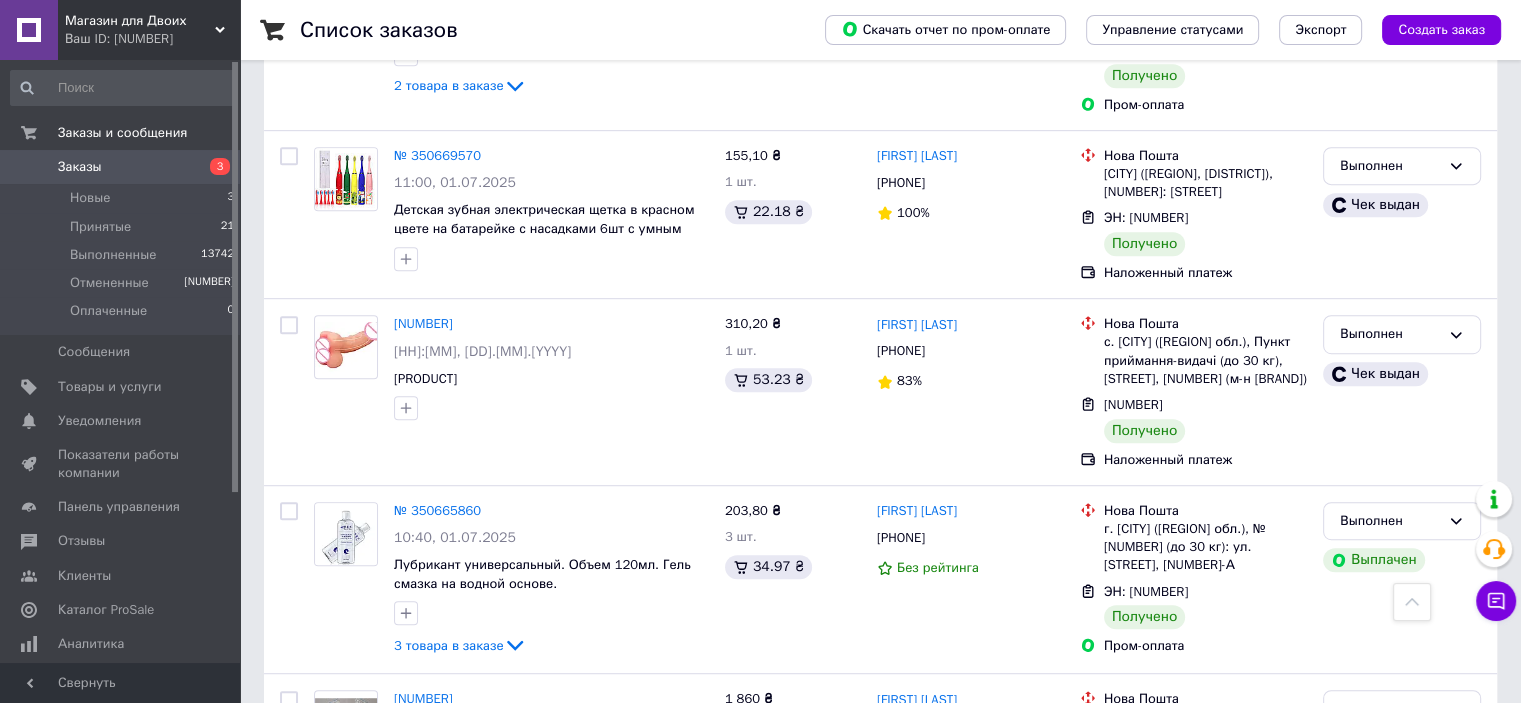 scroll, scrollTop: 1104, scrollLeft: 0, axis: vertical 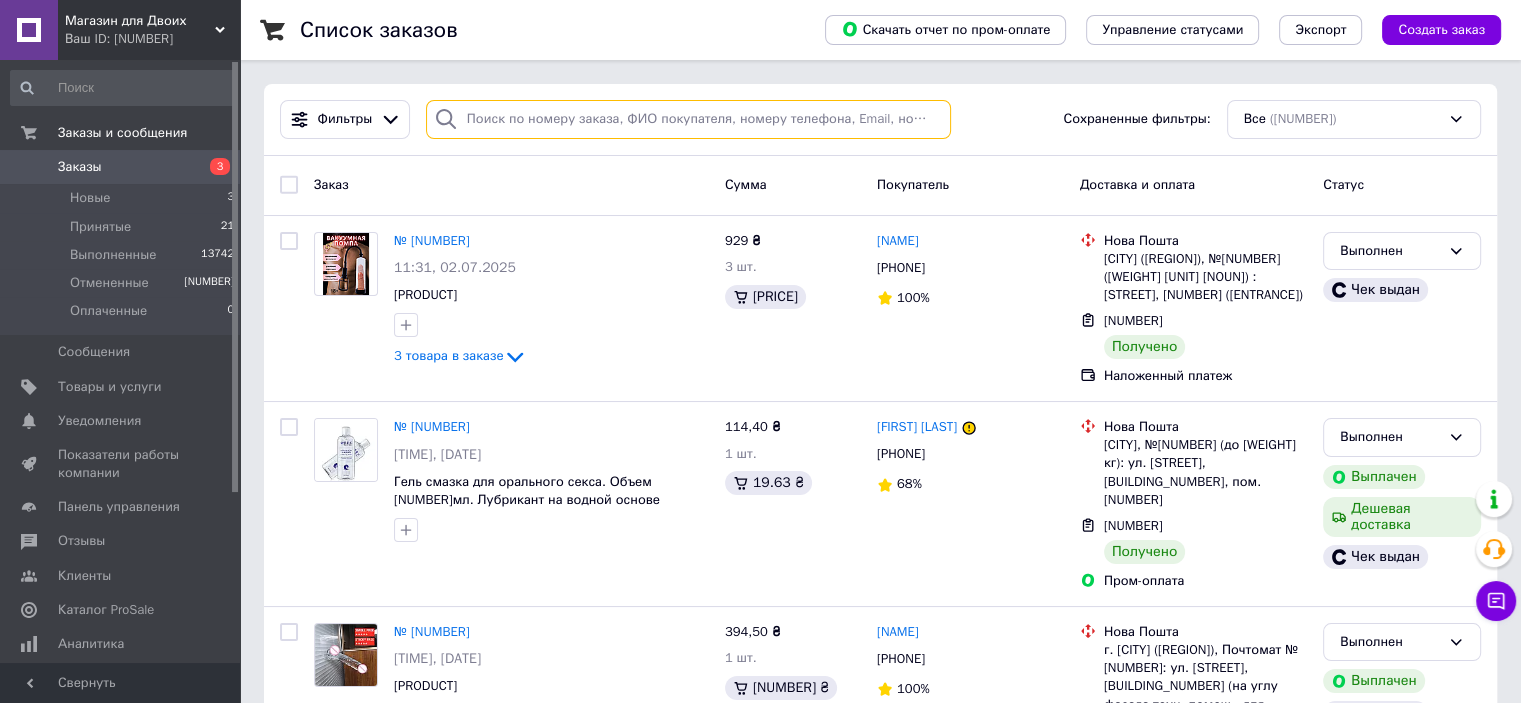 click at bounding box center [688, 119] 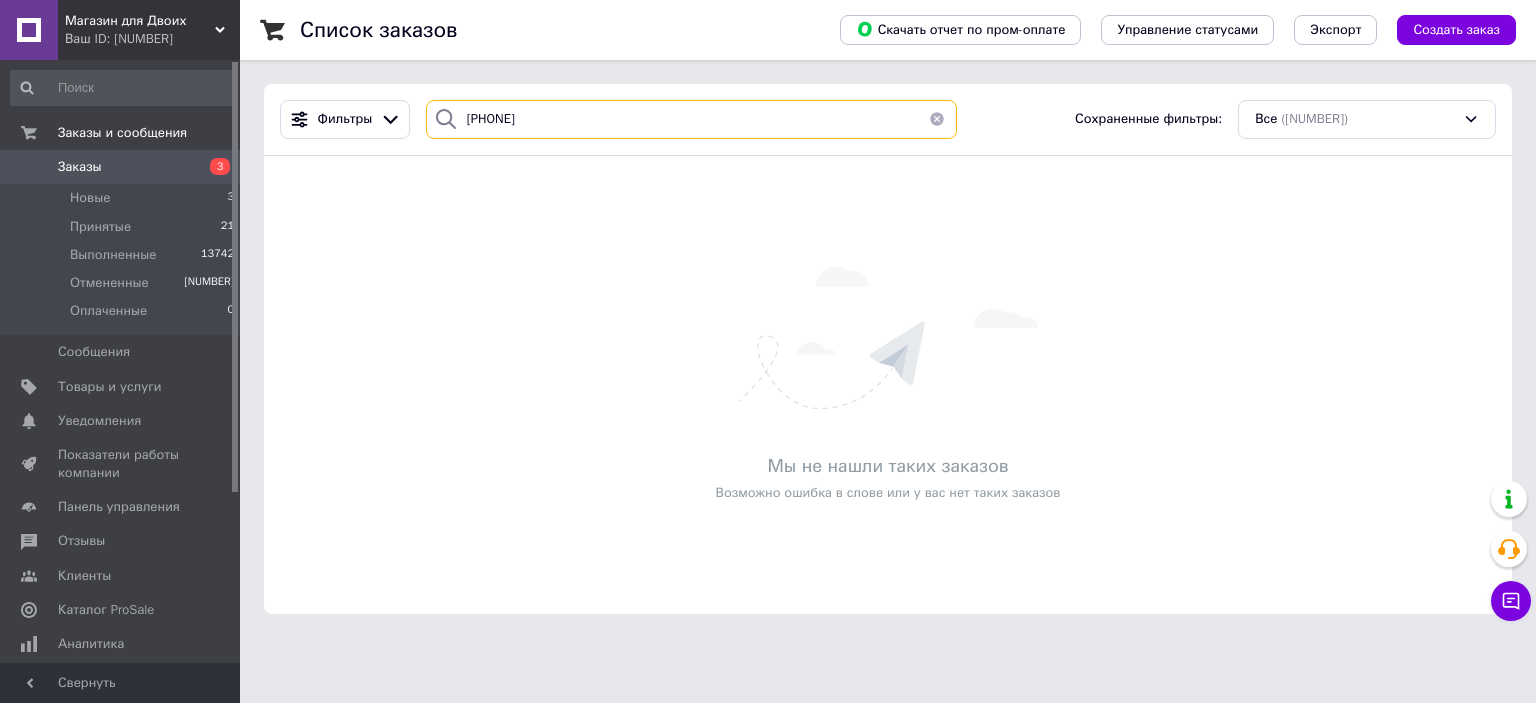 type on "[PHONE]" 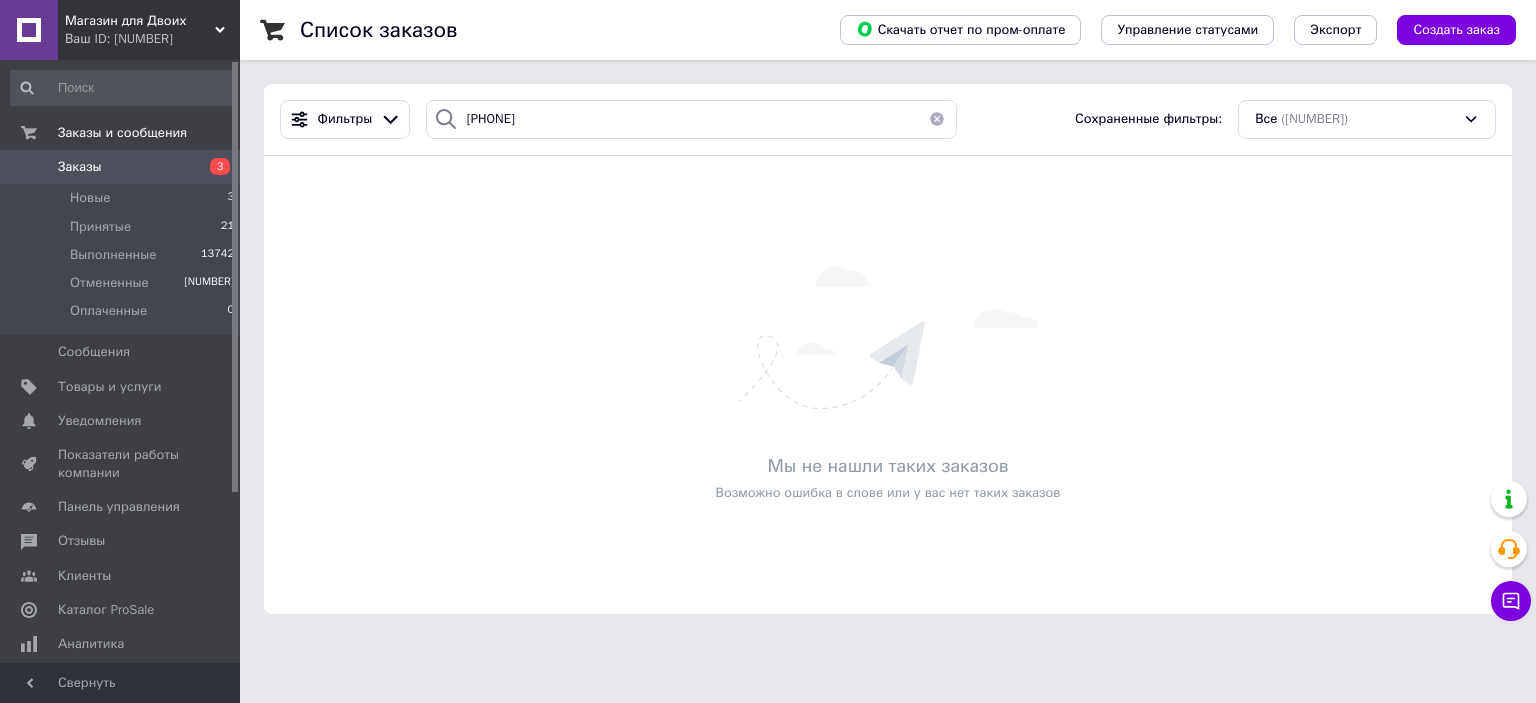 click at bounding box center (937, 119) 